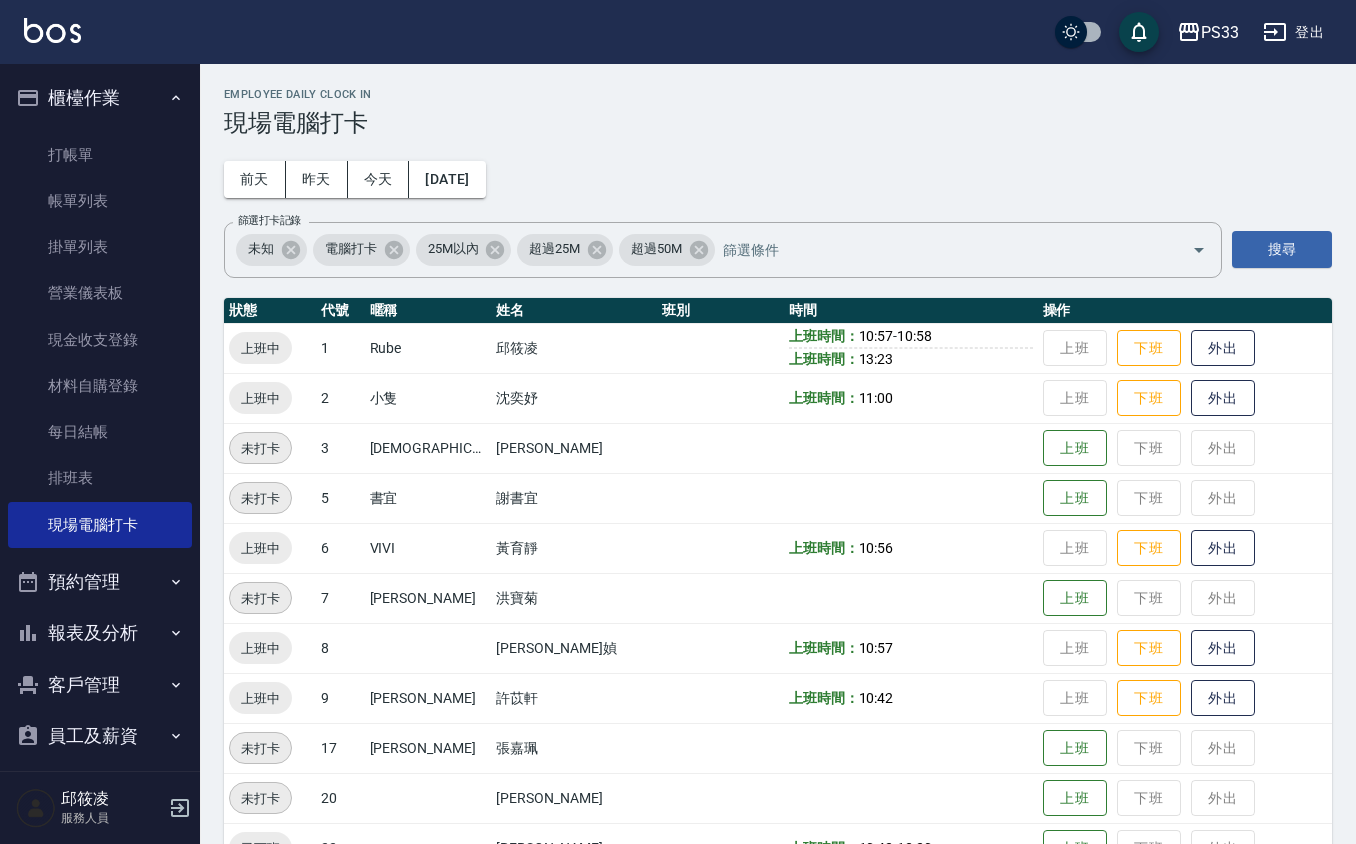 scroll, scrollTop: 53, scrollLeft: 0, axis: vertical 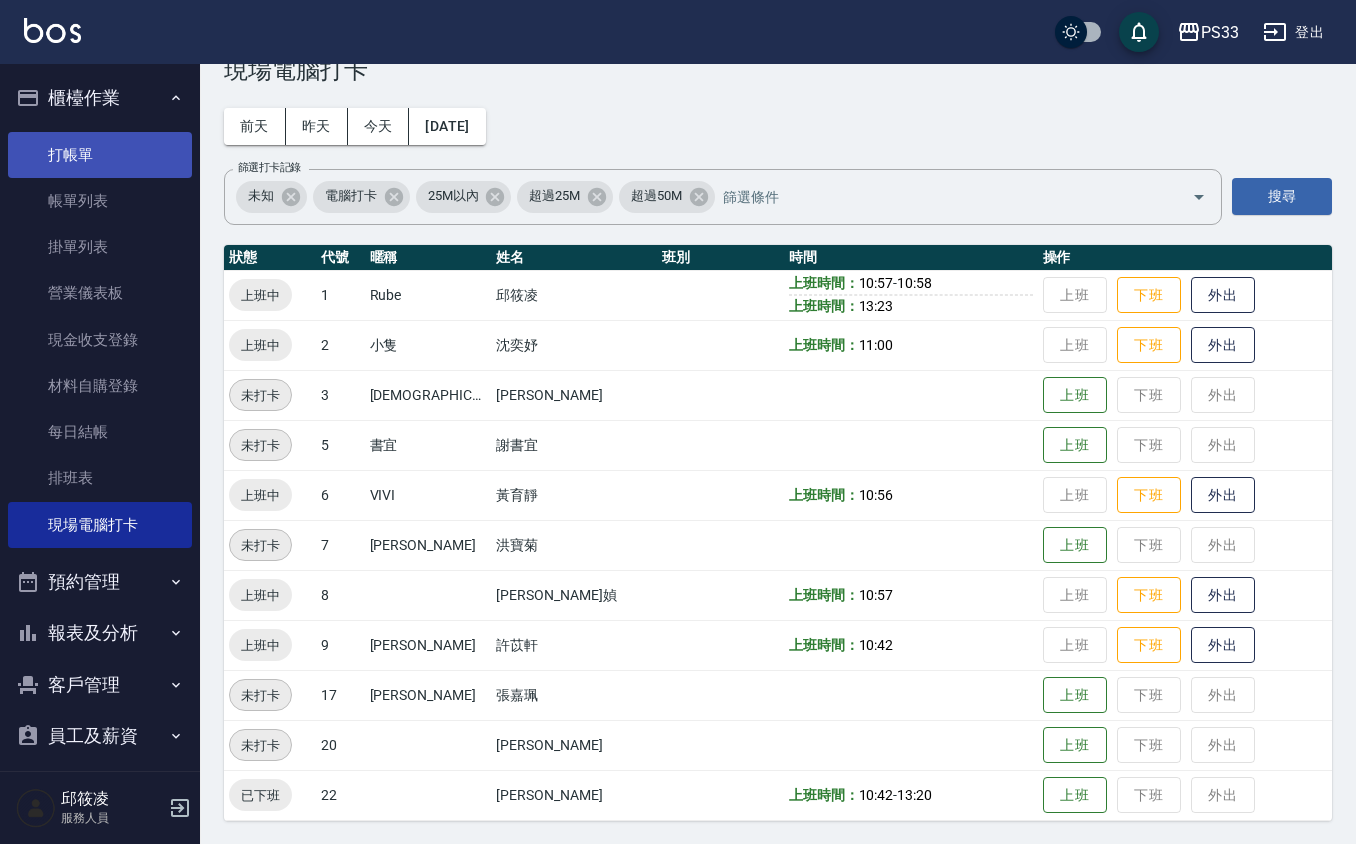 click on "打帳單" at bounding box center [100, 155] 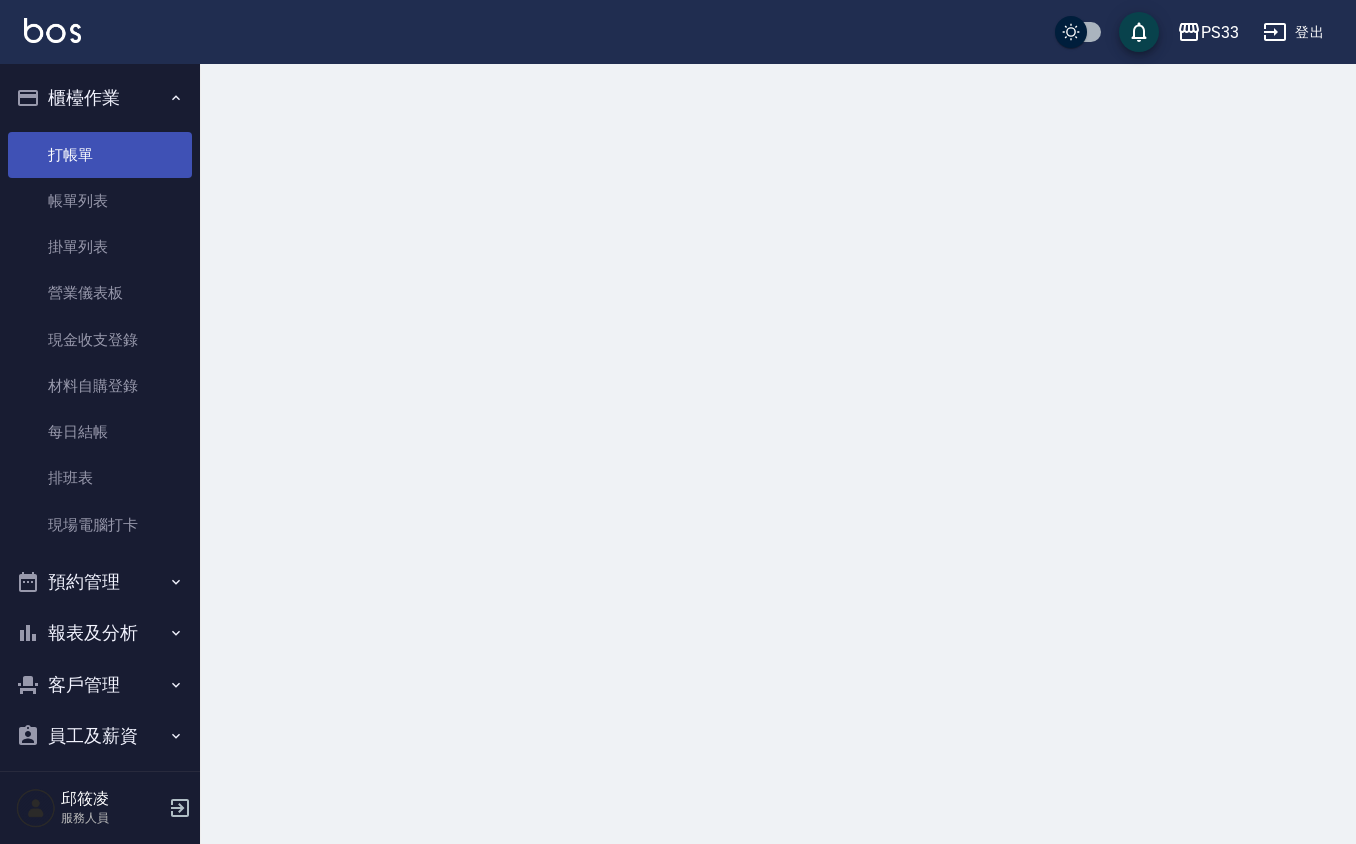 scroll, scrollTop: 0, scrollLeft: 0, axis: both 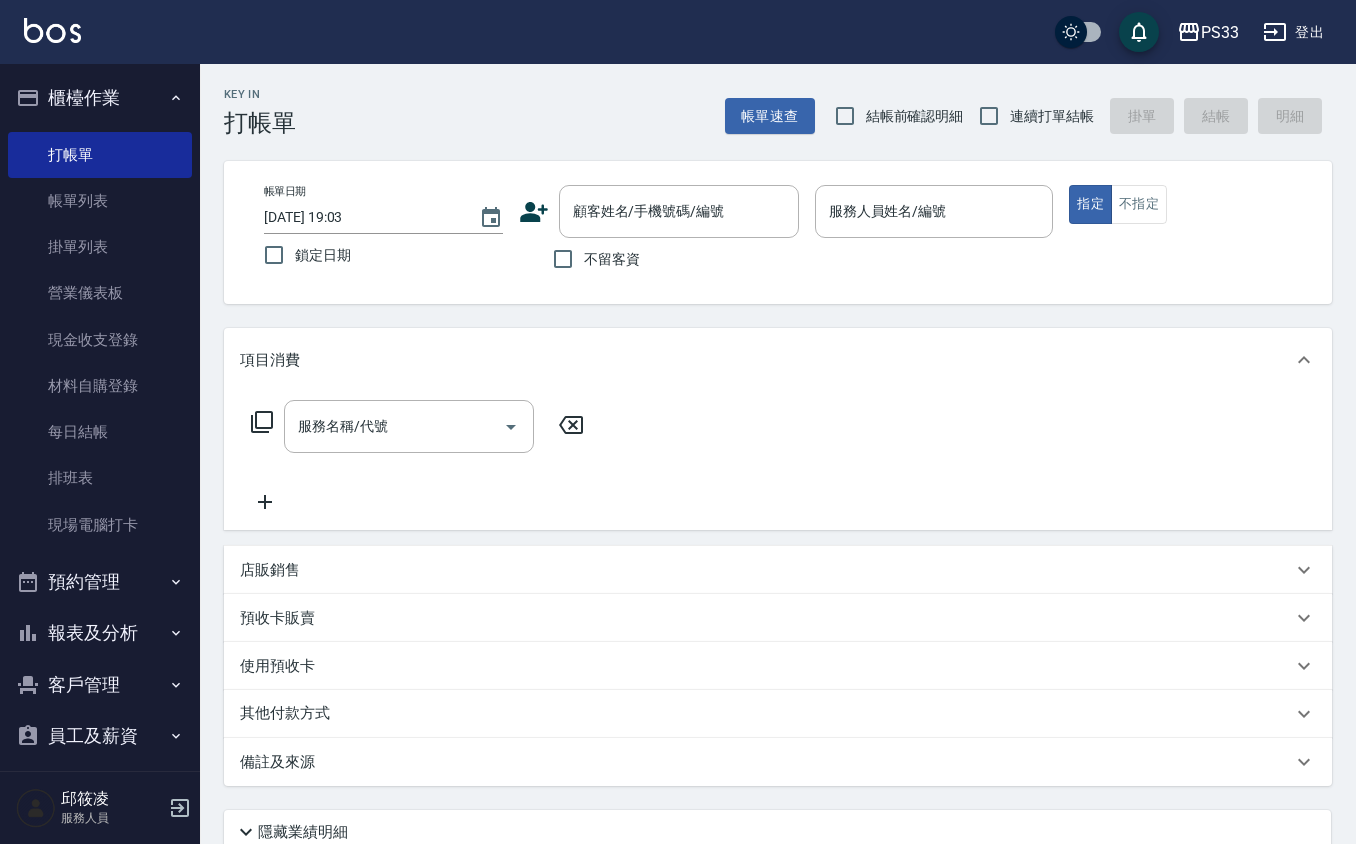 click 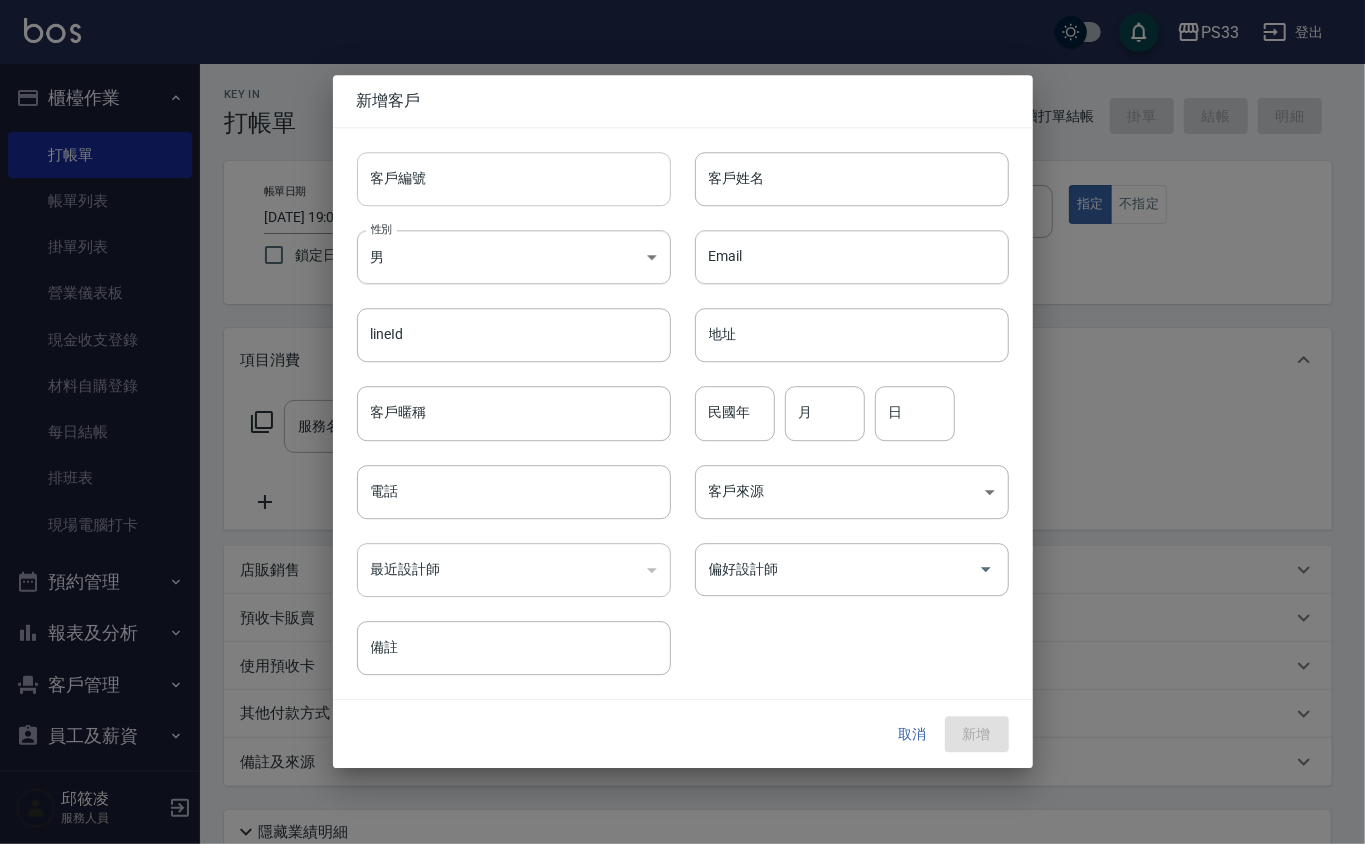 click on "客戶編號" at bounding box center (514, 179) 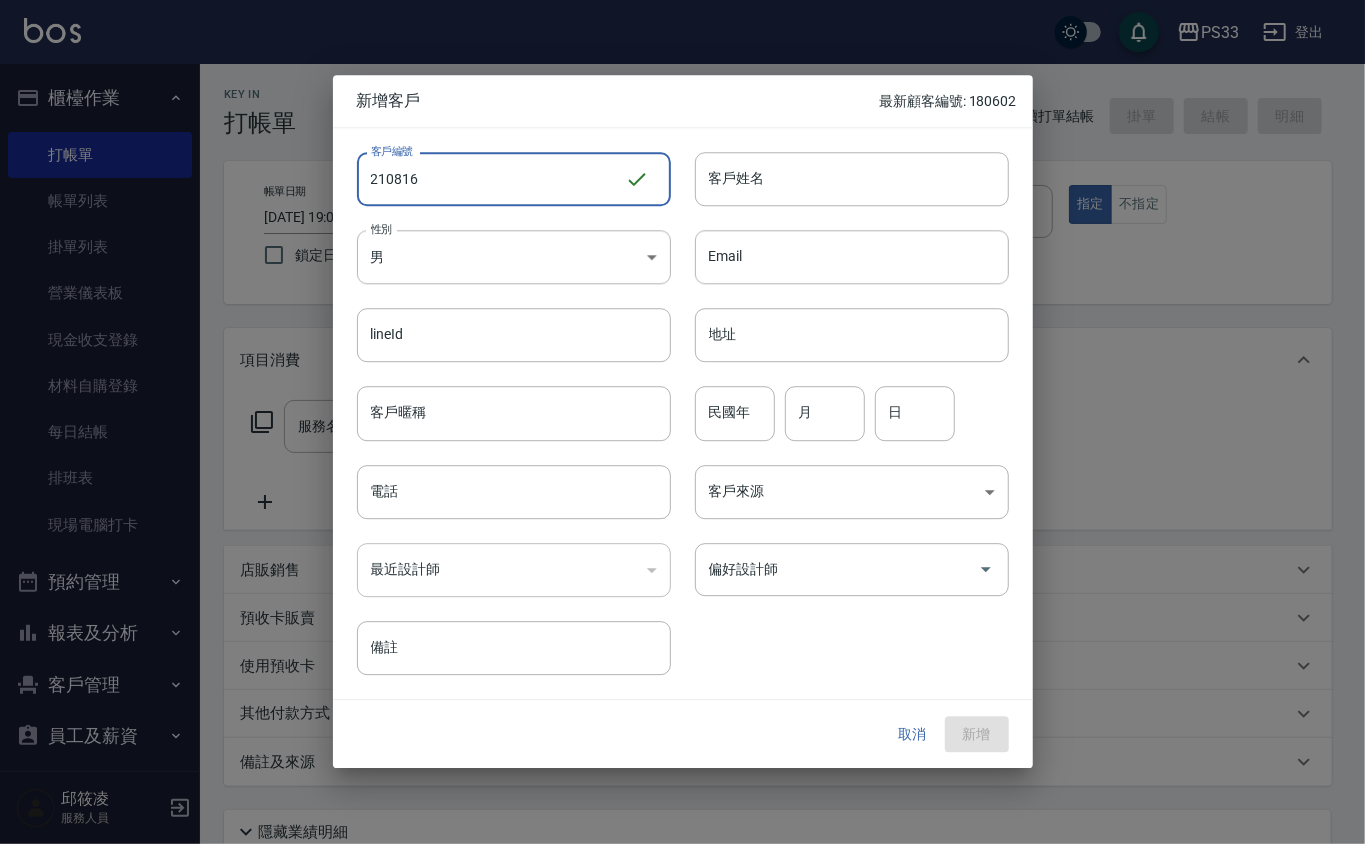 type on "210816" 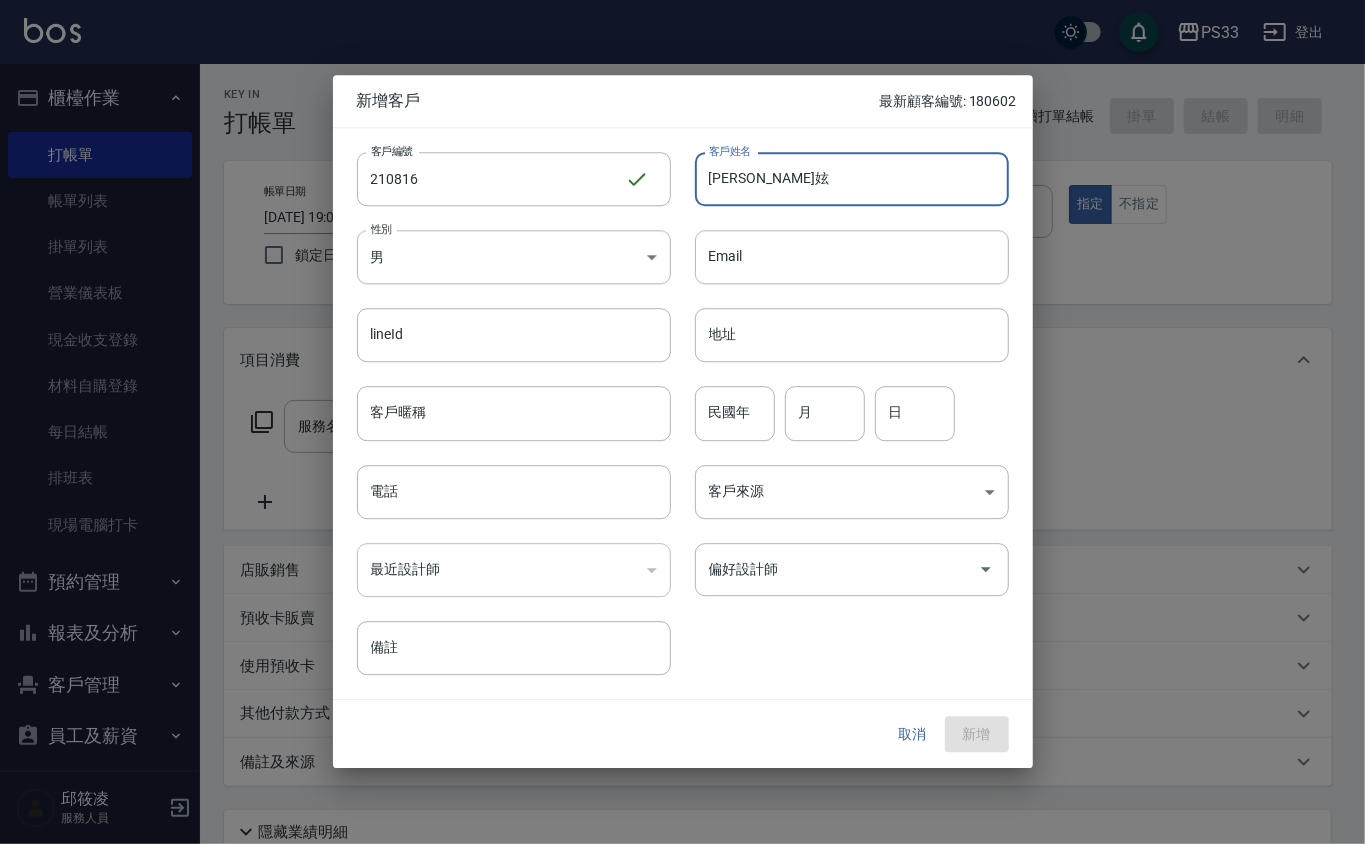 type on "[PERSON_NAME]妶" 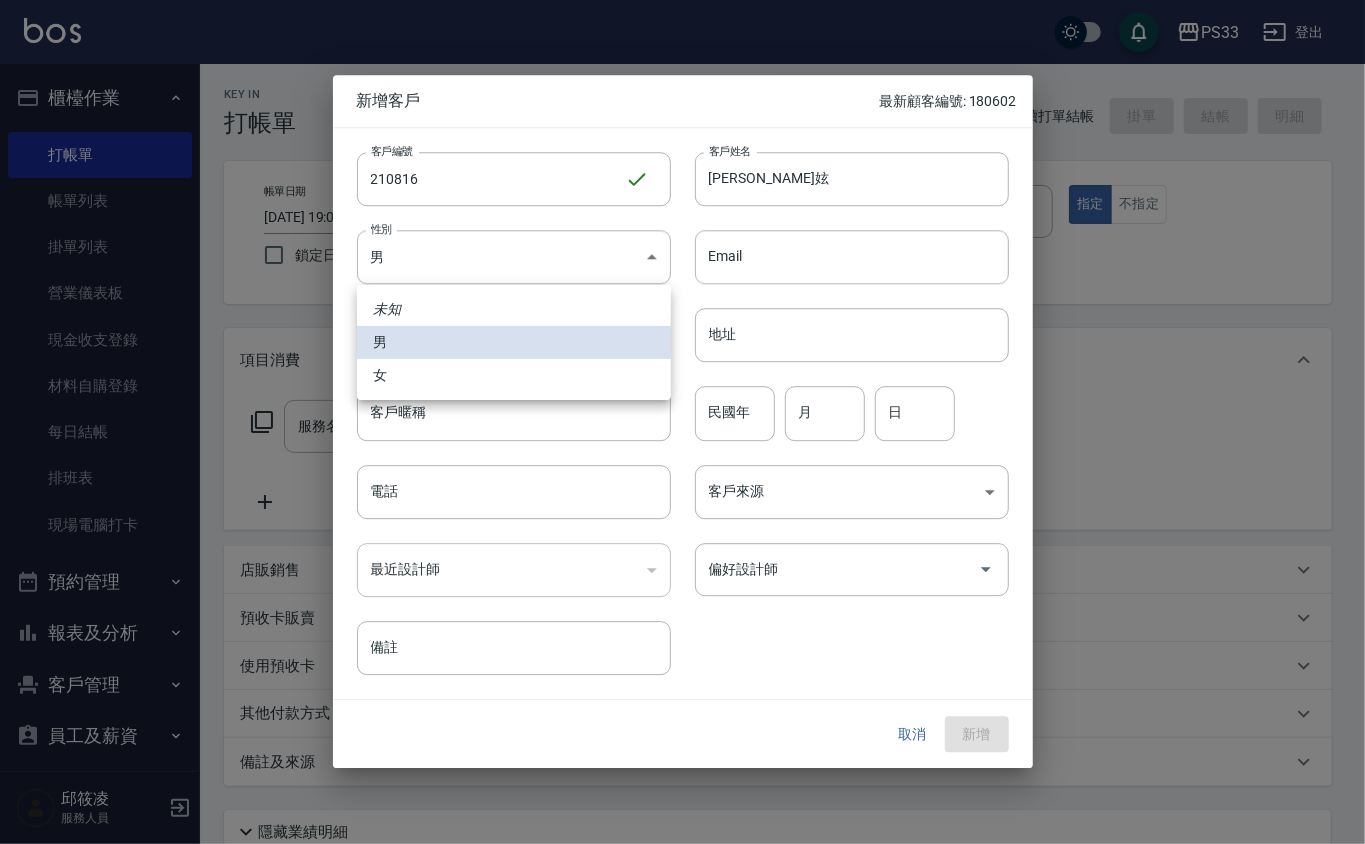 type 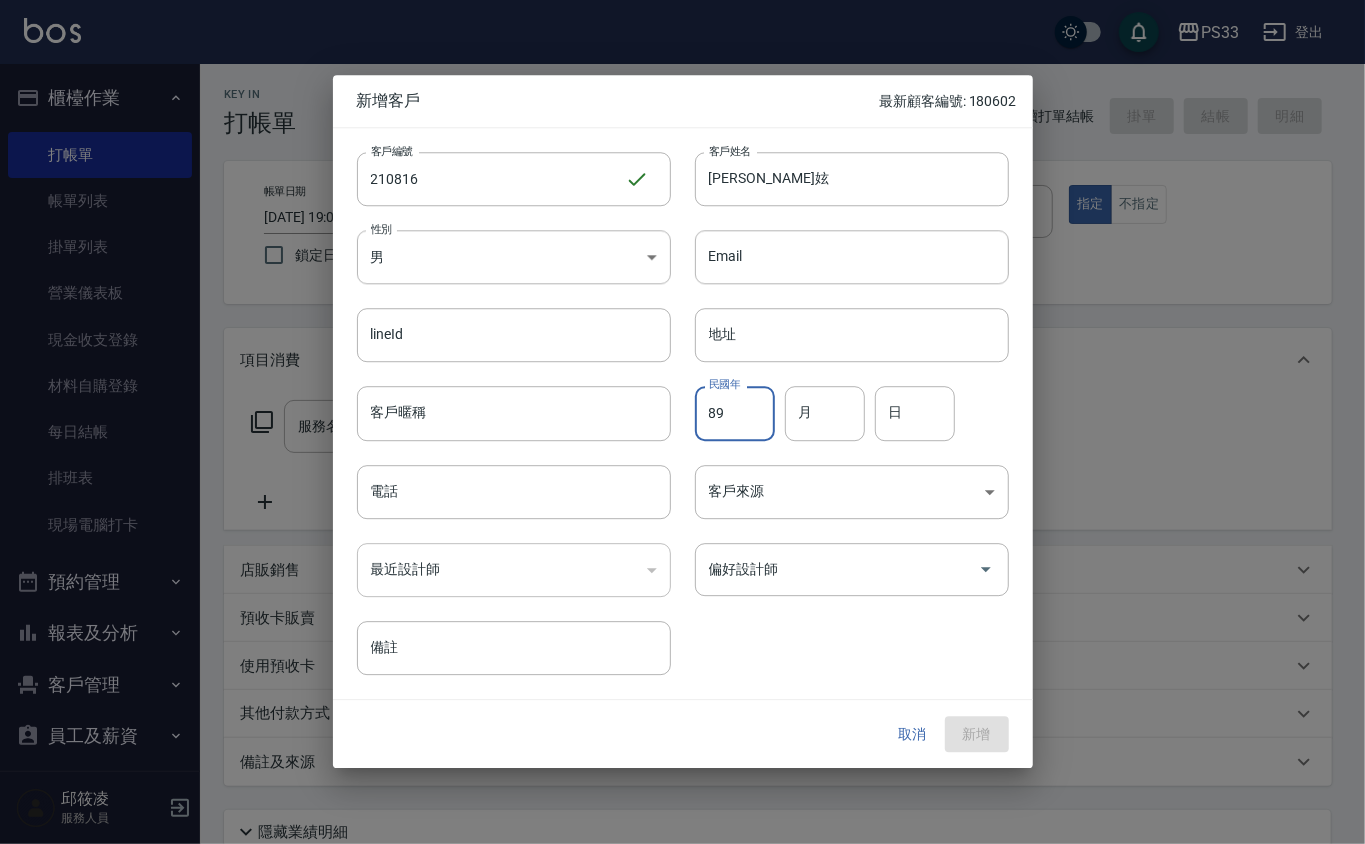 type on "89" 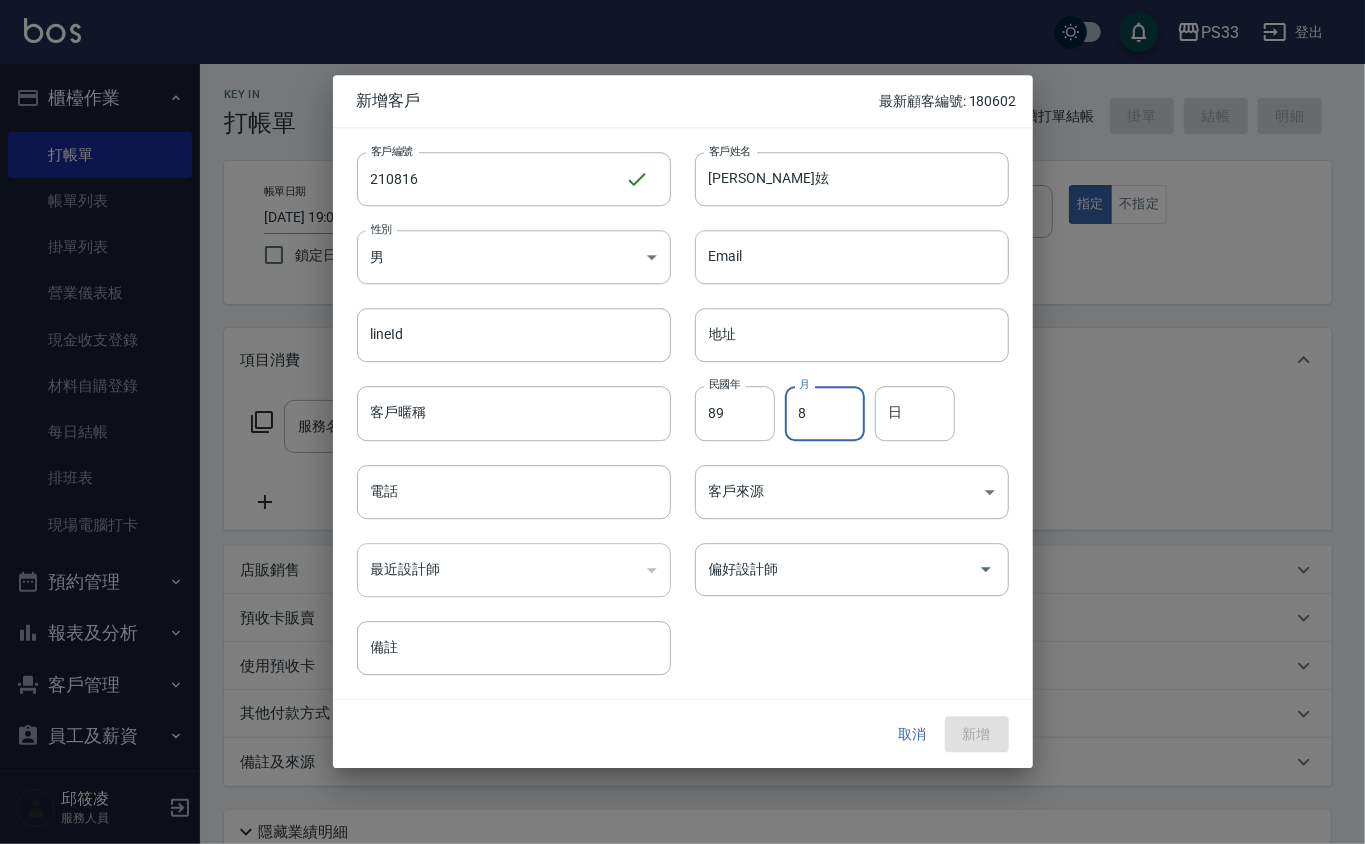 type on "8" 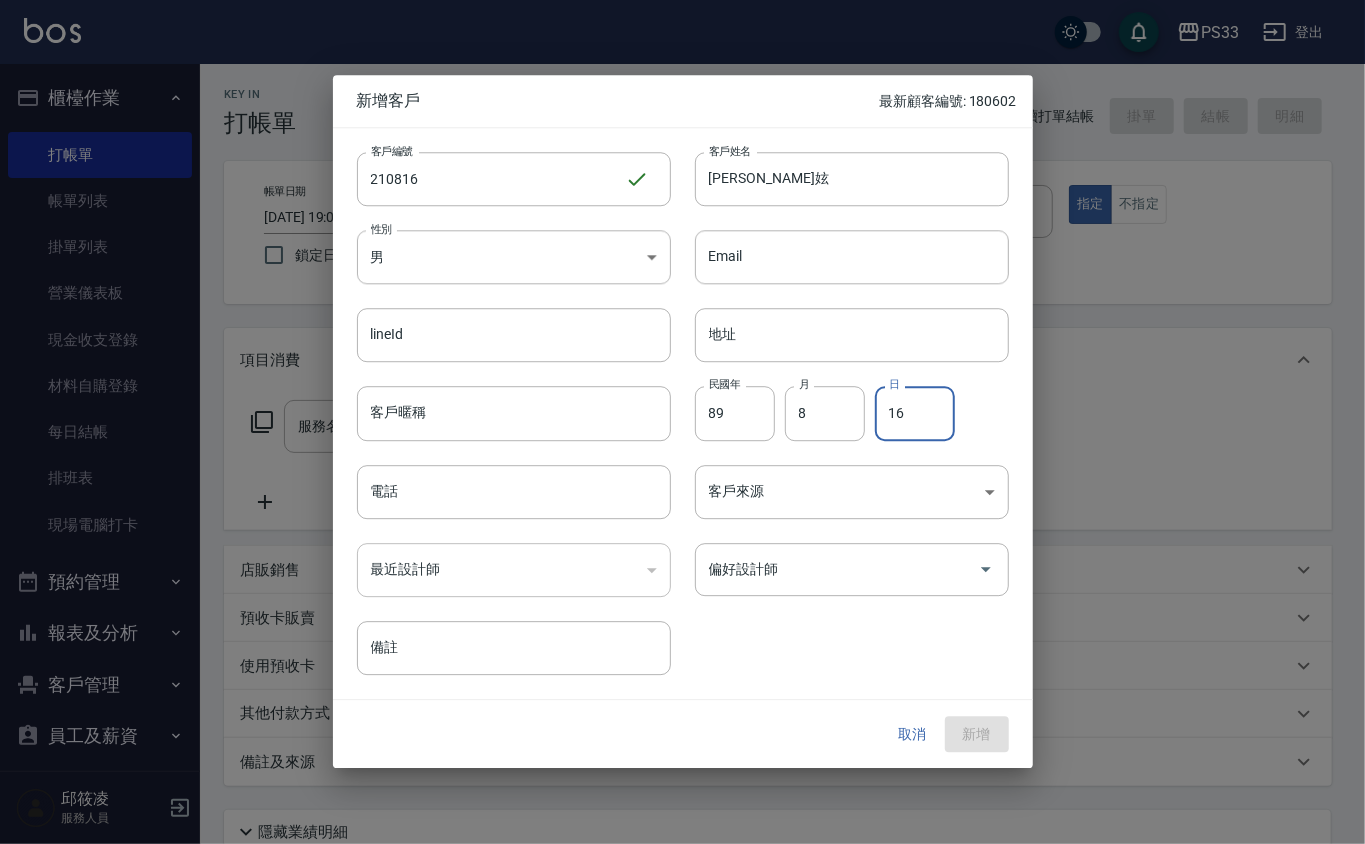 type on "16" 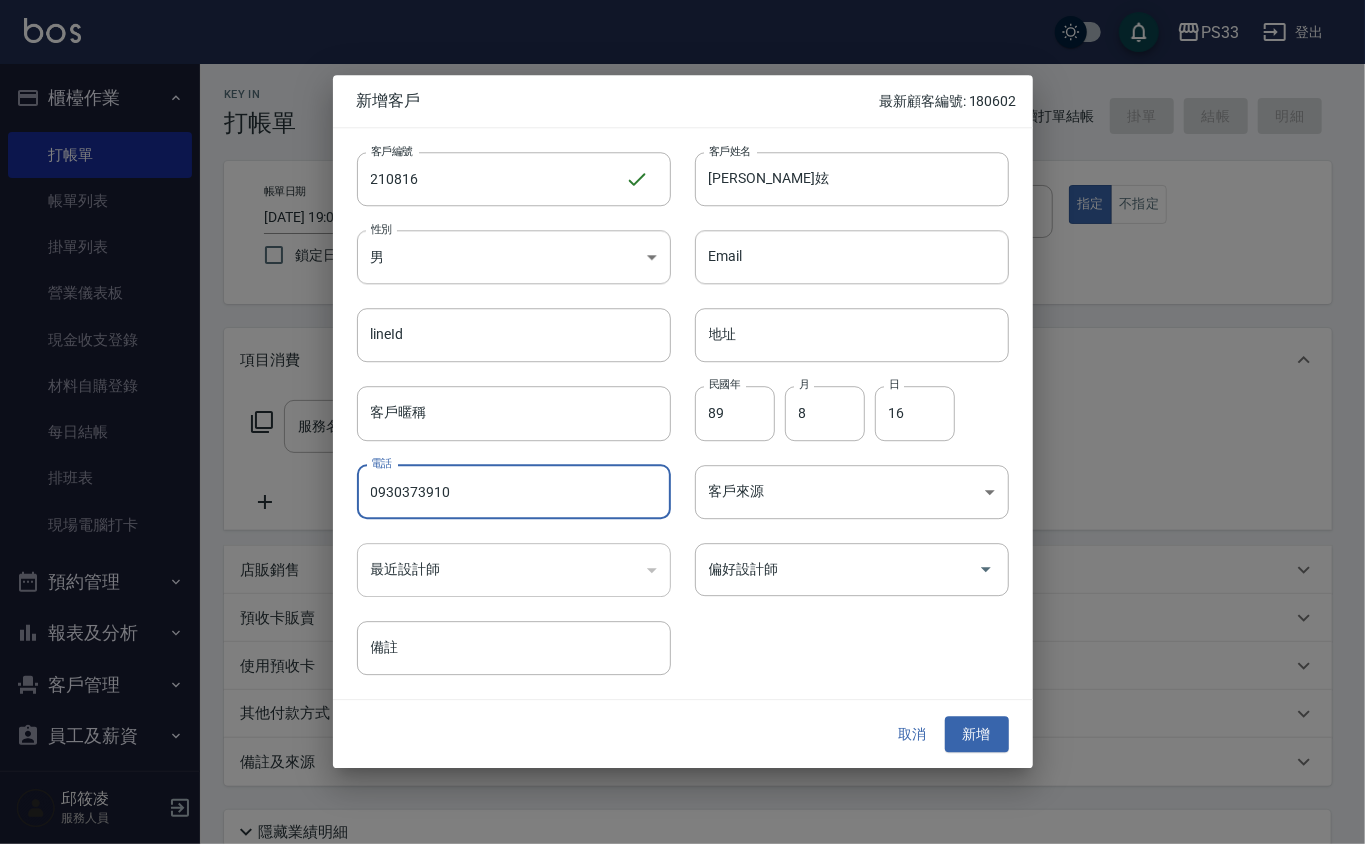 type on "0930373910" 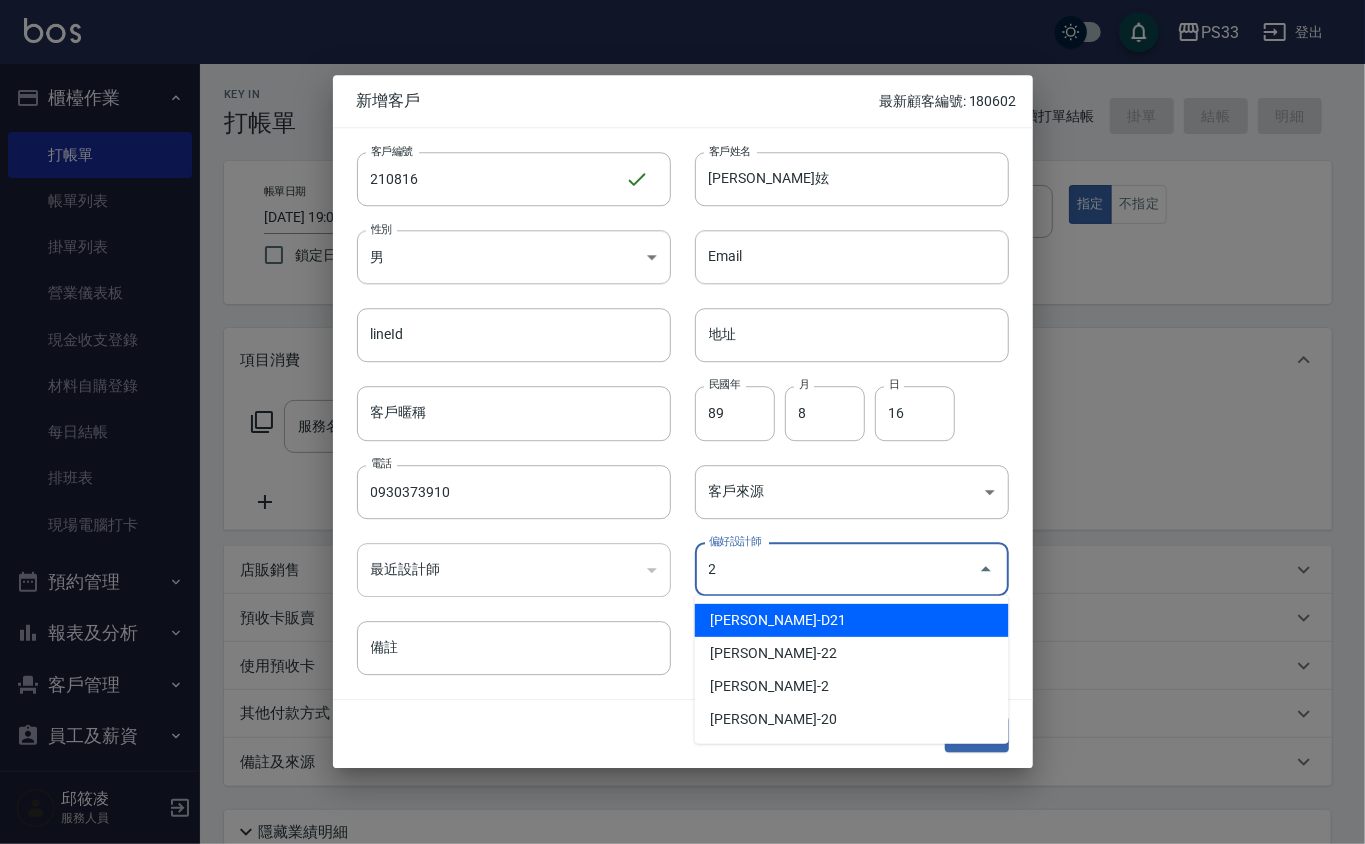 type on "[PERSON_NAME]" 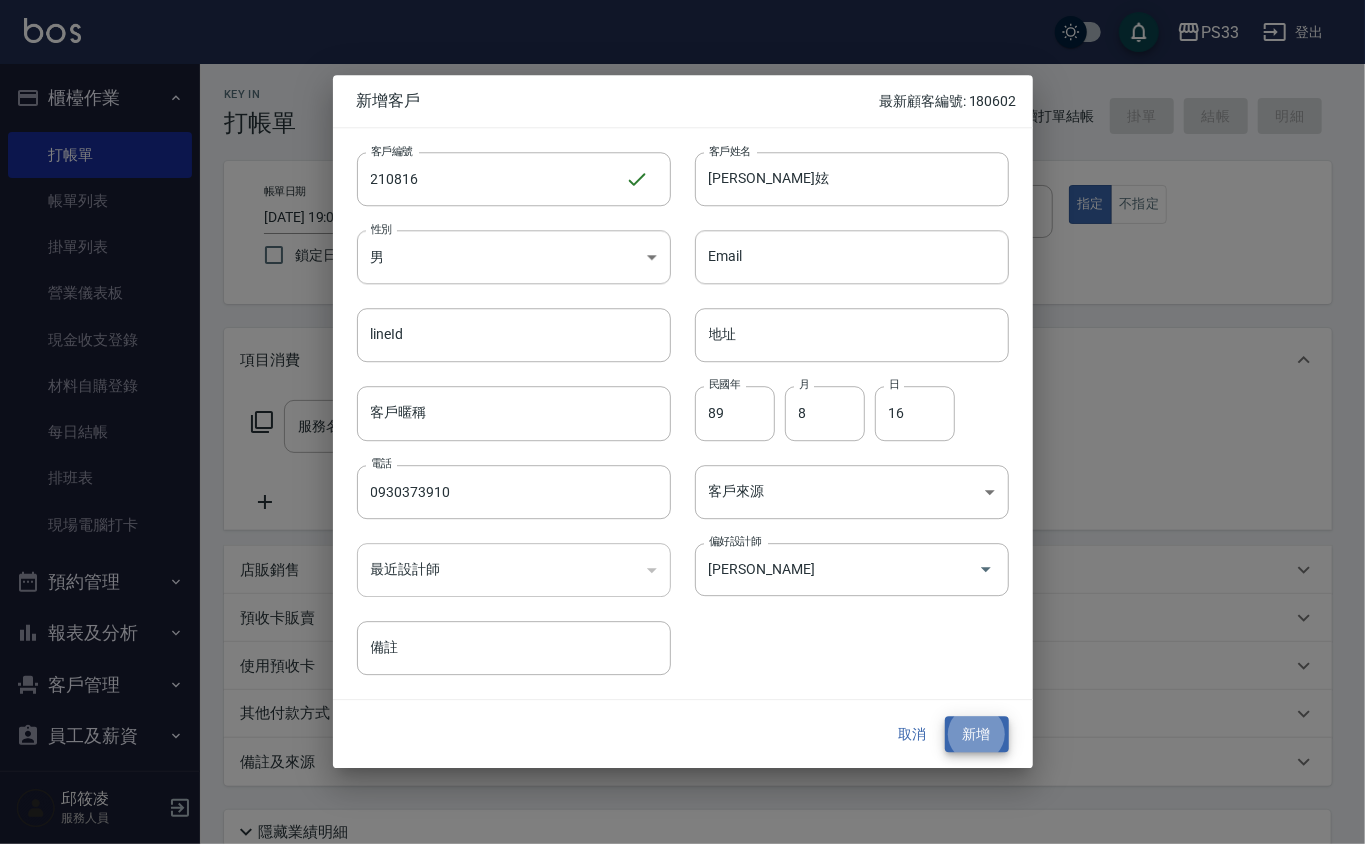 type 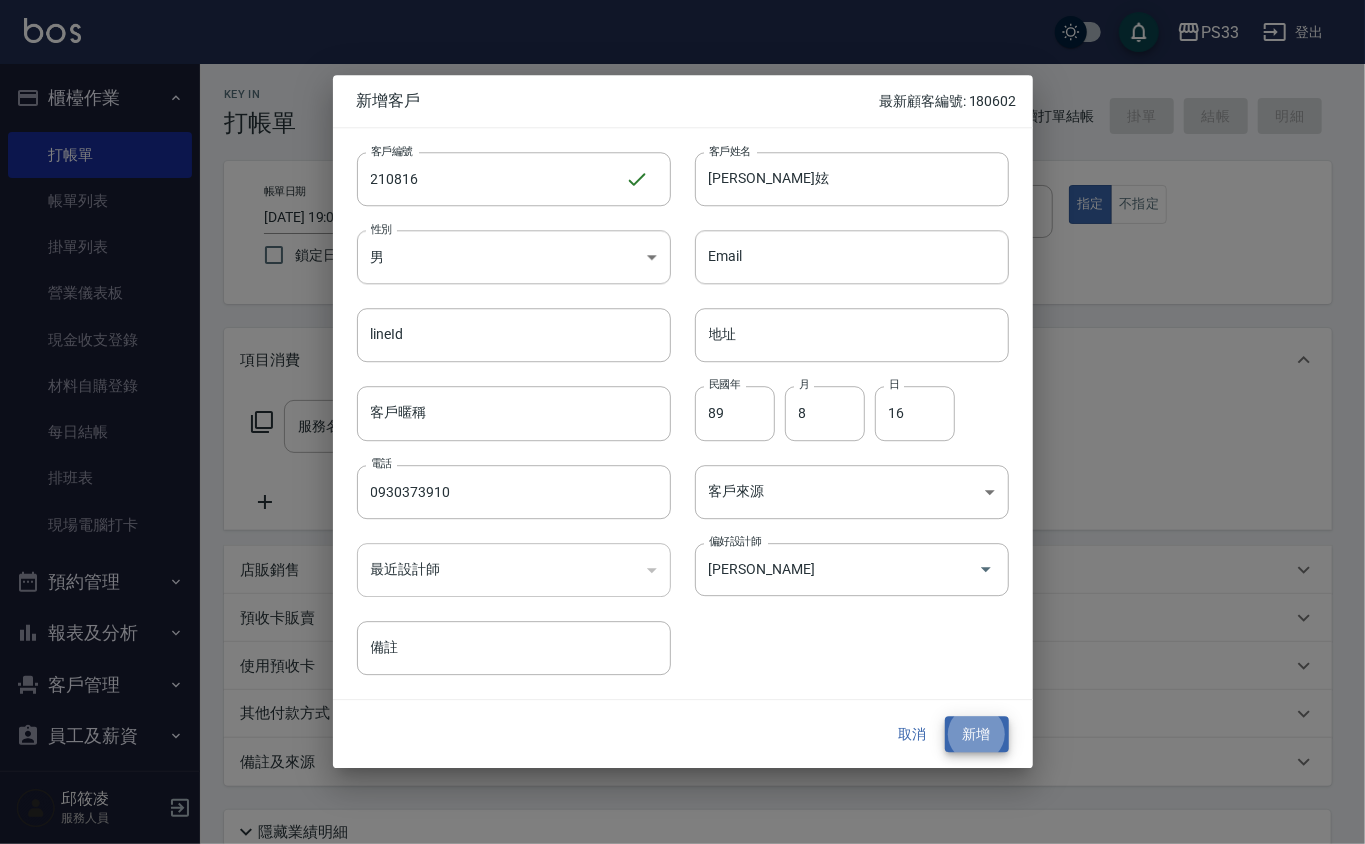 click on "新增" at bounding box center (977, 734) 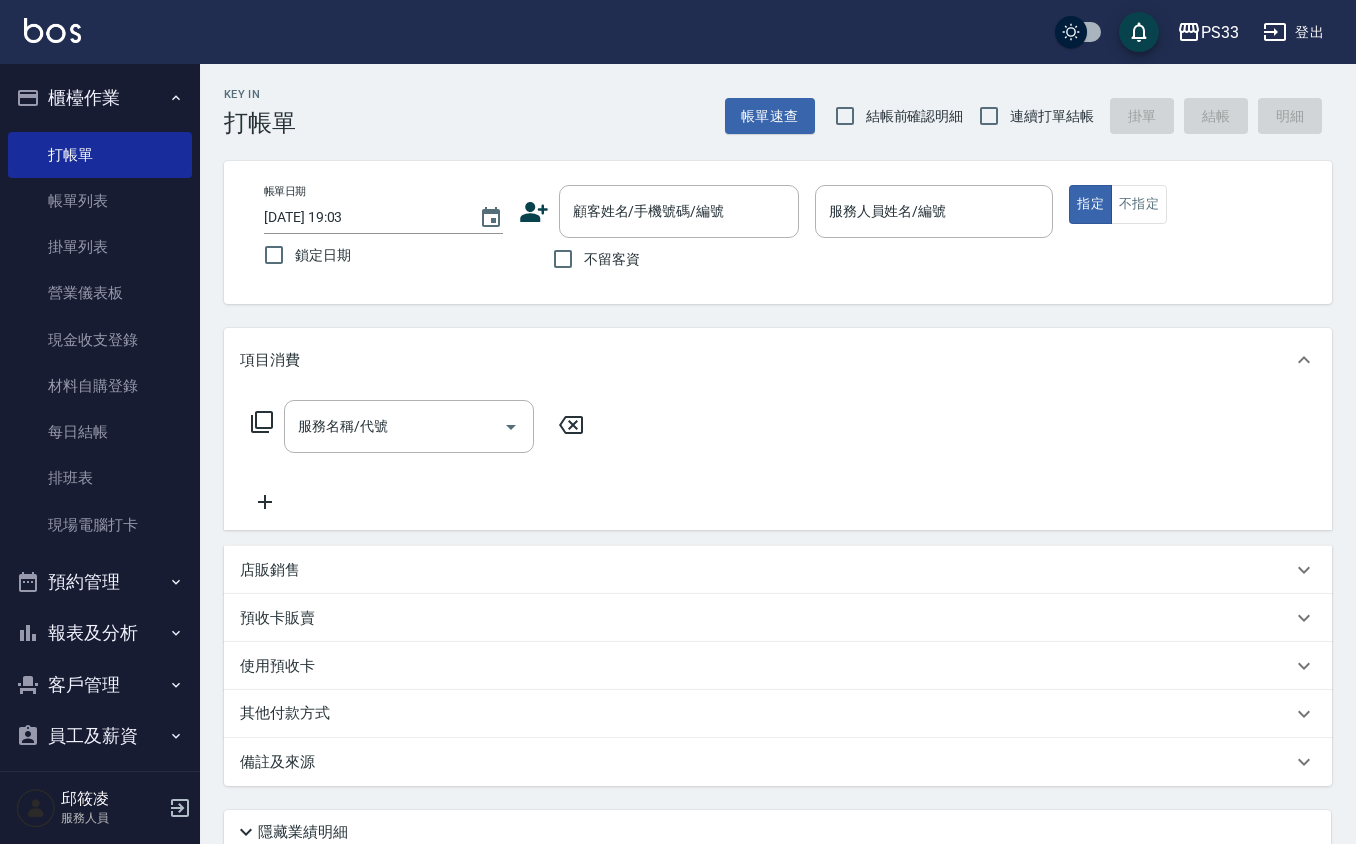 click 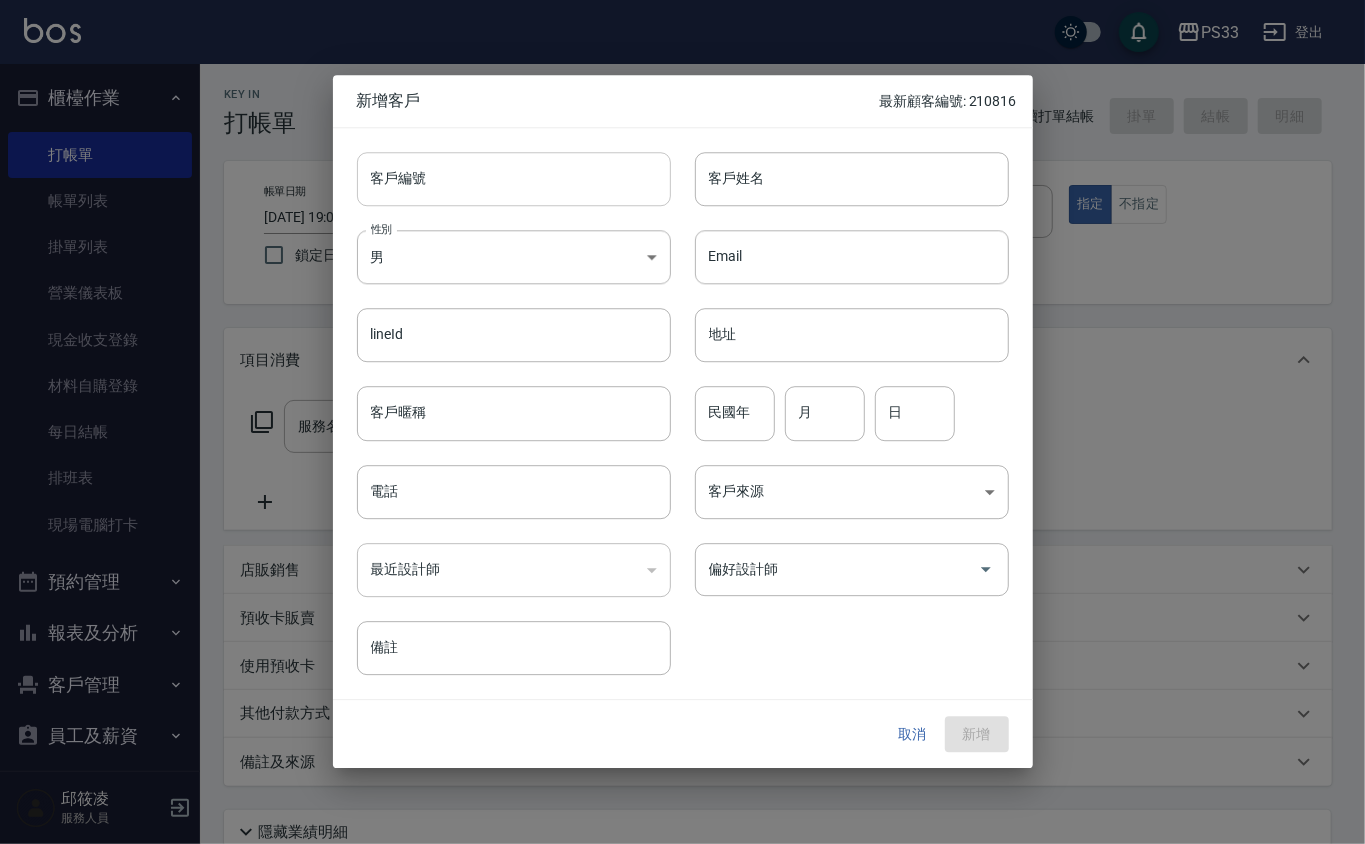 click on "客戶編號" at bounding box center (514, 179) 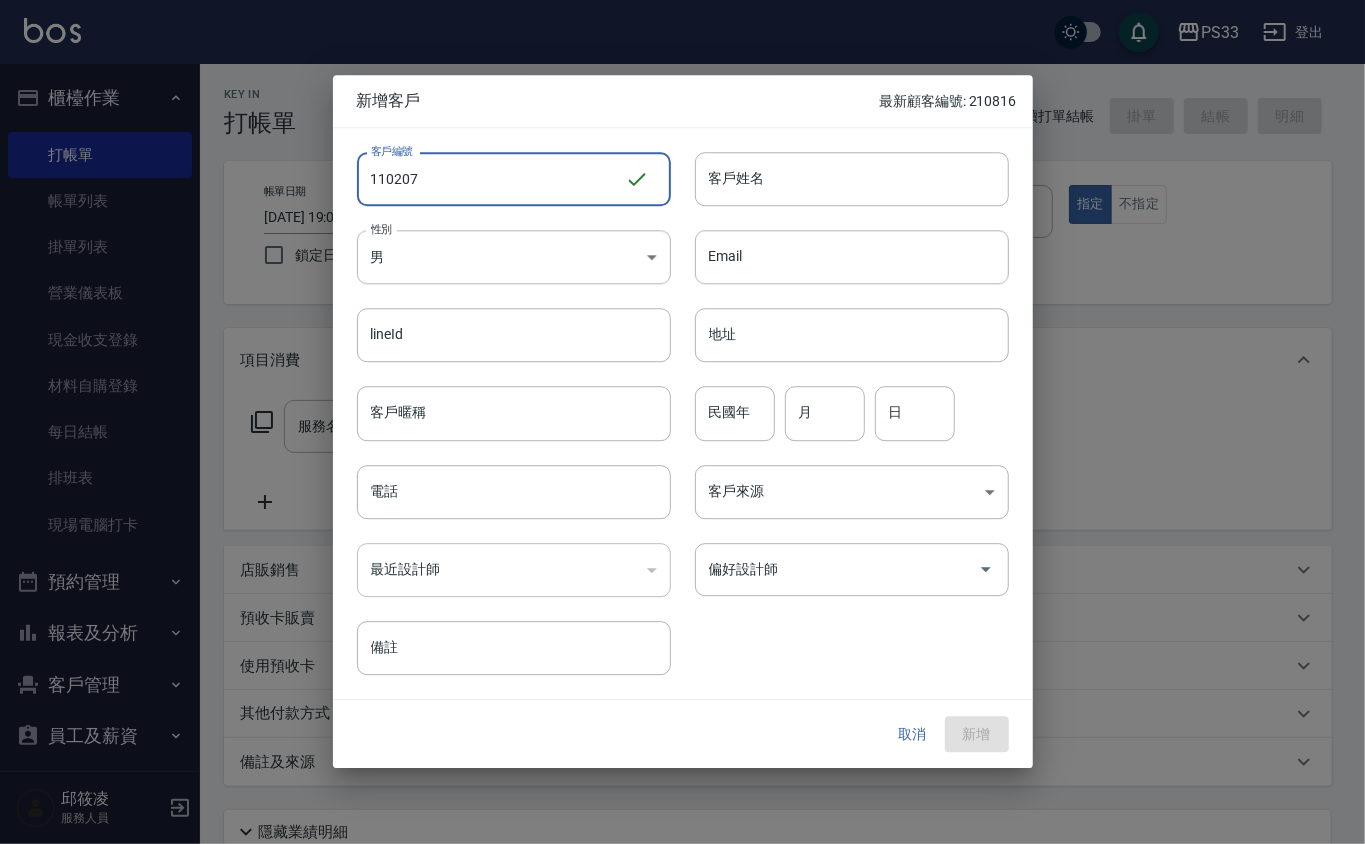 type on "110207" 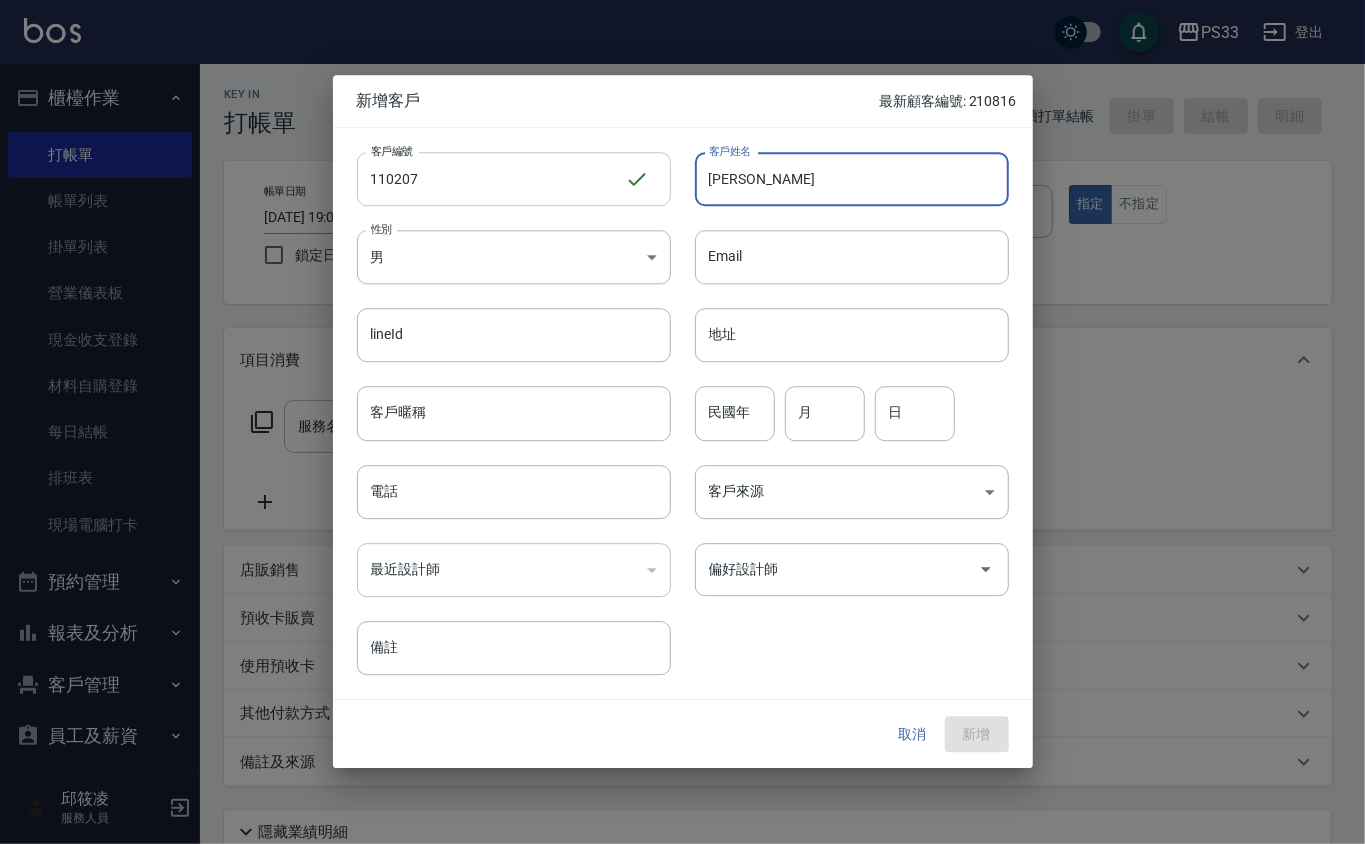 type on "[PERSON_NAME]" 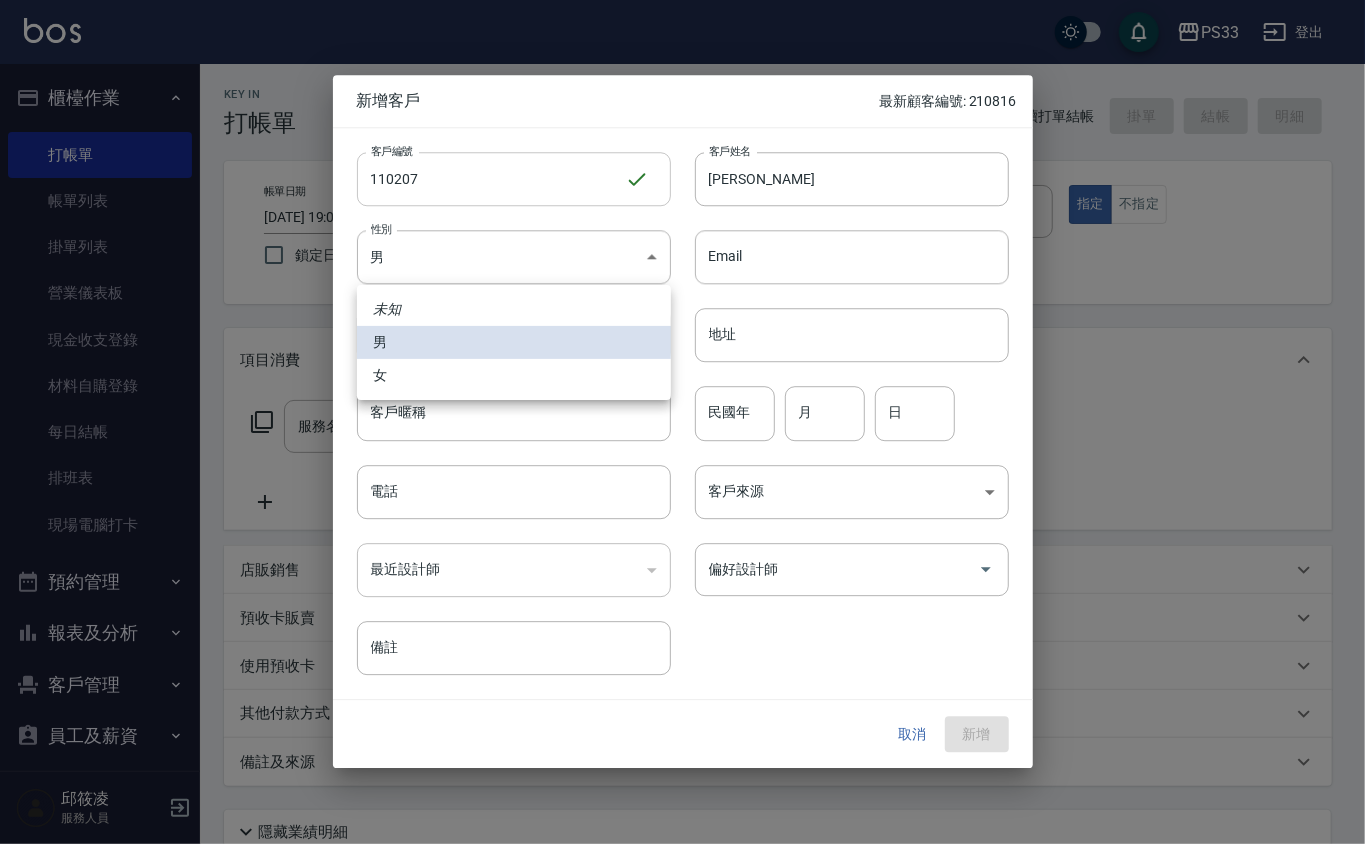 type 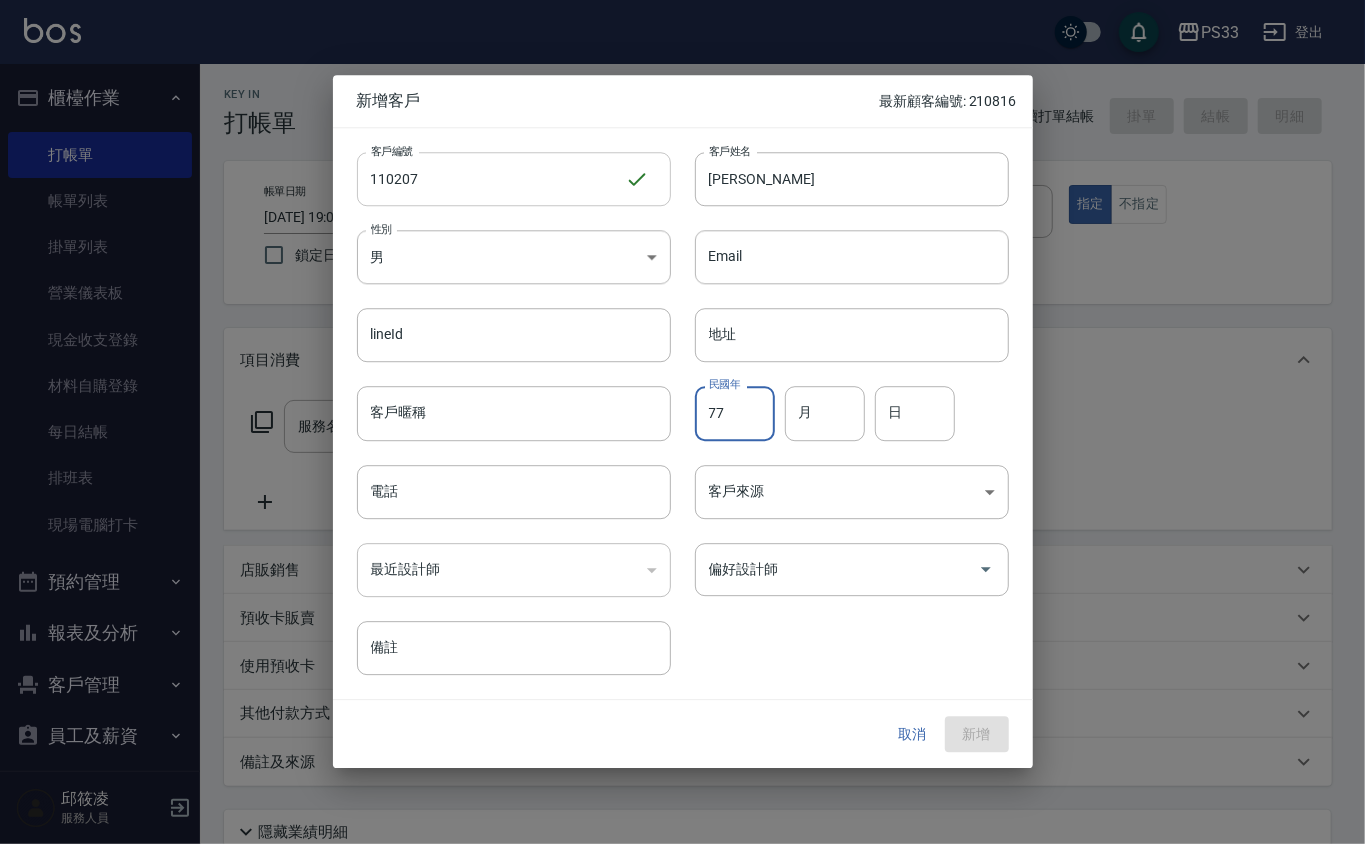 type on "77" 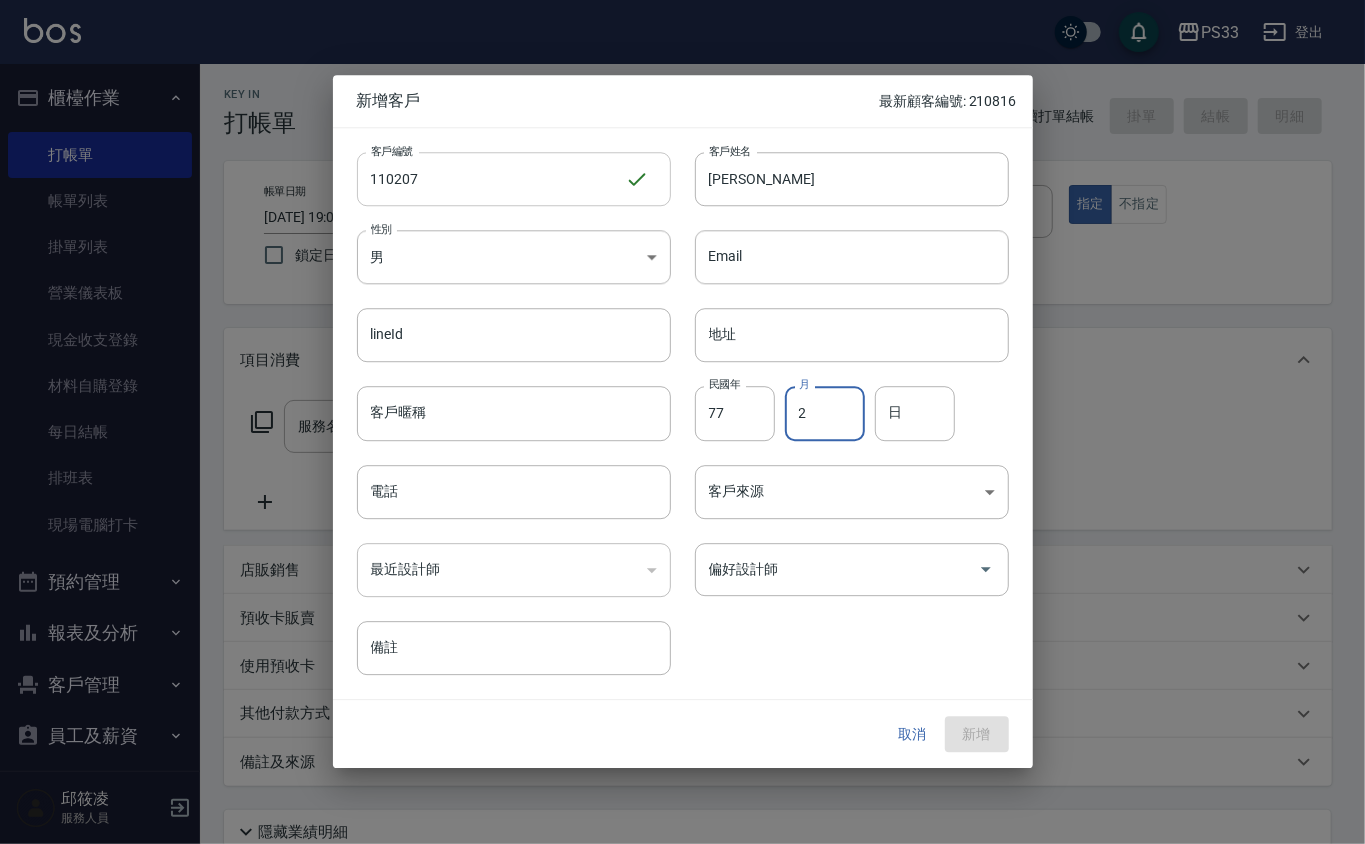 type on "2" 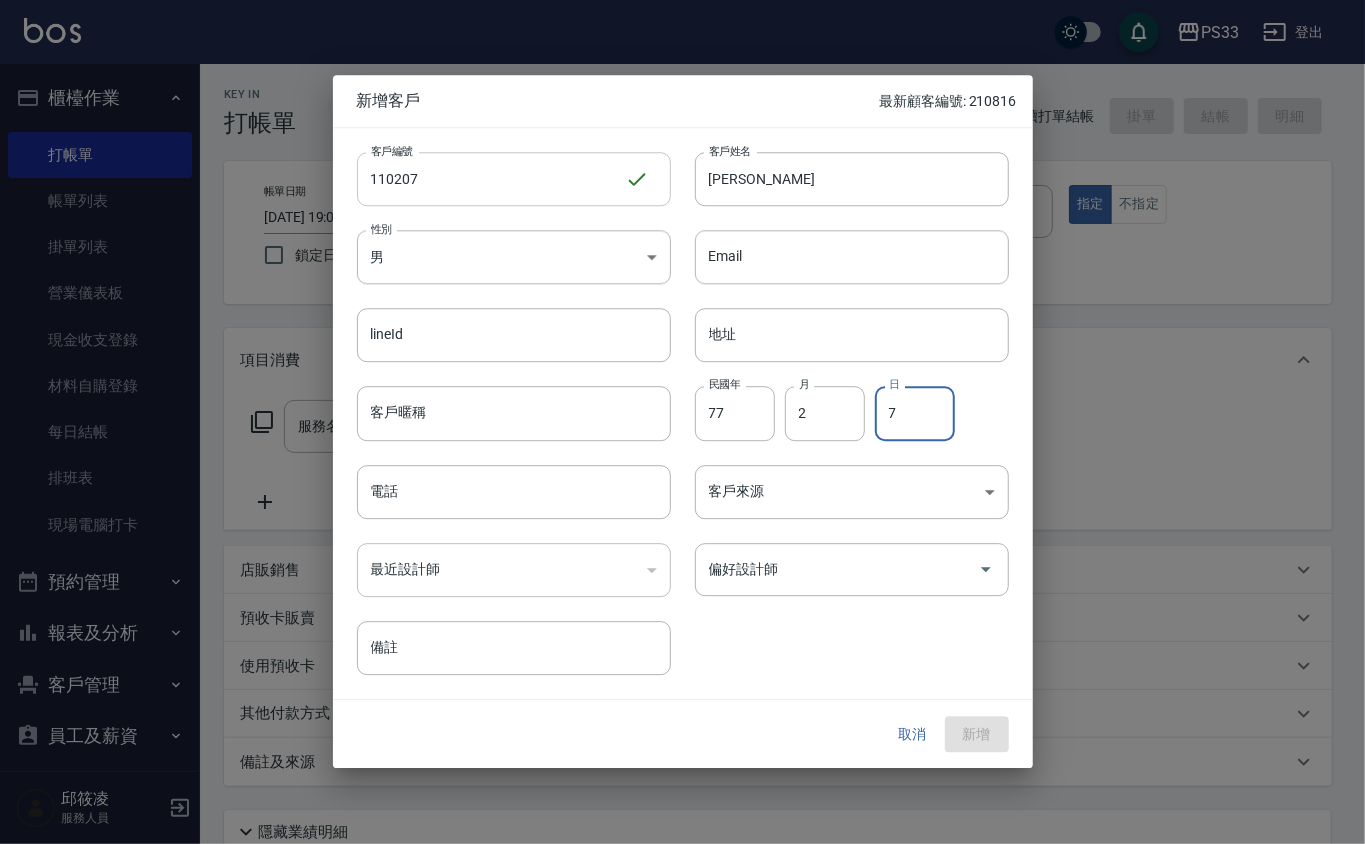type on "7" 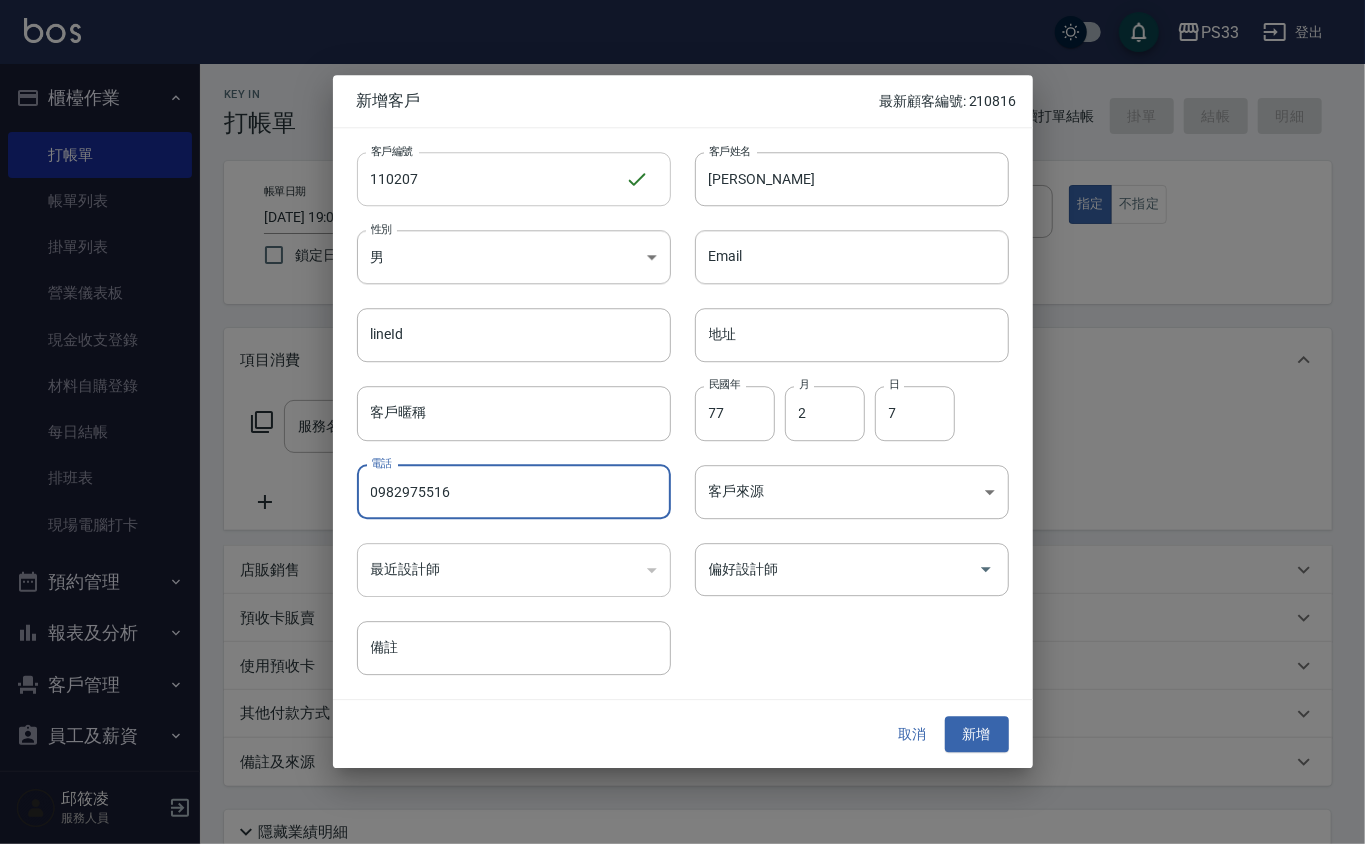 type on "0982975516" 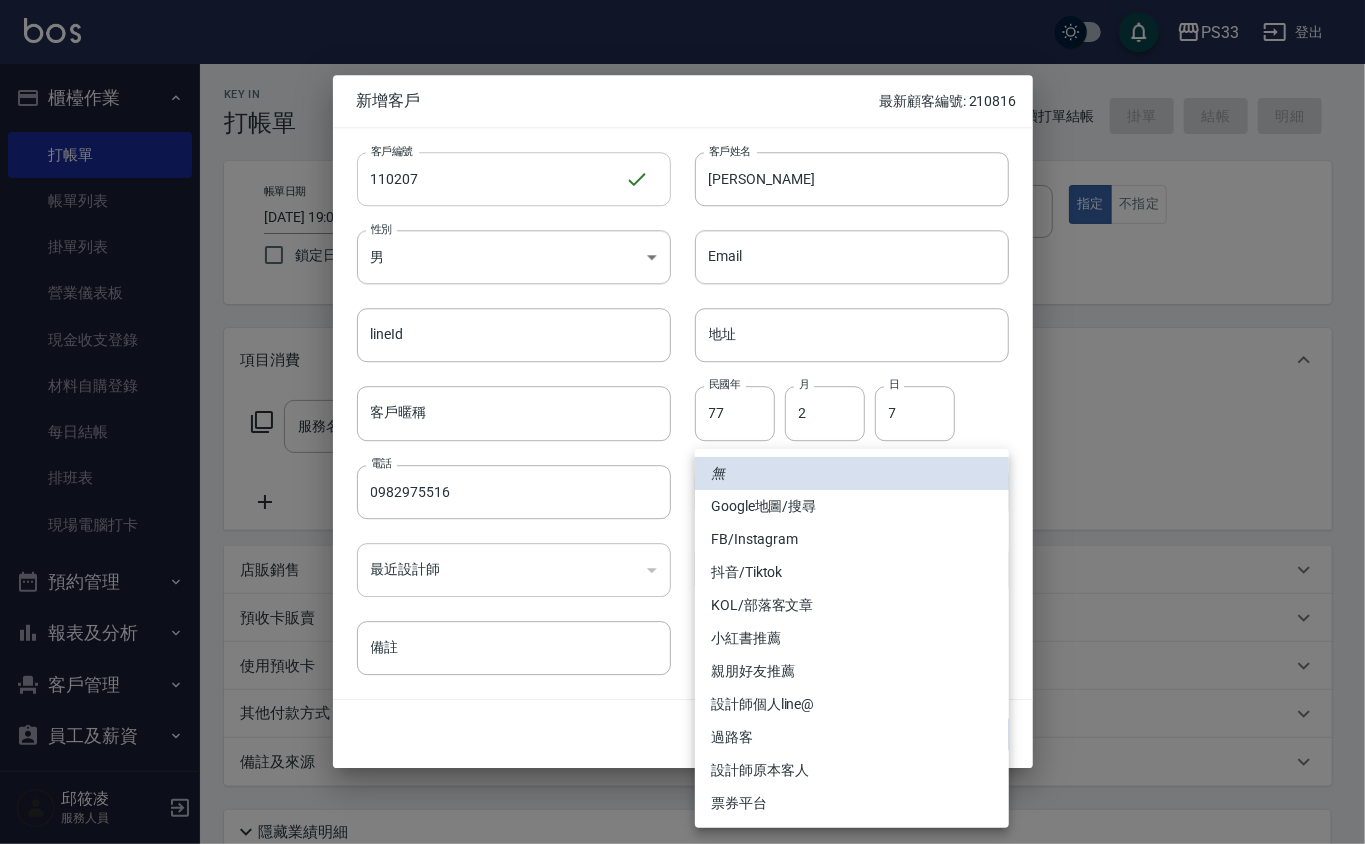 type 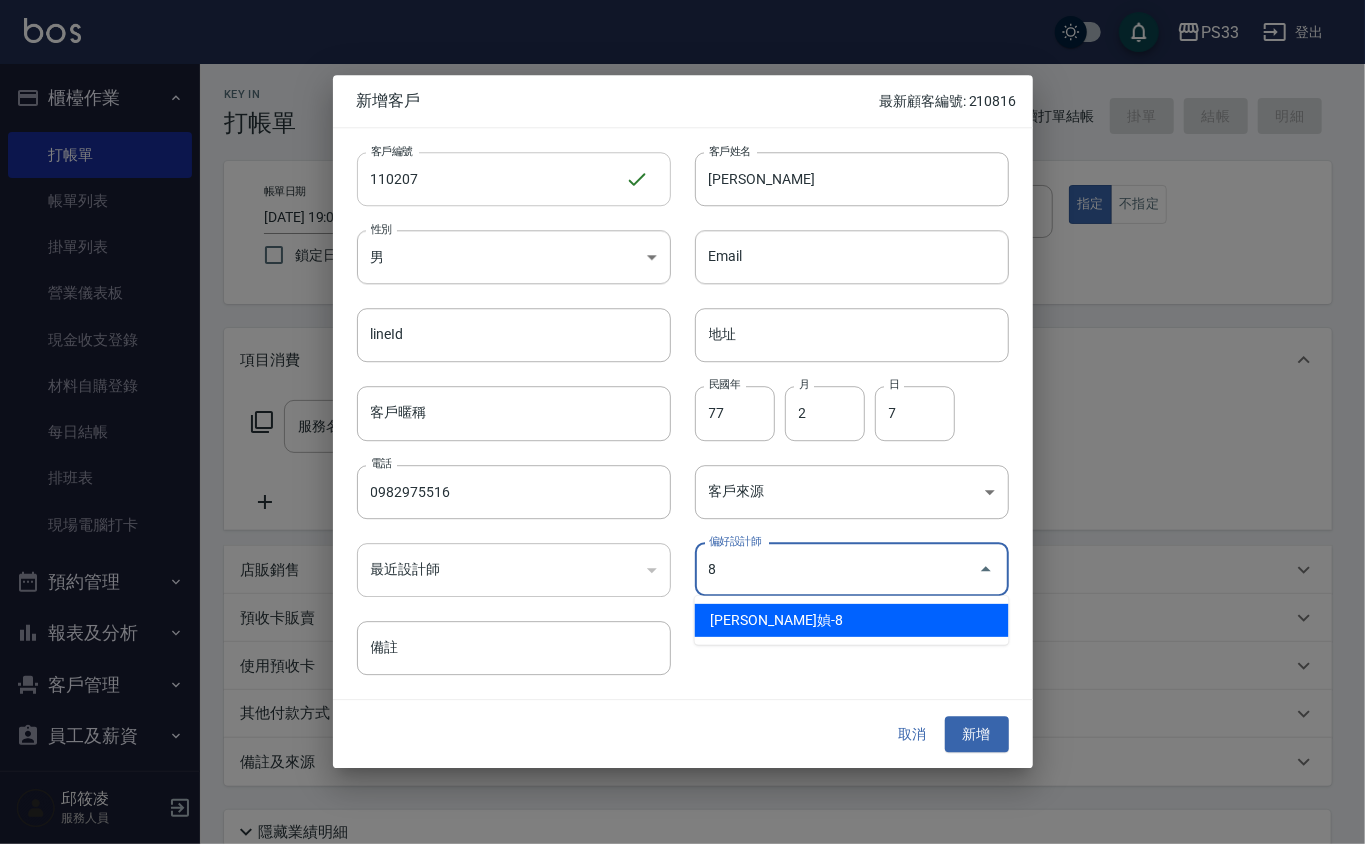 type on "[PERSON_NAME]媜" 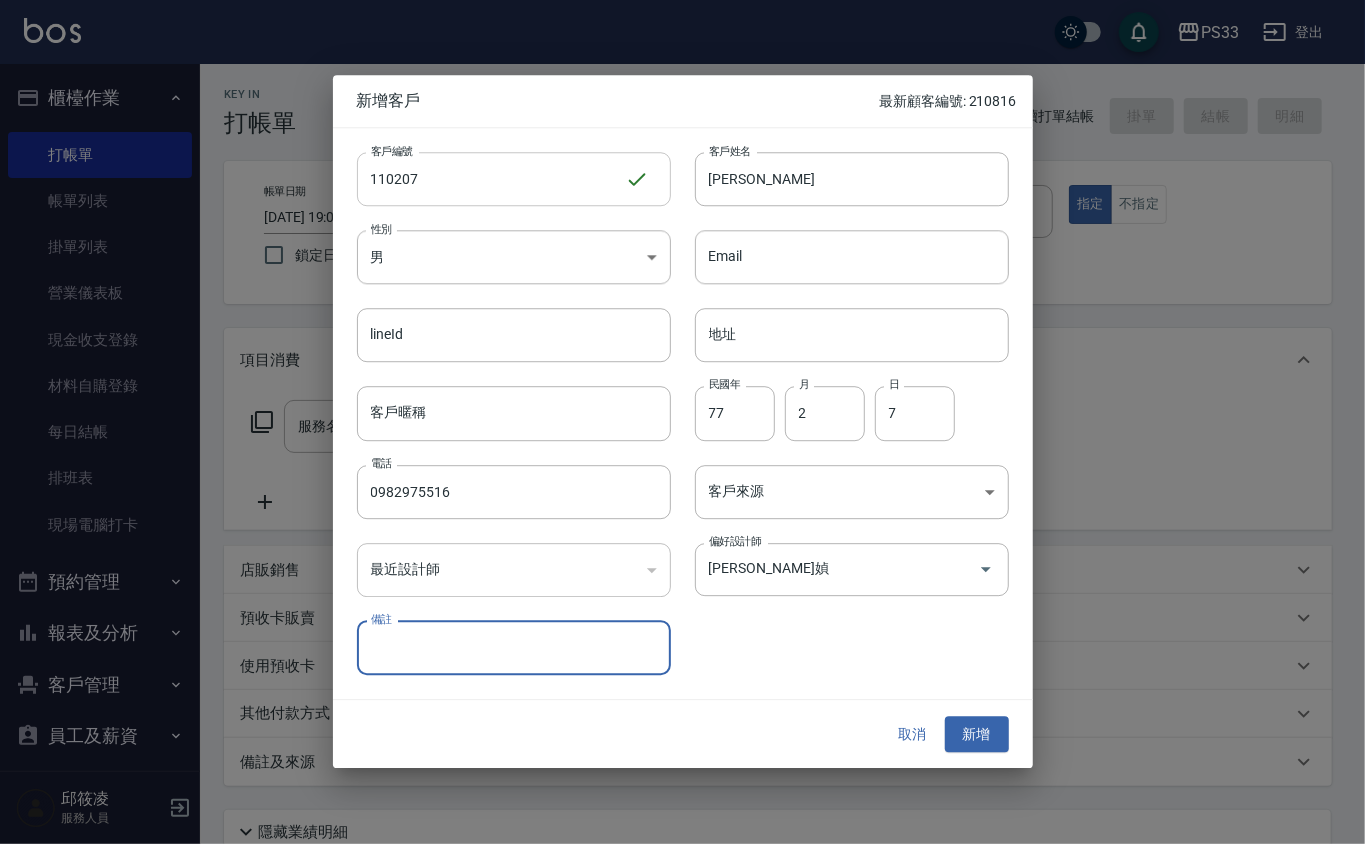 type 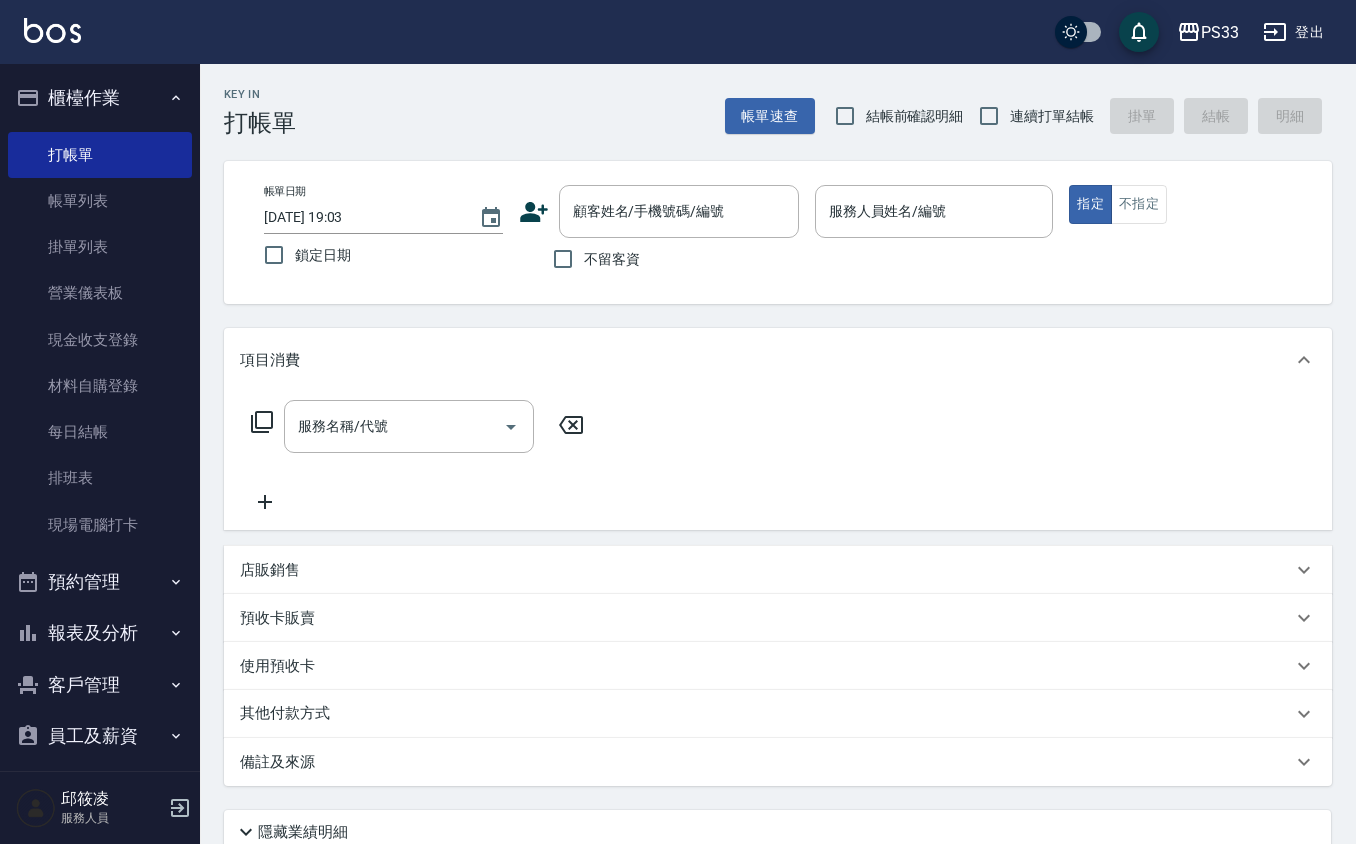 click 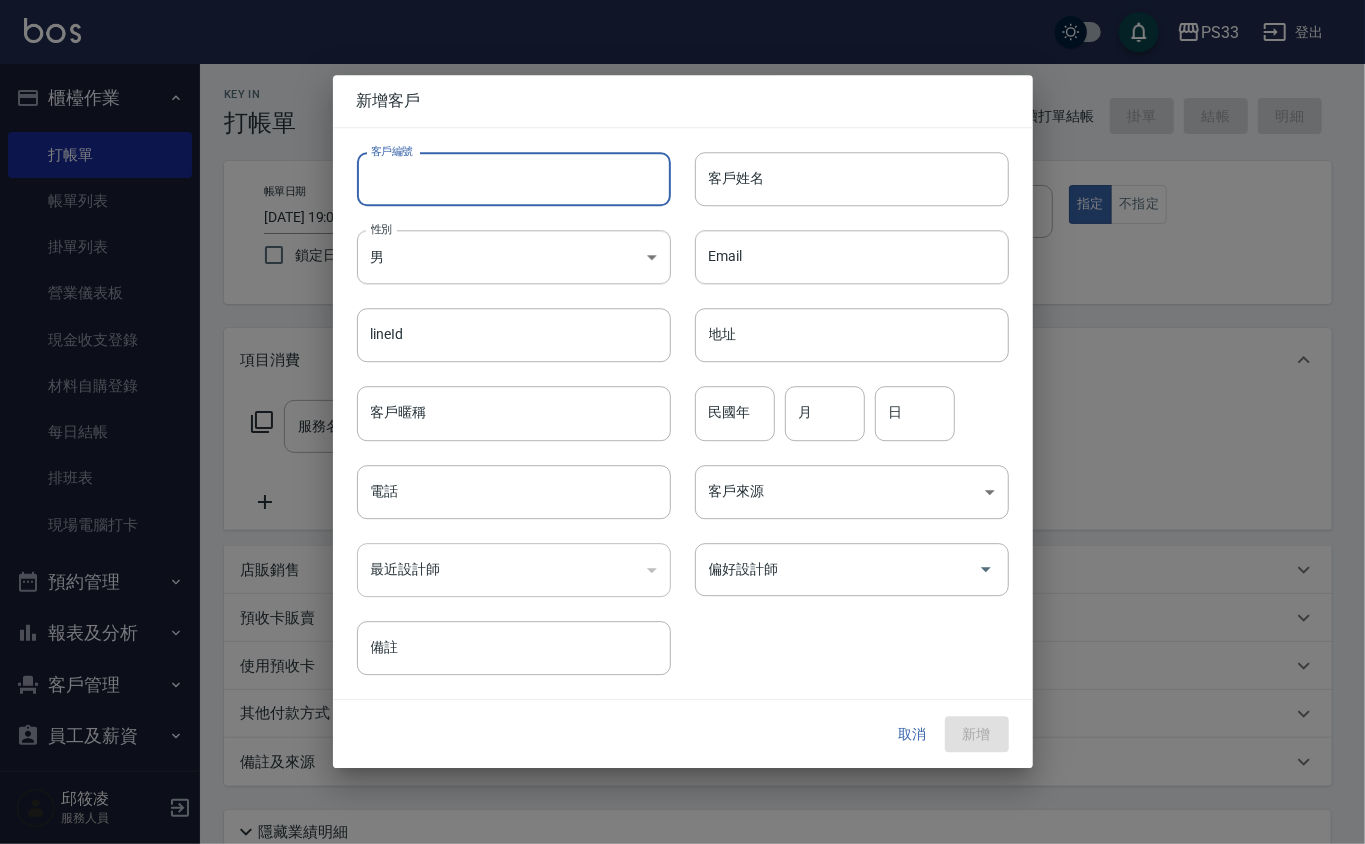 click on "客戶編號" at bounding box center (514, 179) 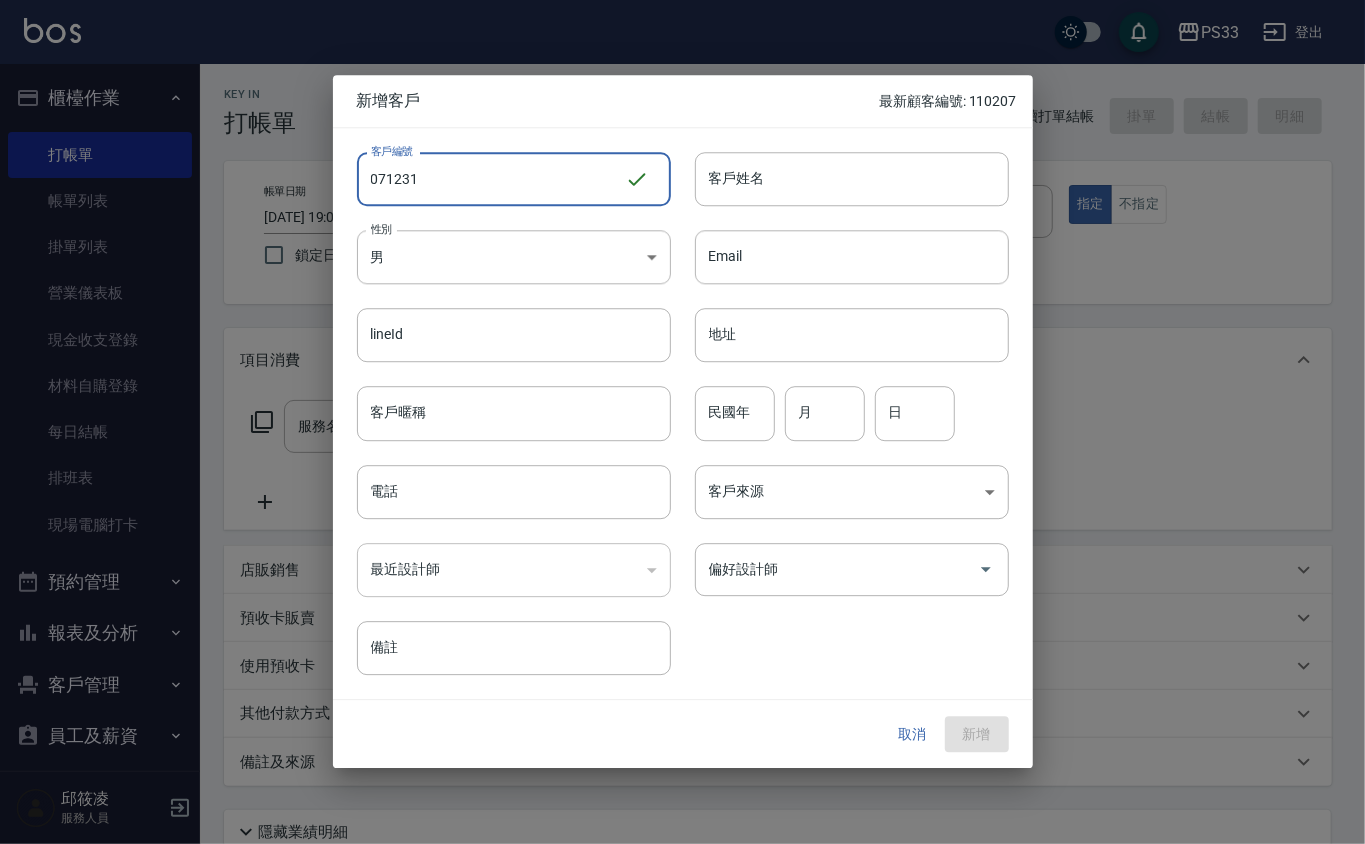 type on "071231" 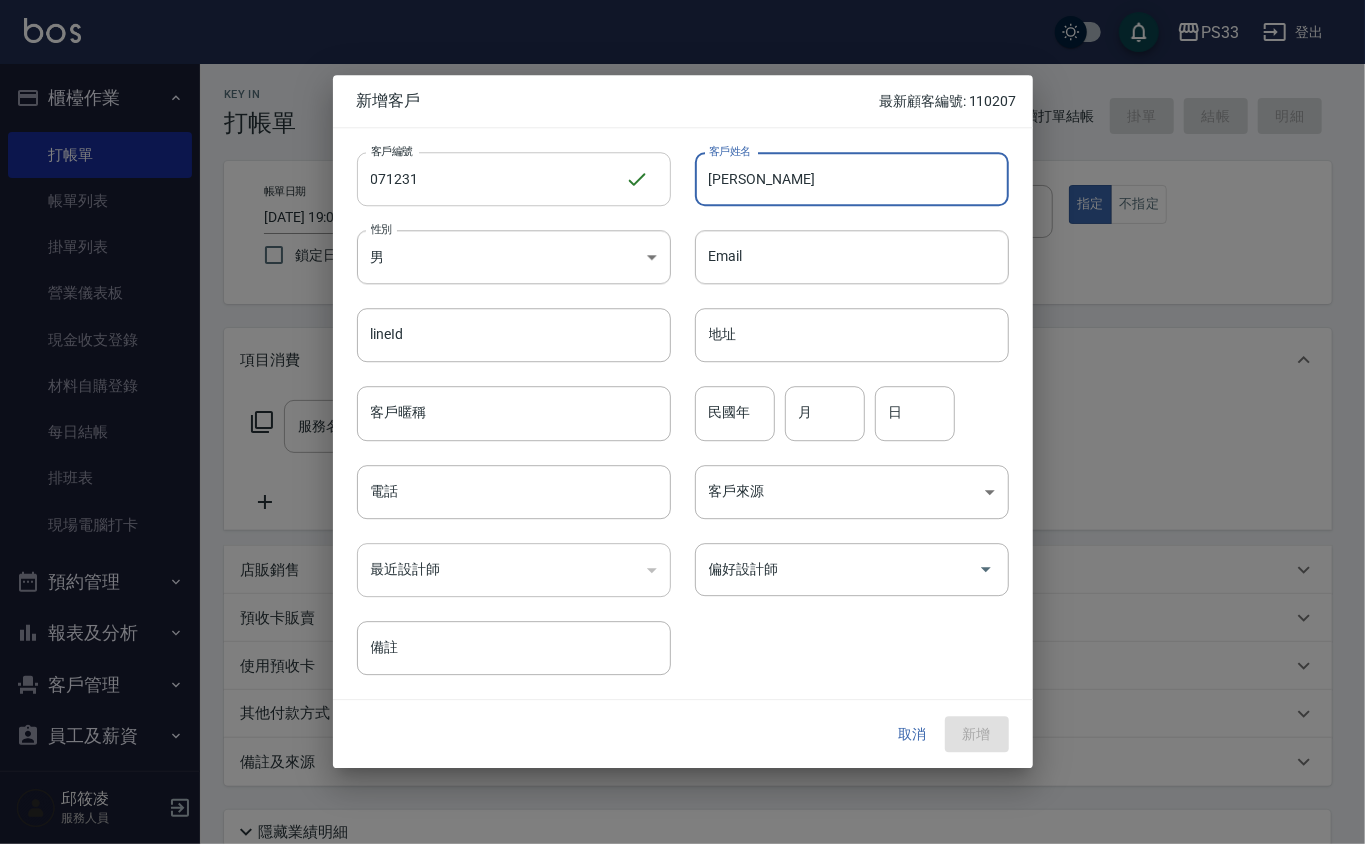 type on "[PERSON_NAME]" 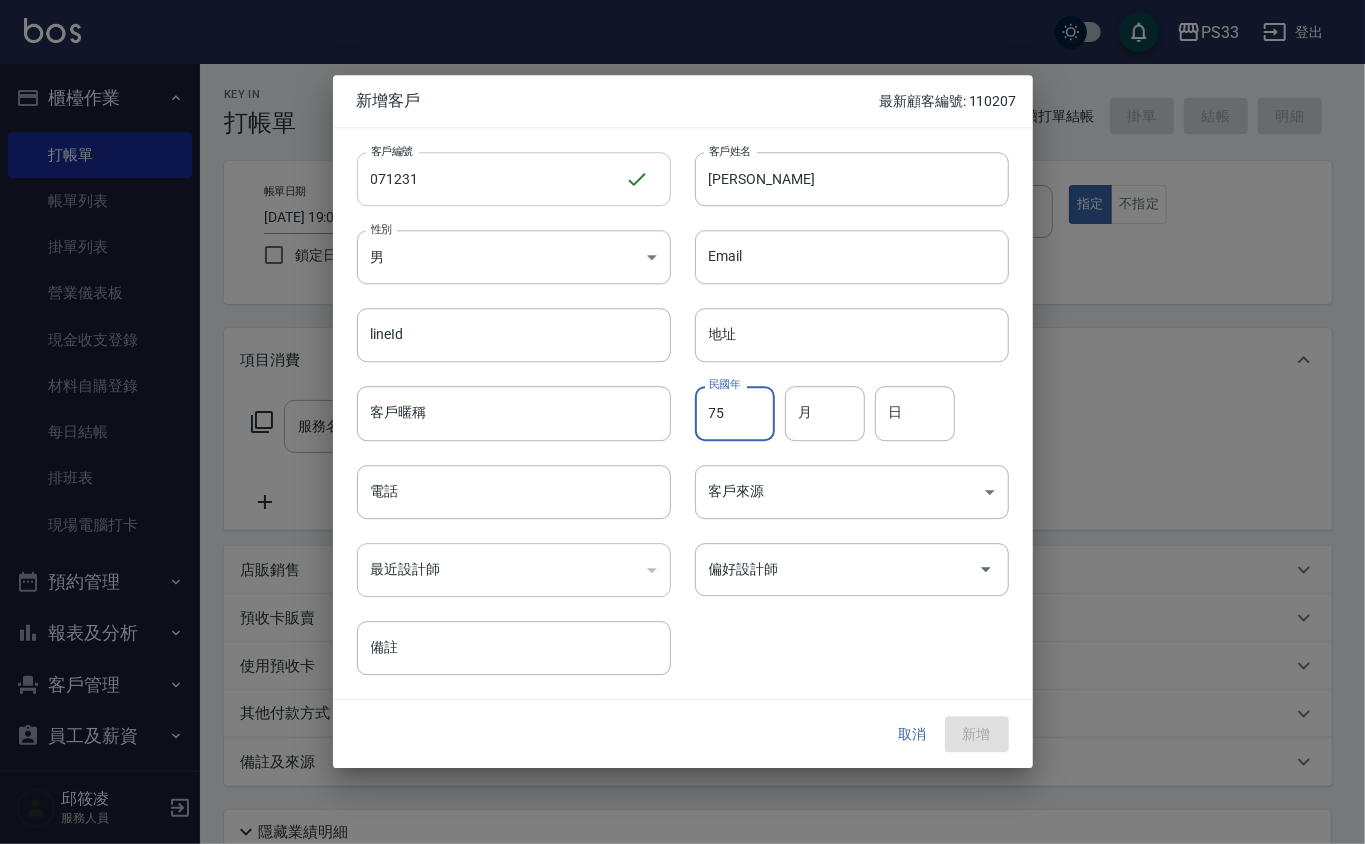 type on "75" 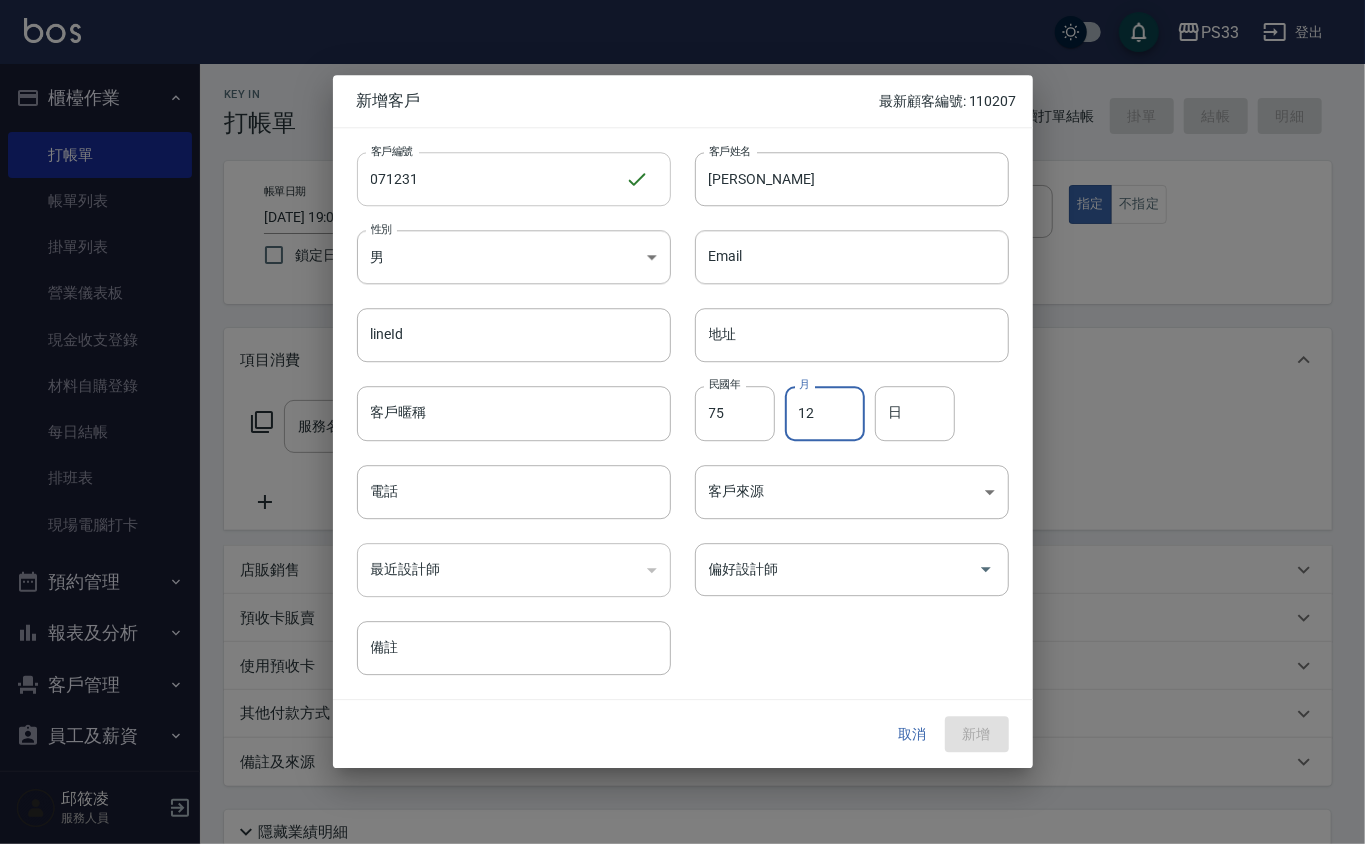 type on "12" 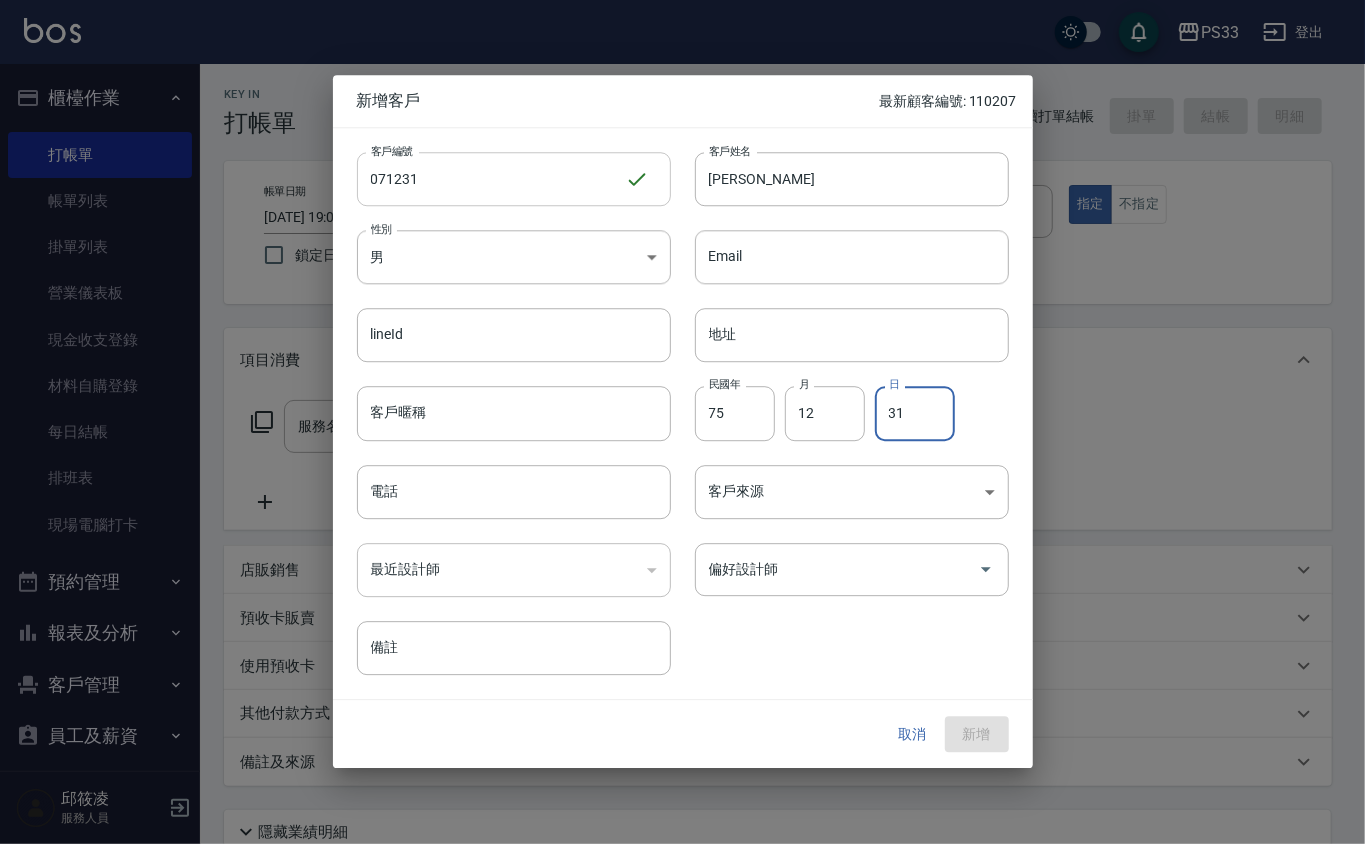 type on "31" 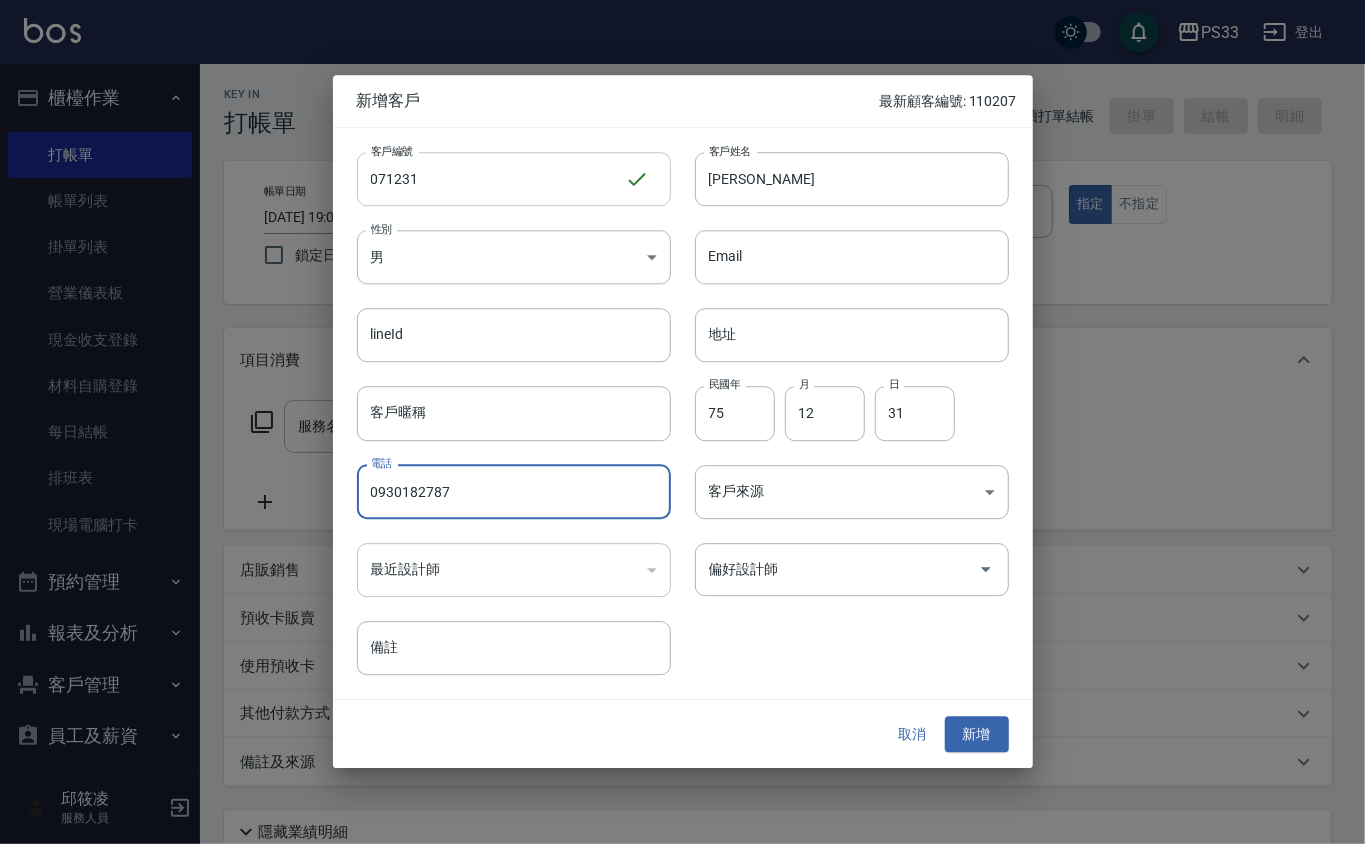 type on "0930182787" 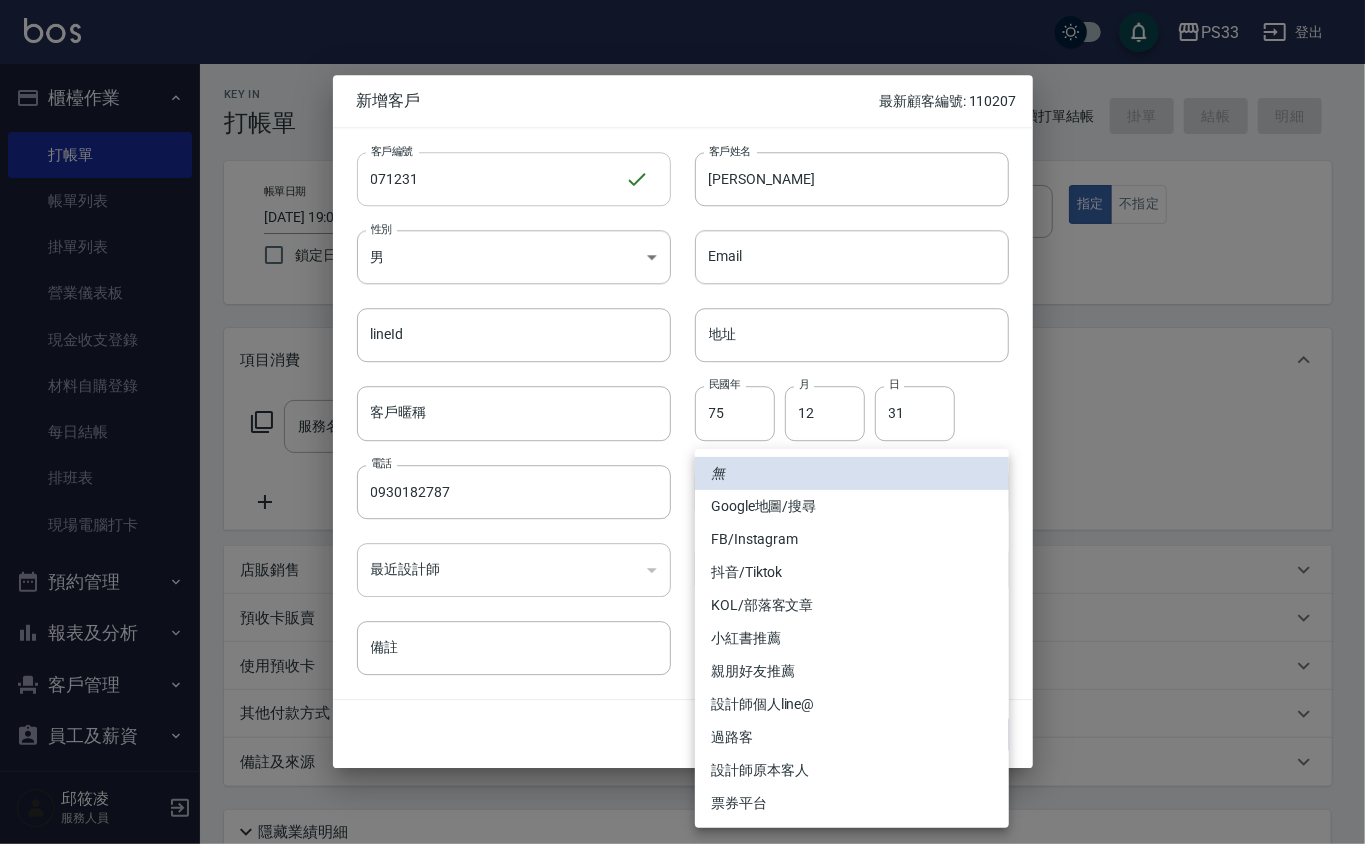 type 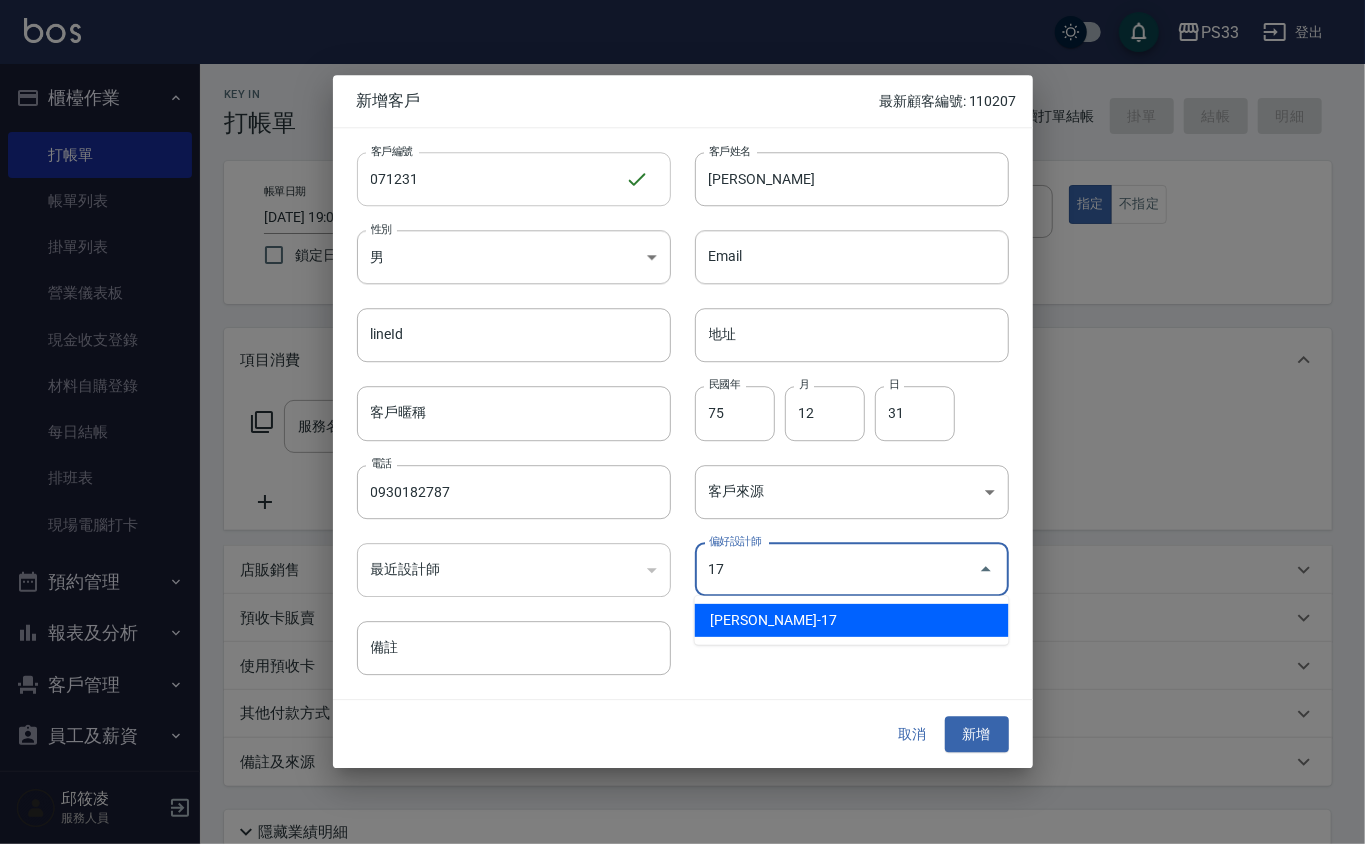 type on "張嘉珮" 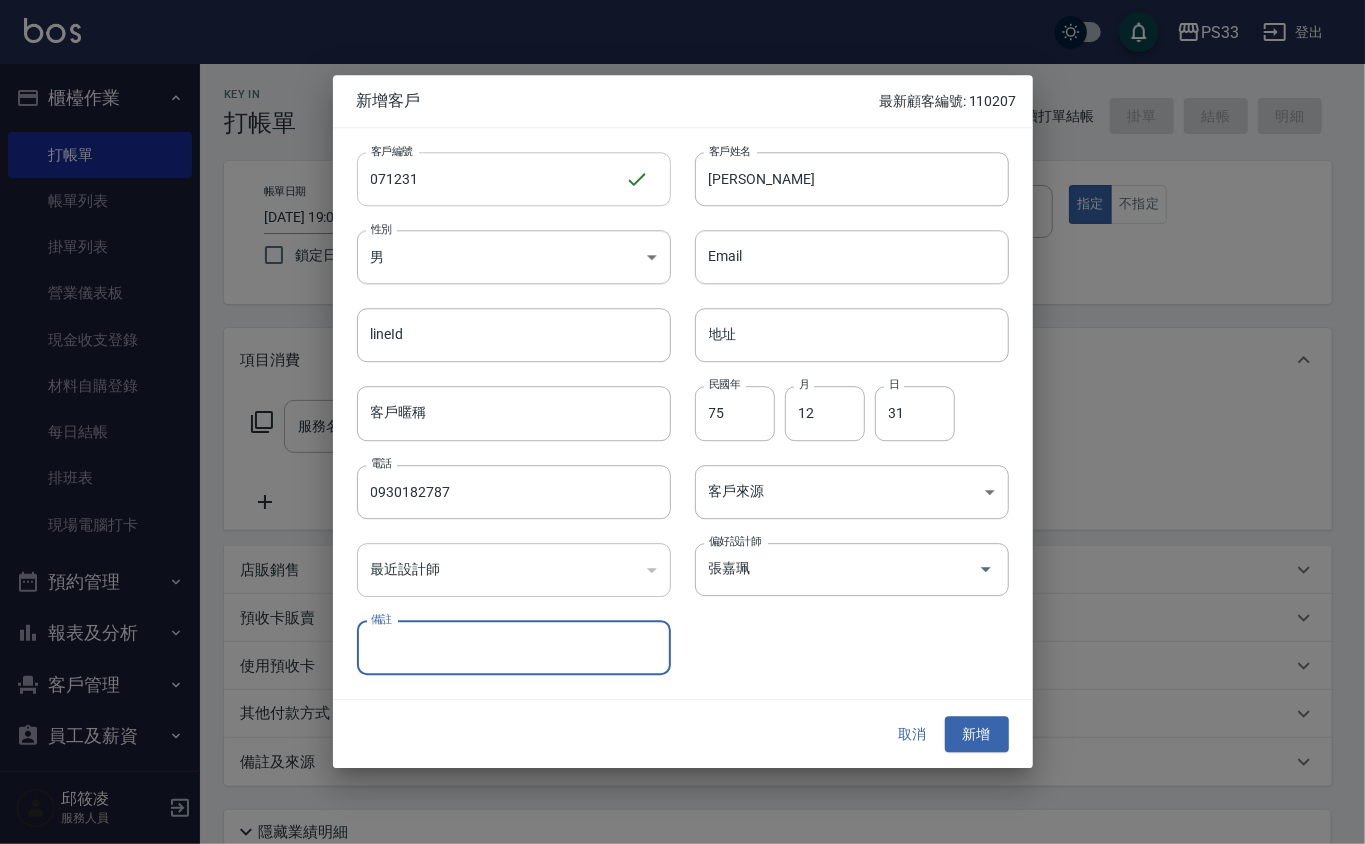 type 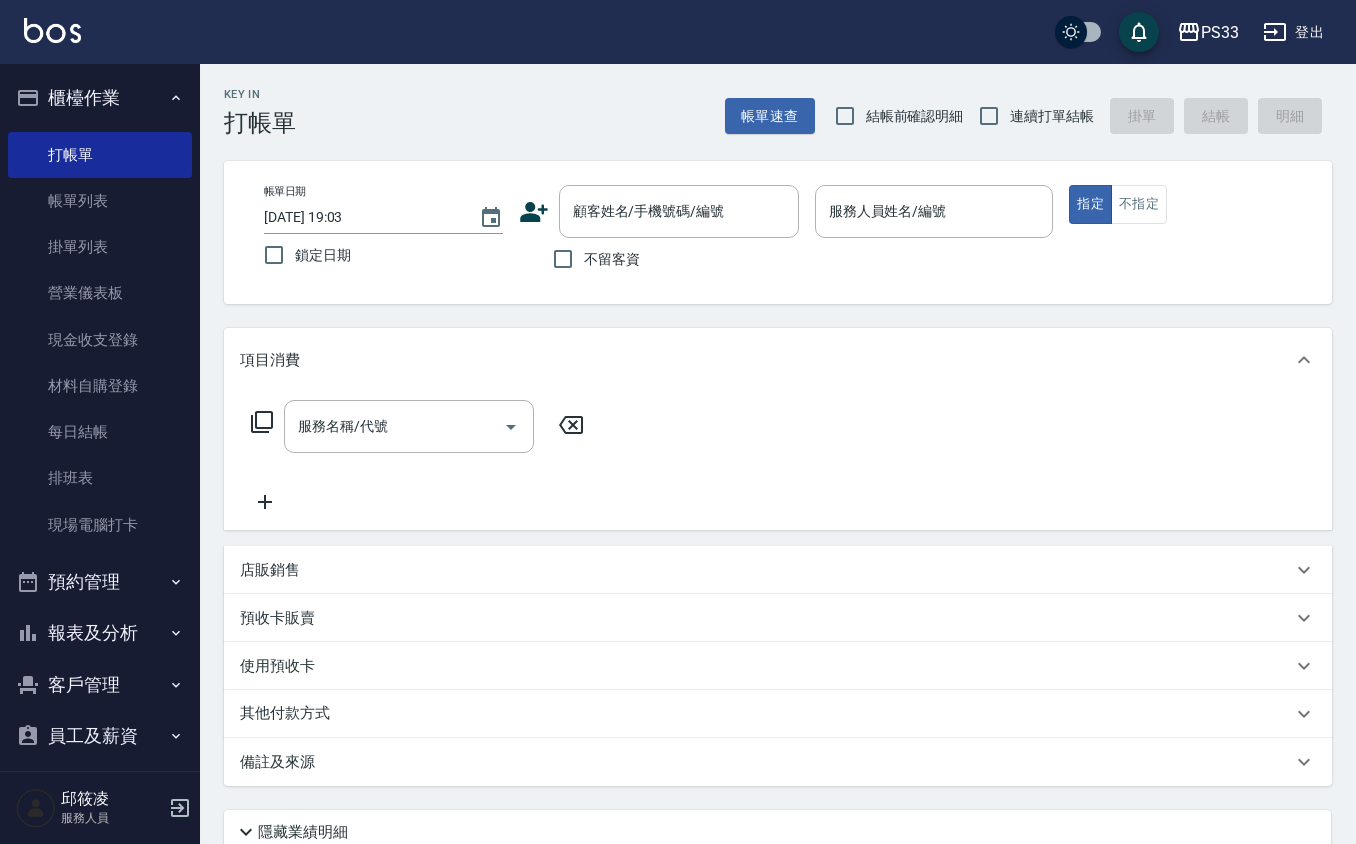 click 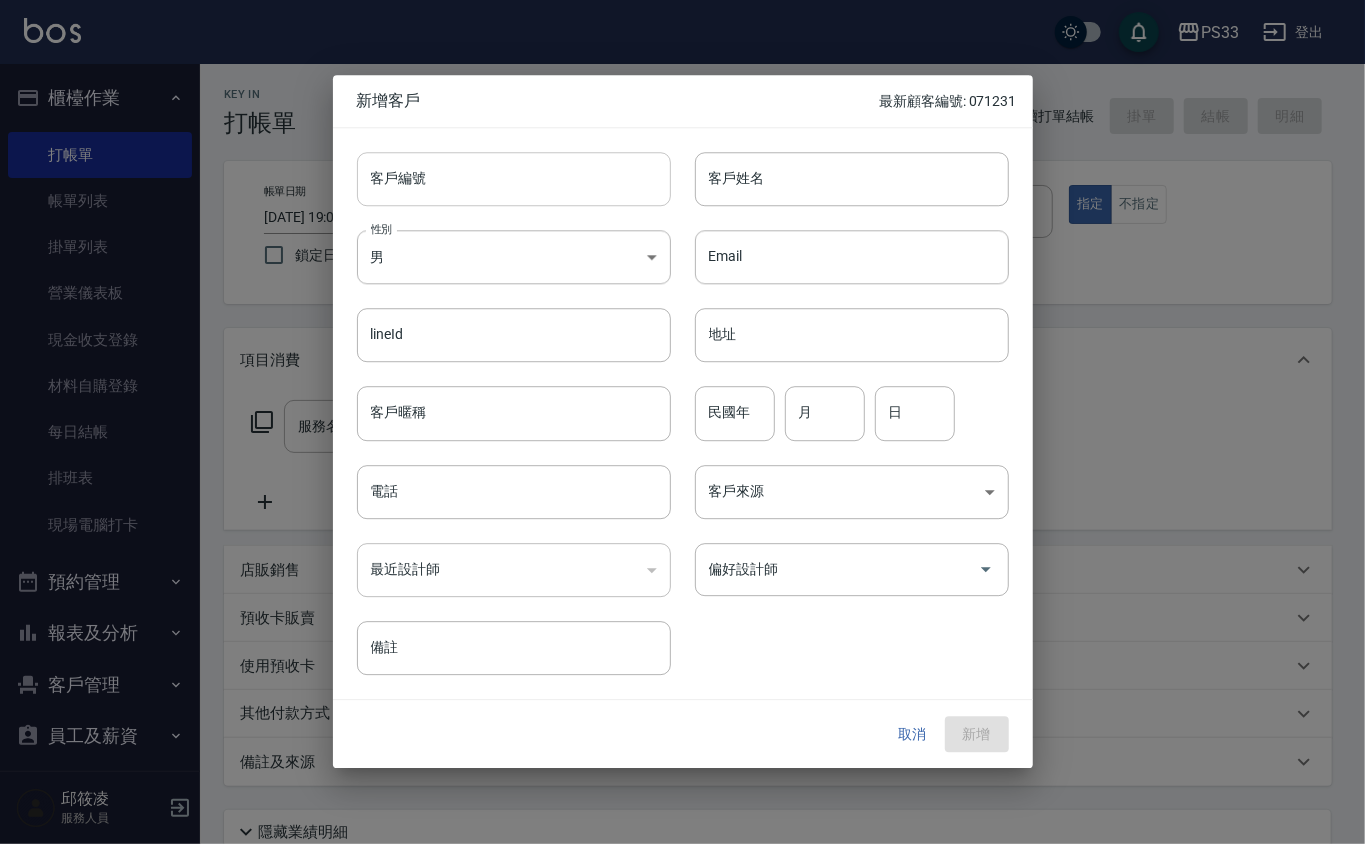 drag, startPoint x: 532, startPoint y: 198, endPoint x: 522, endPoint y: 166, distance: 33.526108 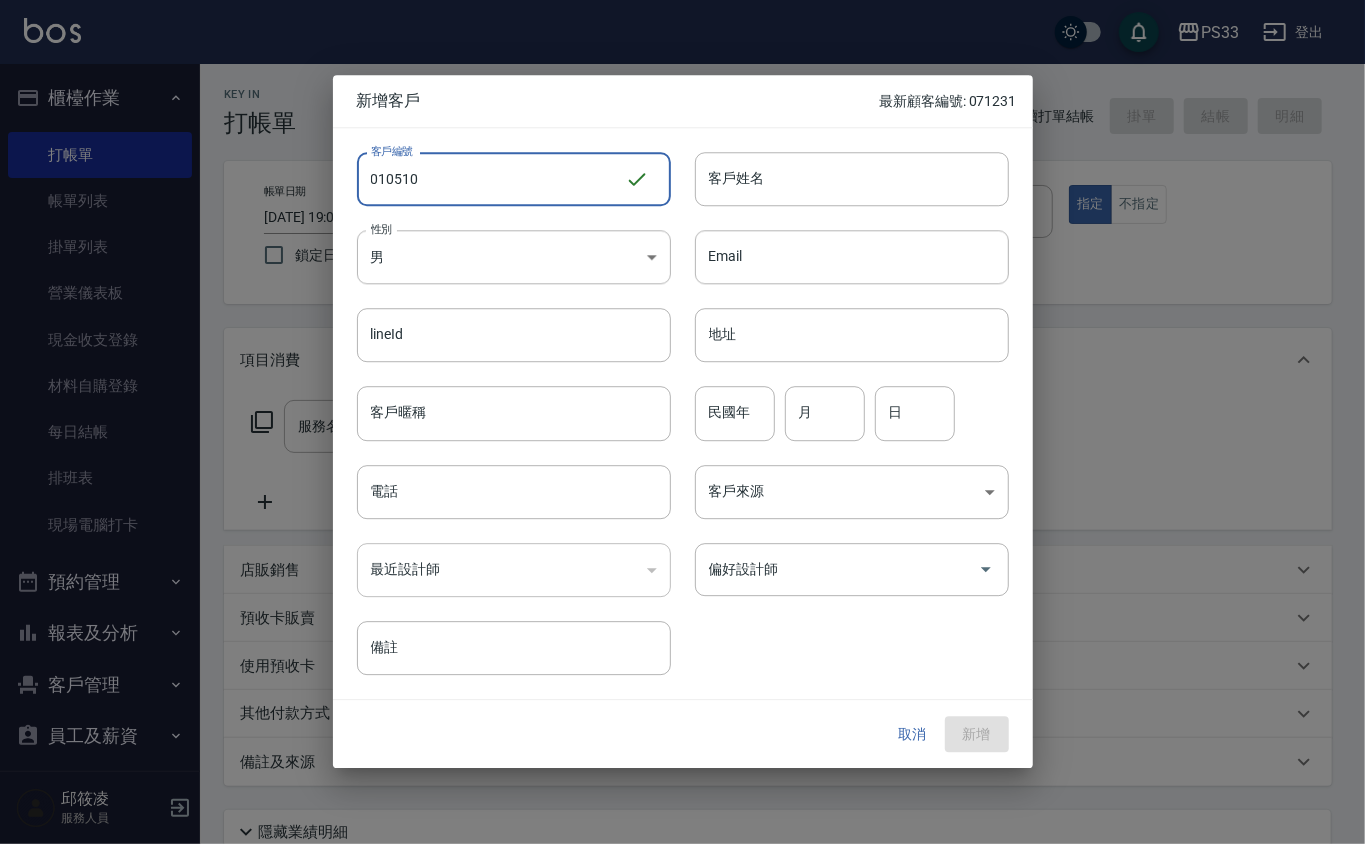 type on "010510" 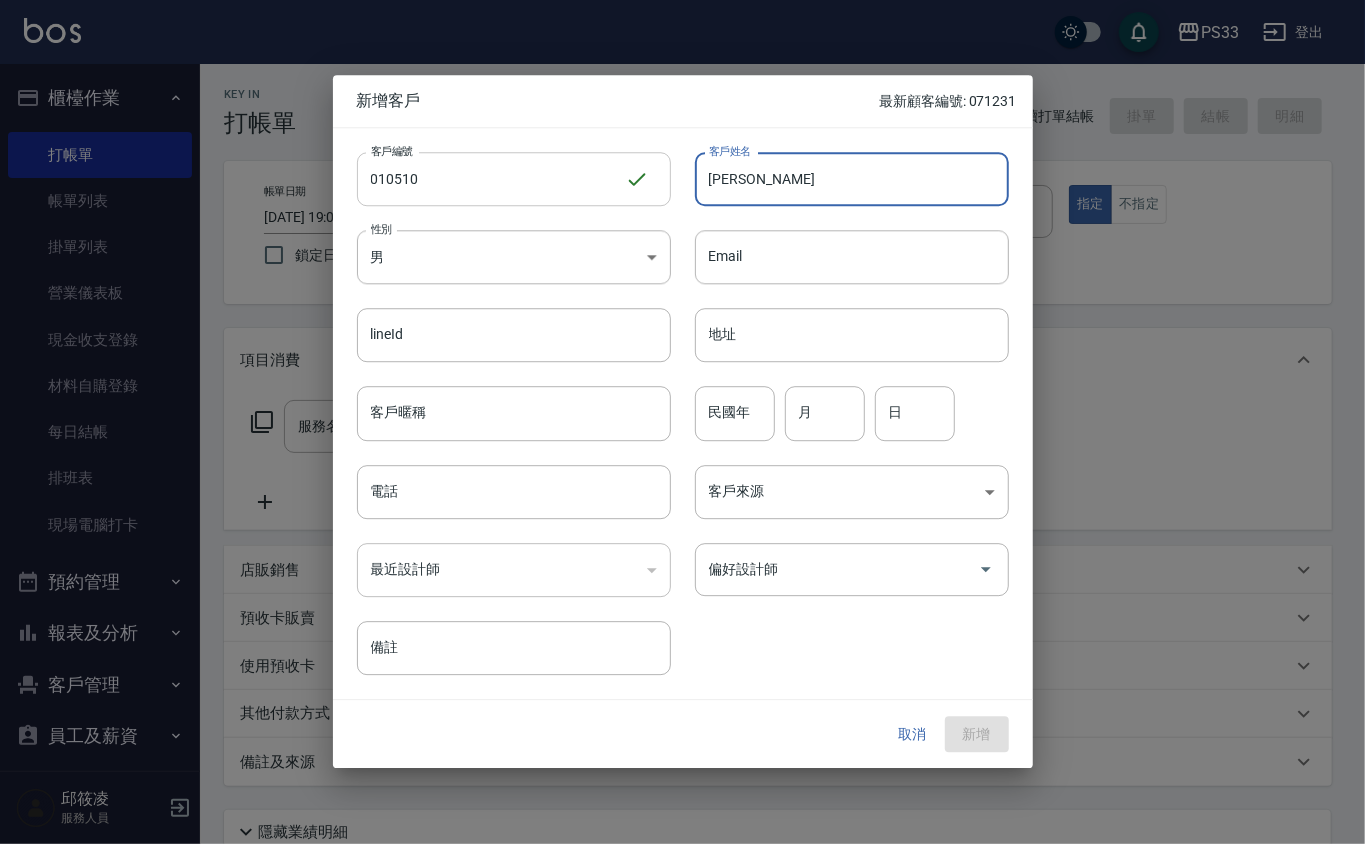 type on "[PERSON_NAME]" 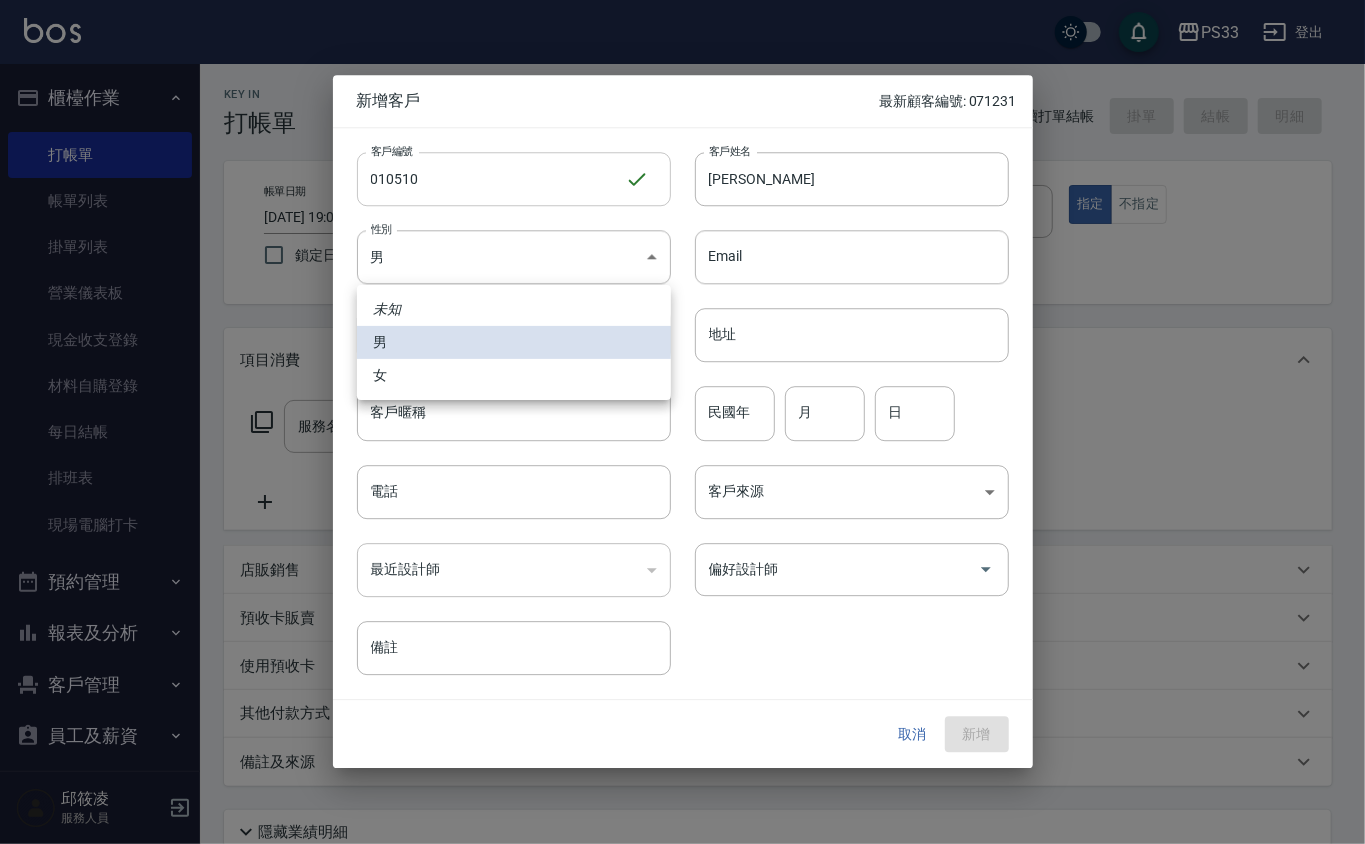 type 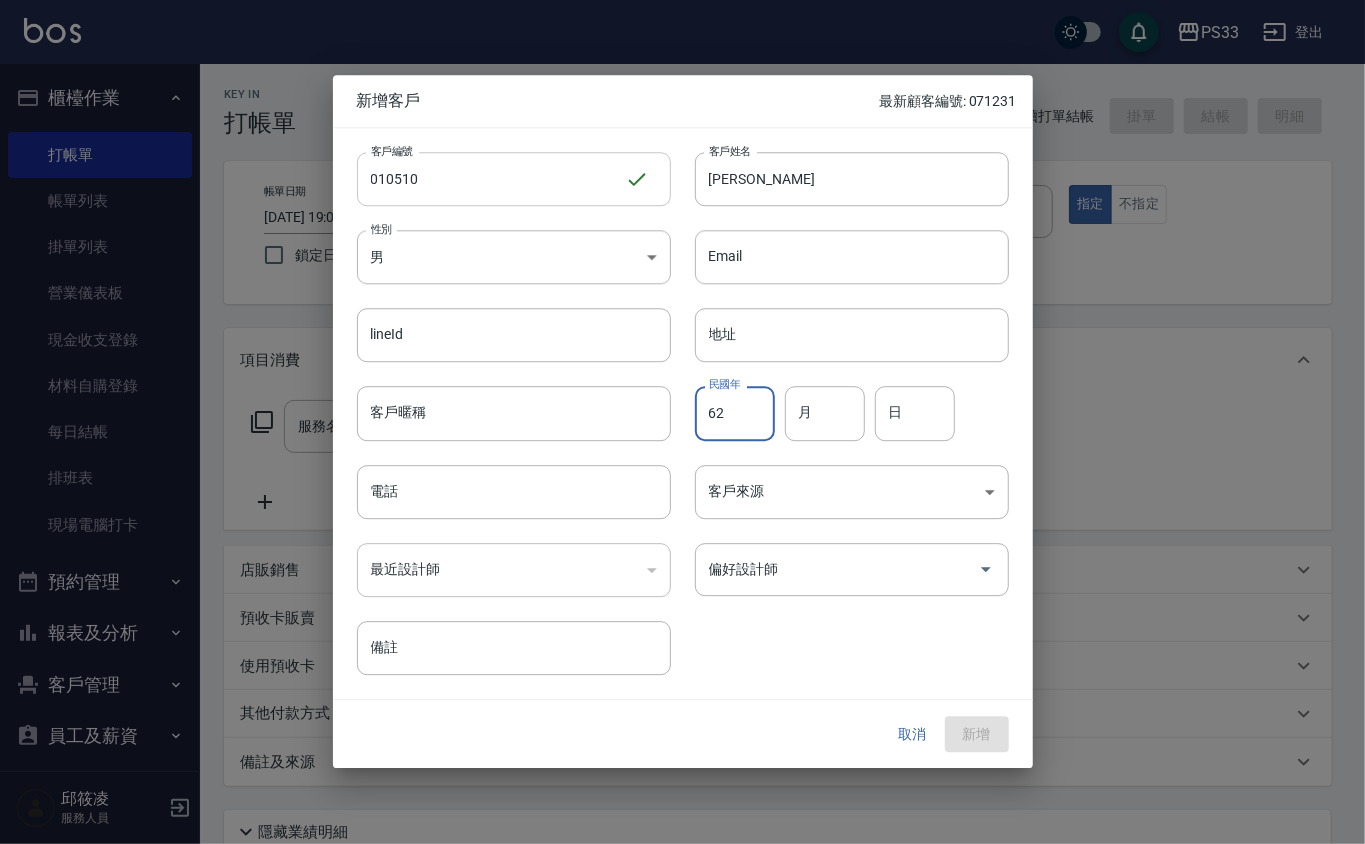type on "62" 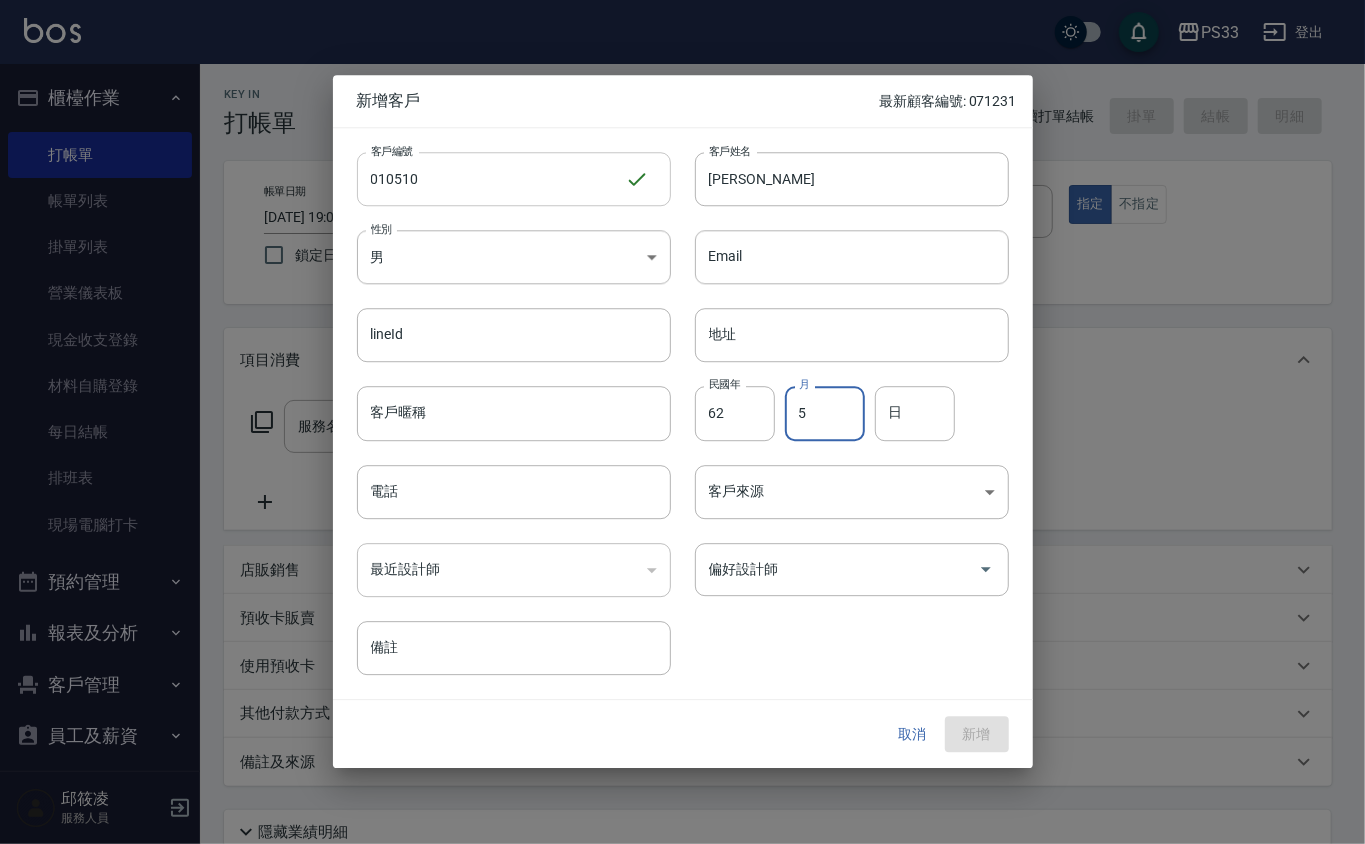 type on "5" 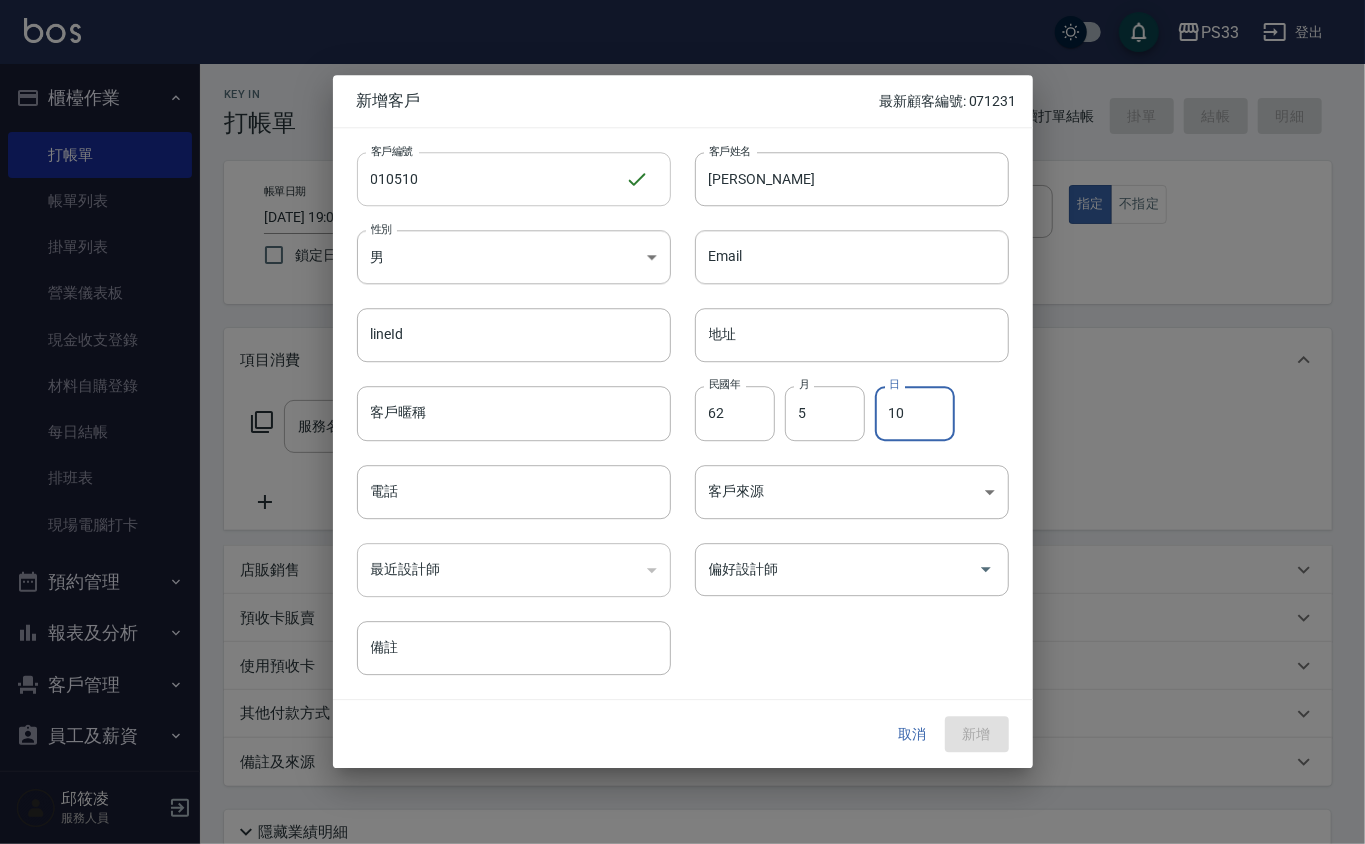 type on "10" 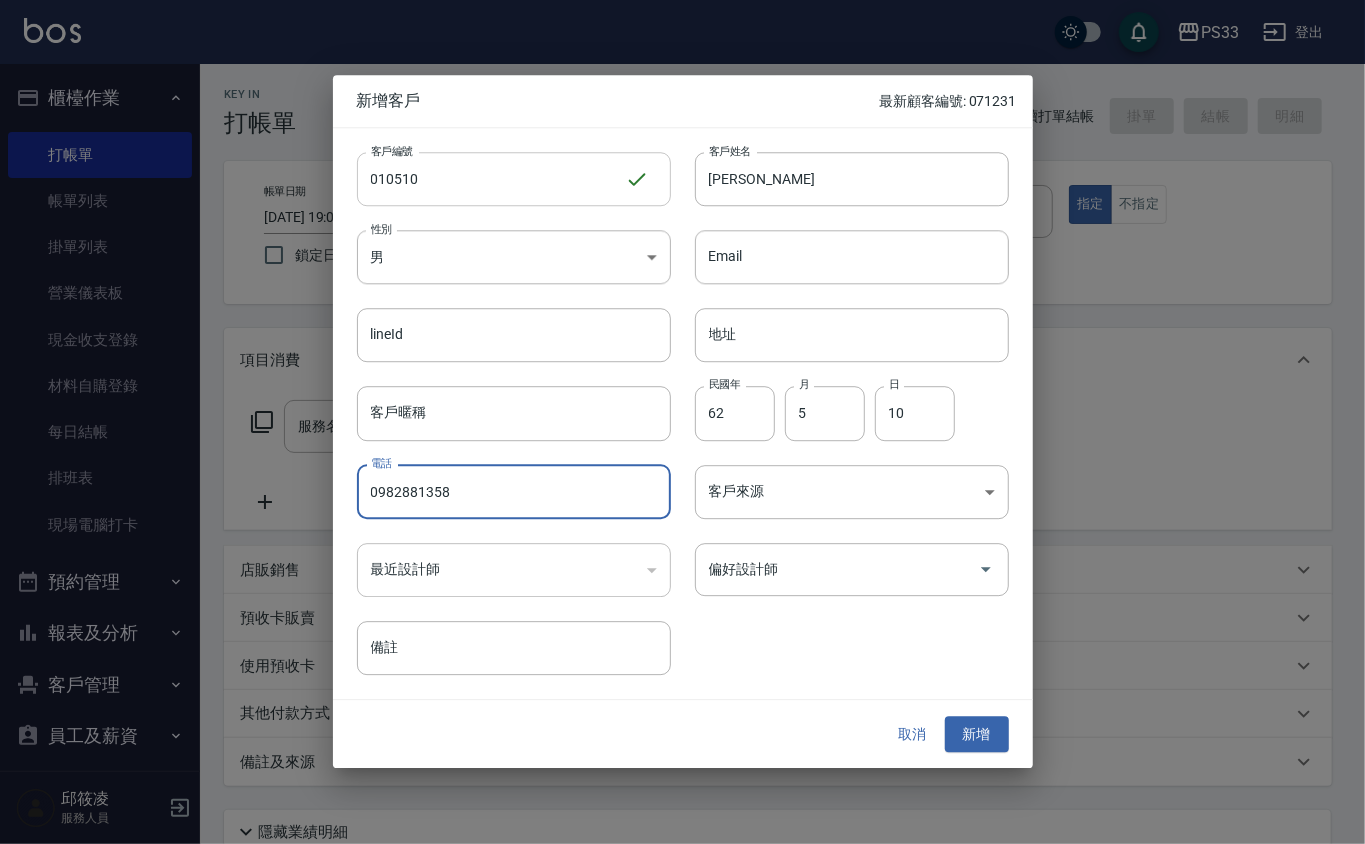type on "0982881358" 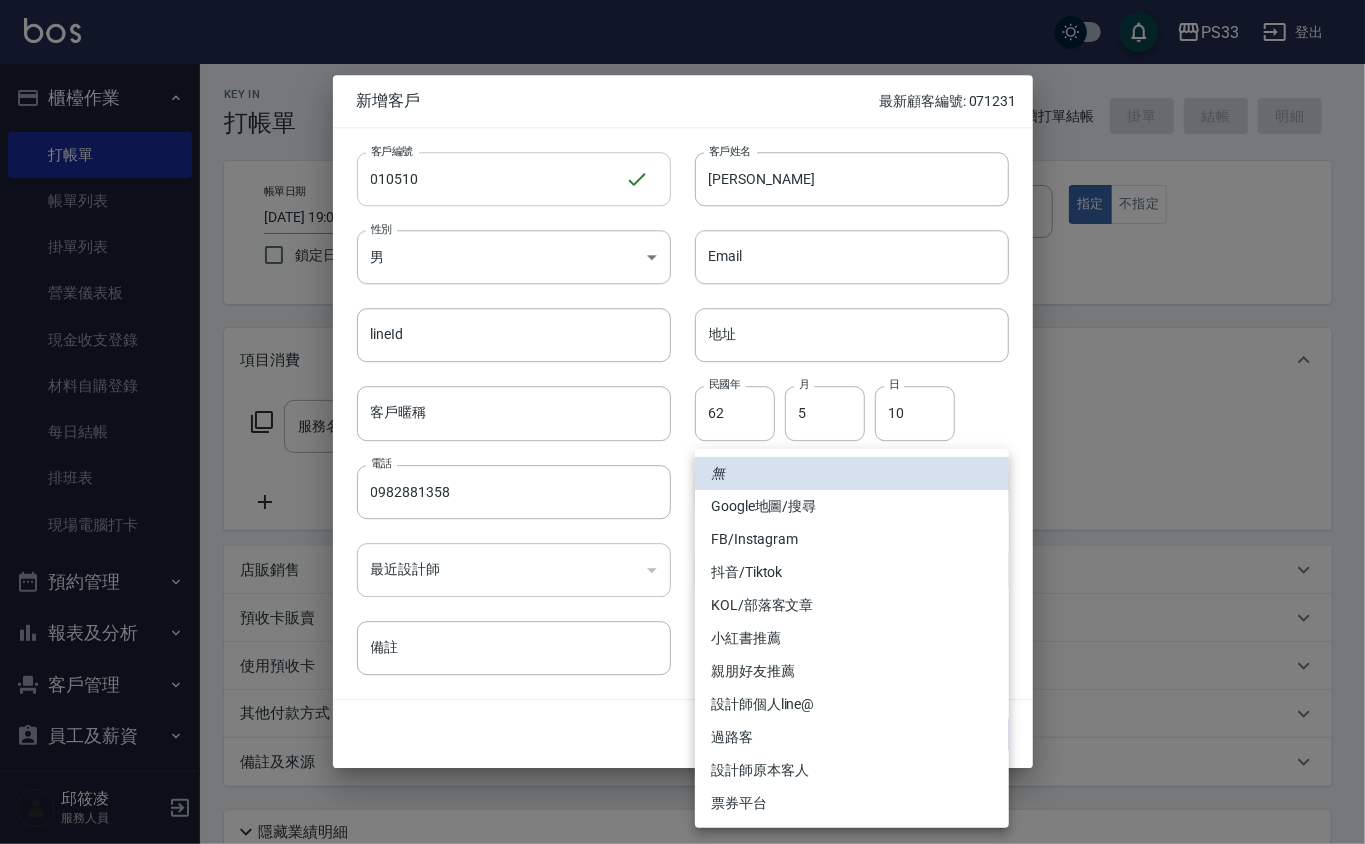 type 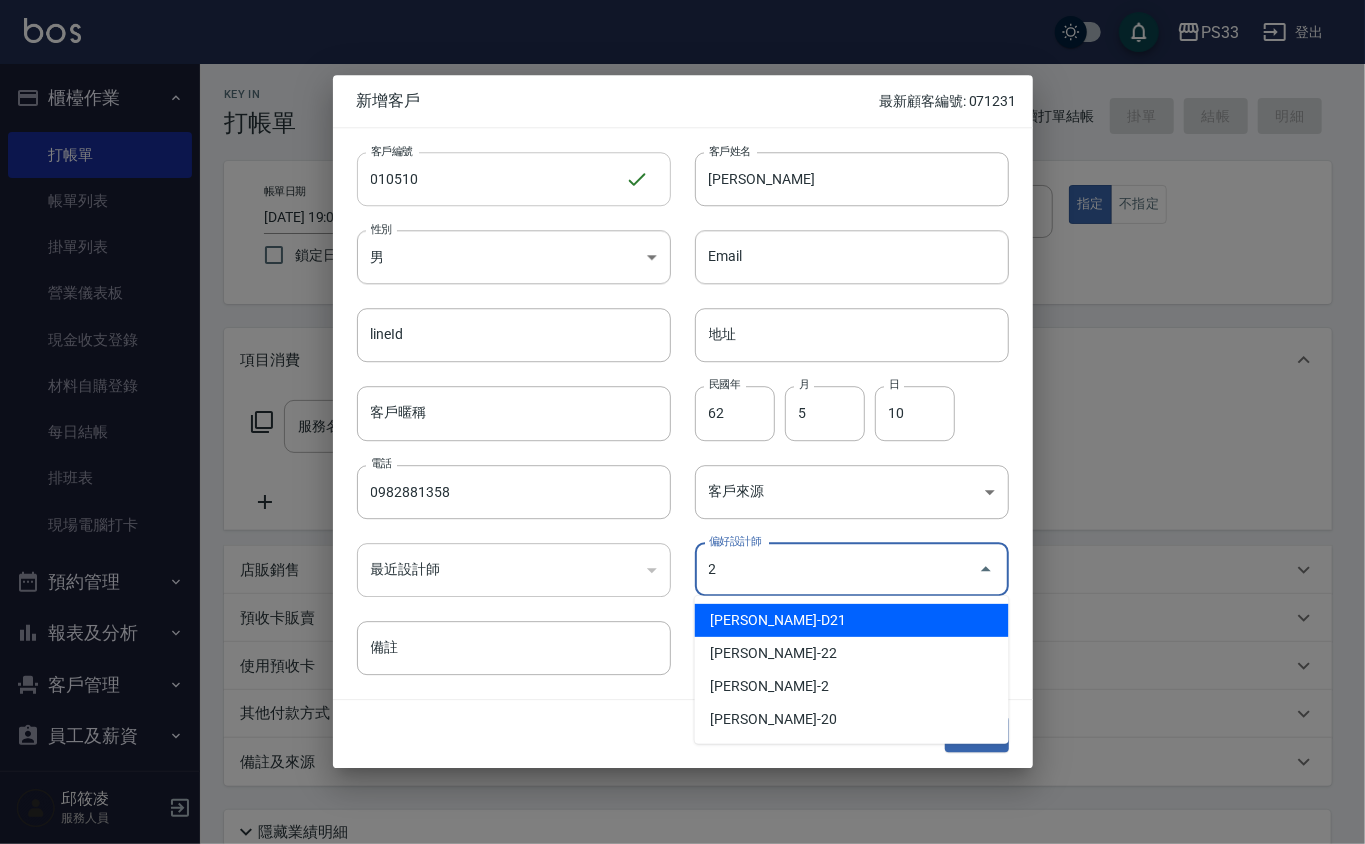 type on "[PERSON_NAME]" 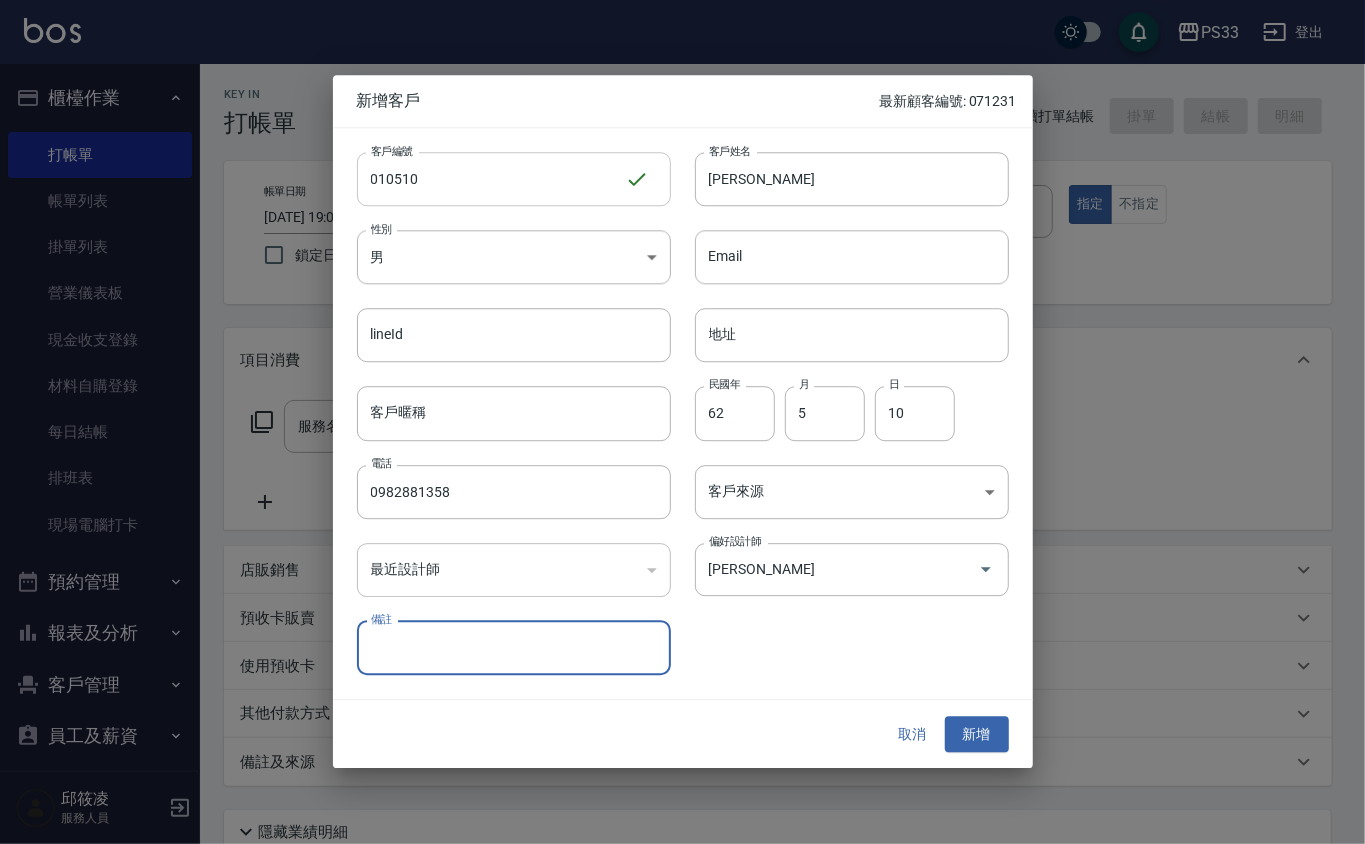 type 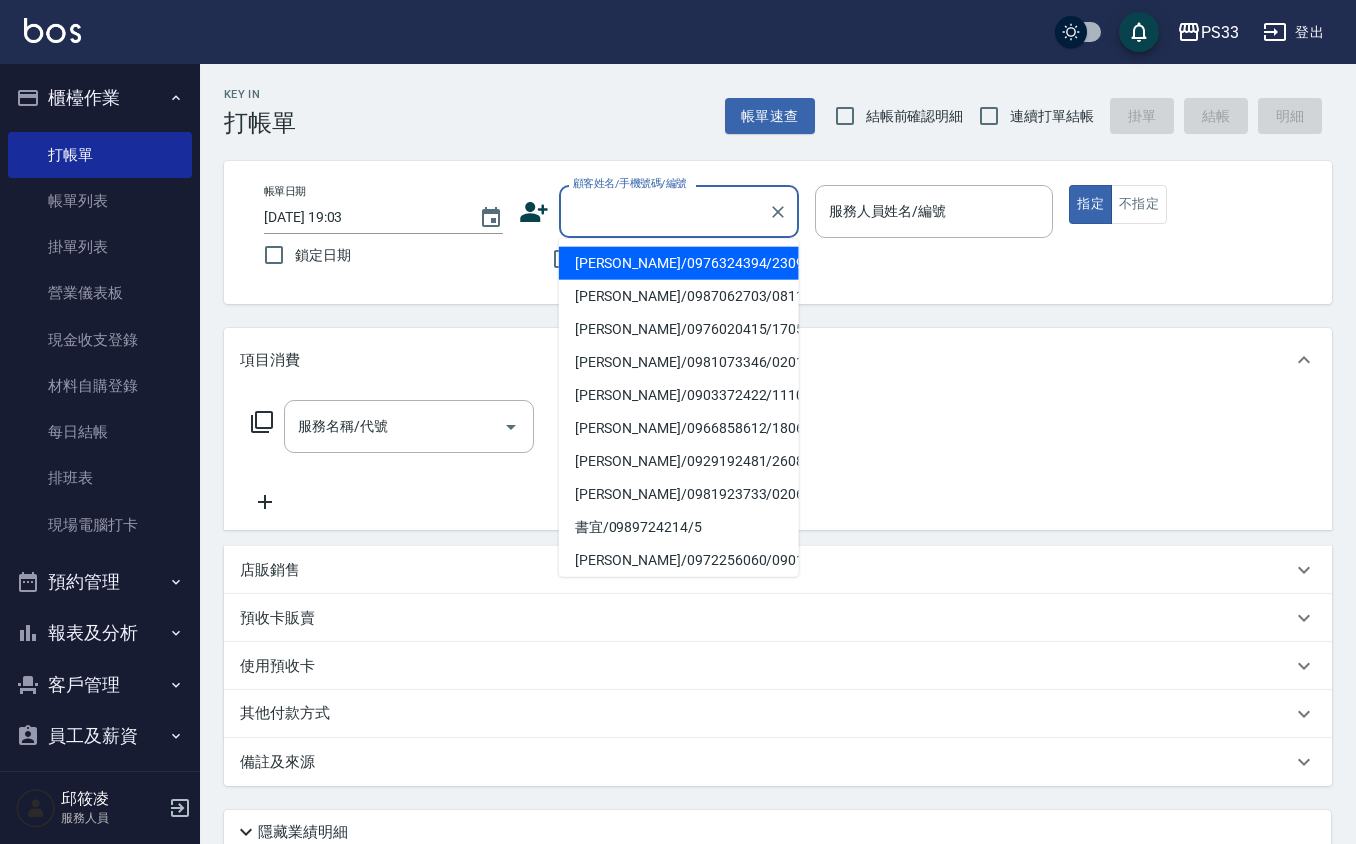 click on "顧客姓名/手機號碼/編號" at bounding box center (664, 211) 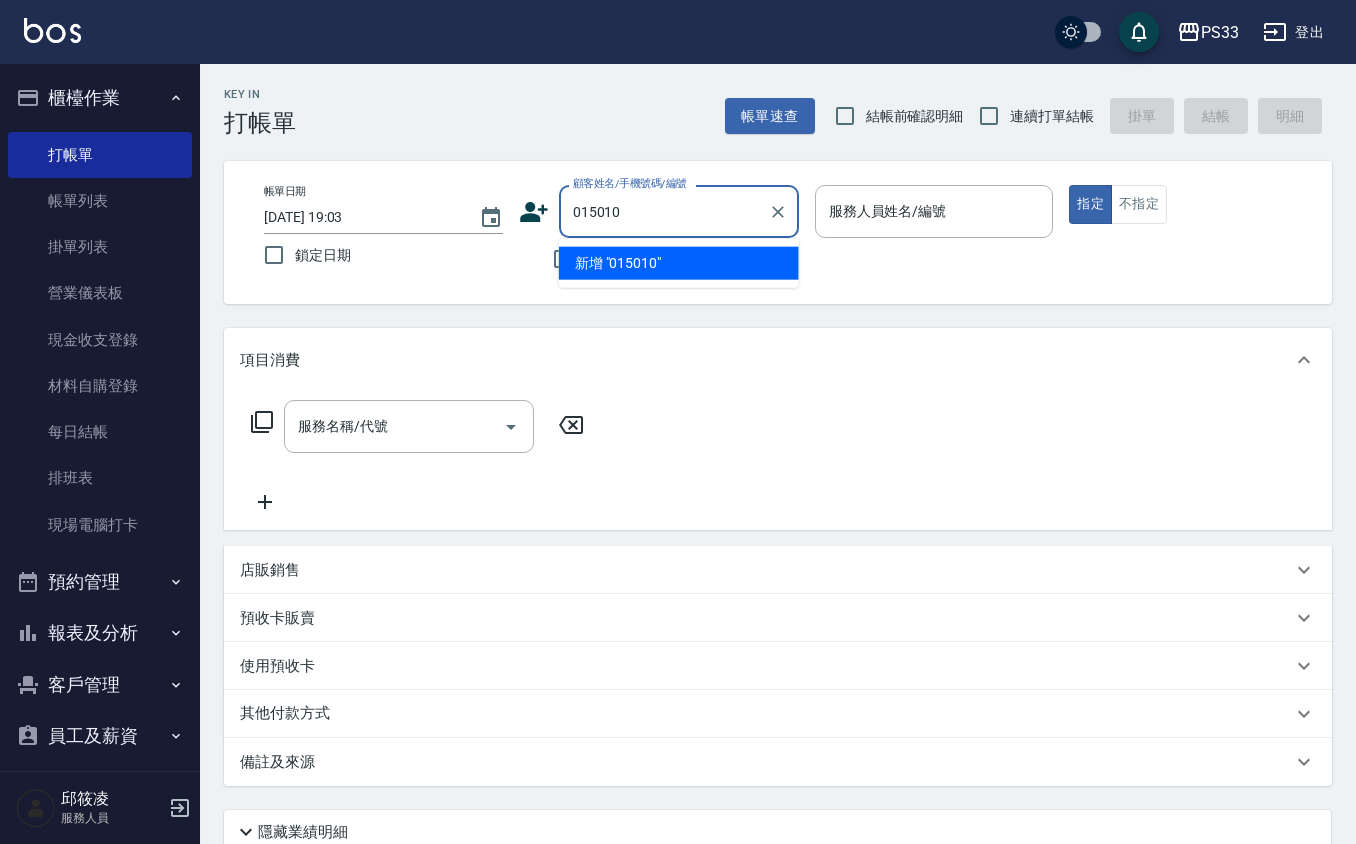 type on "015010" 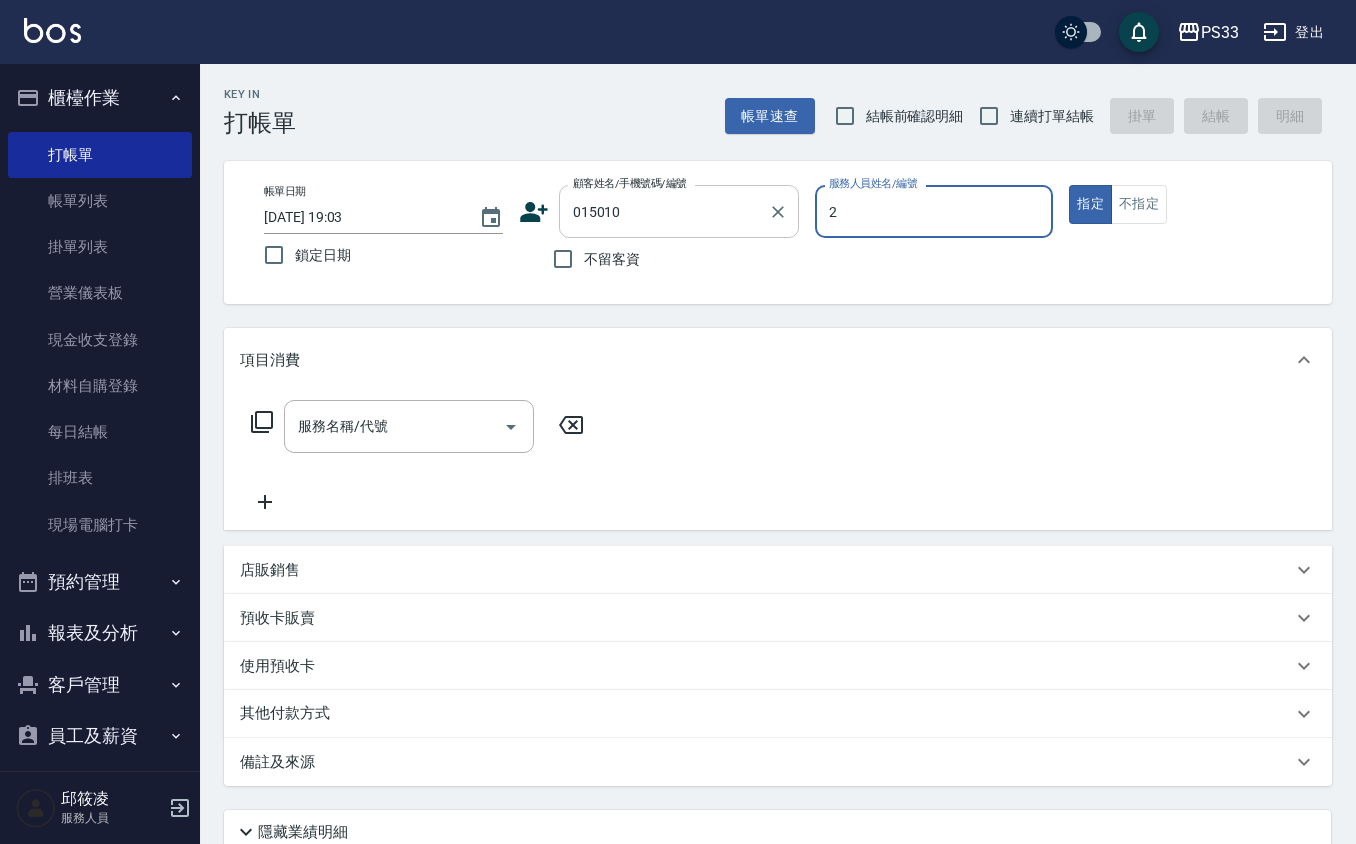type on "小隻-2" 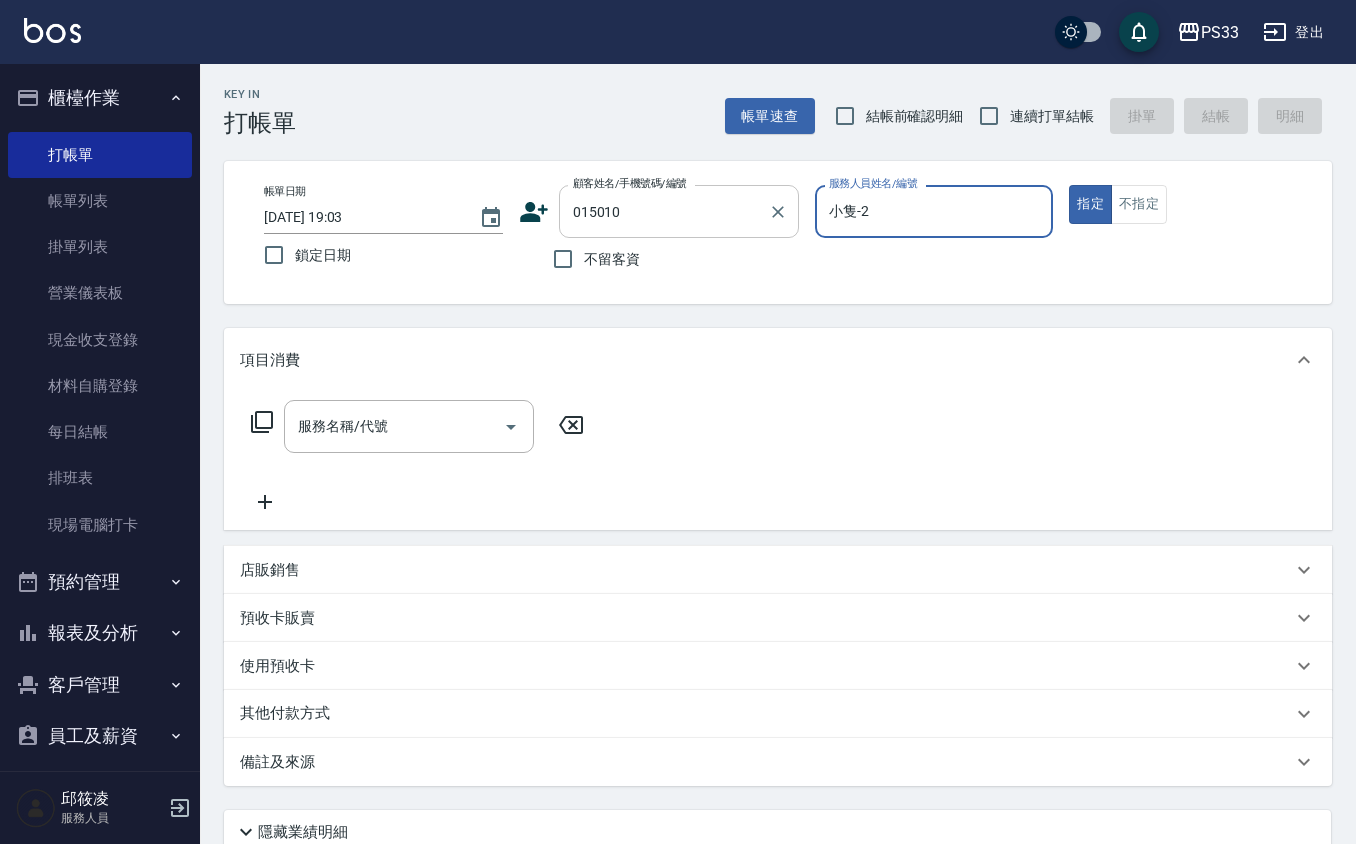 type on "true" 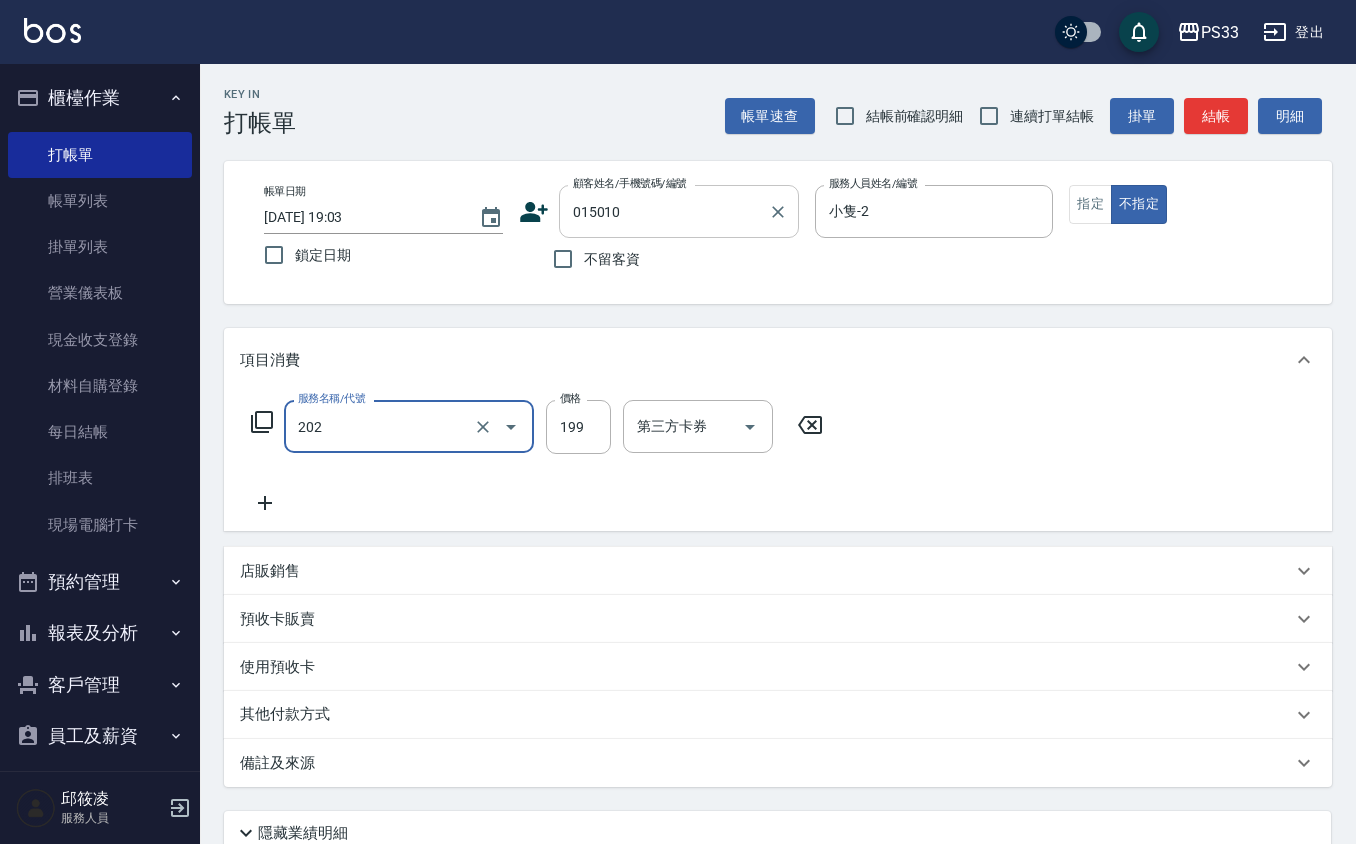 type on "不指定單剪(202)" 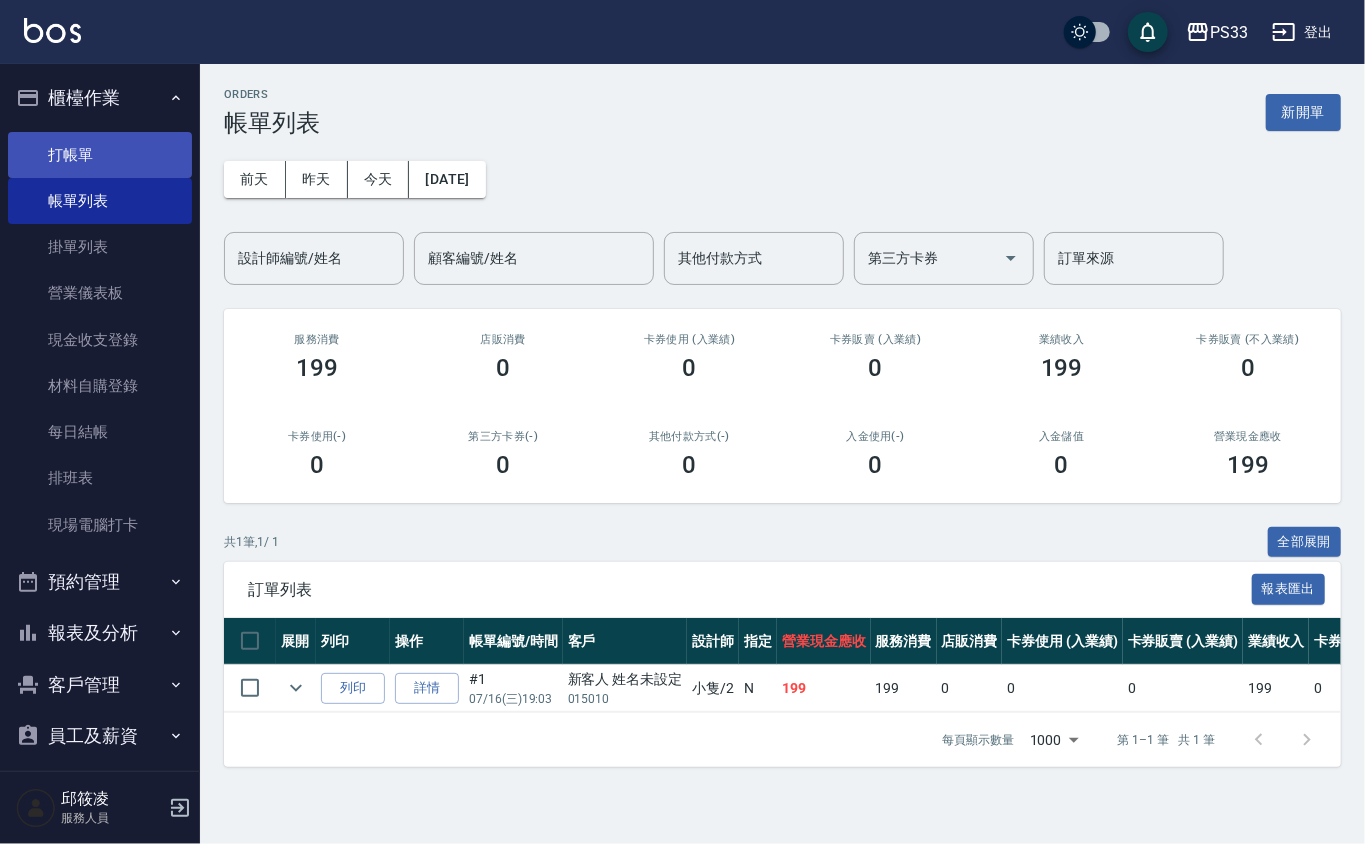 click on "打帳單" at bounding box center [100, 155] 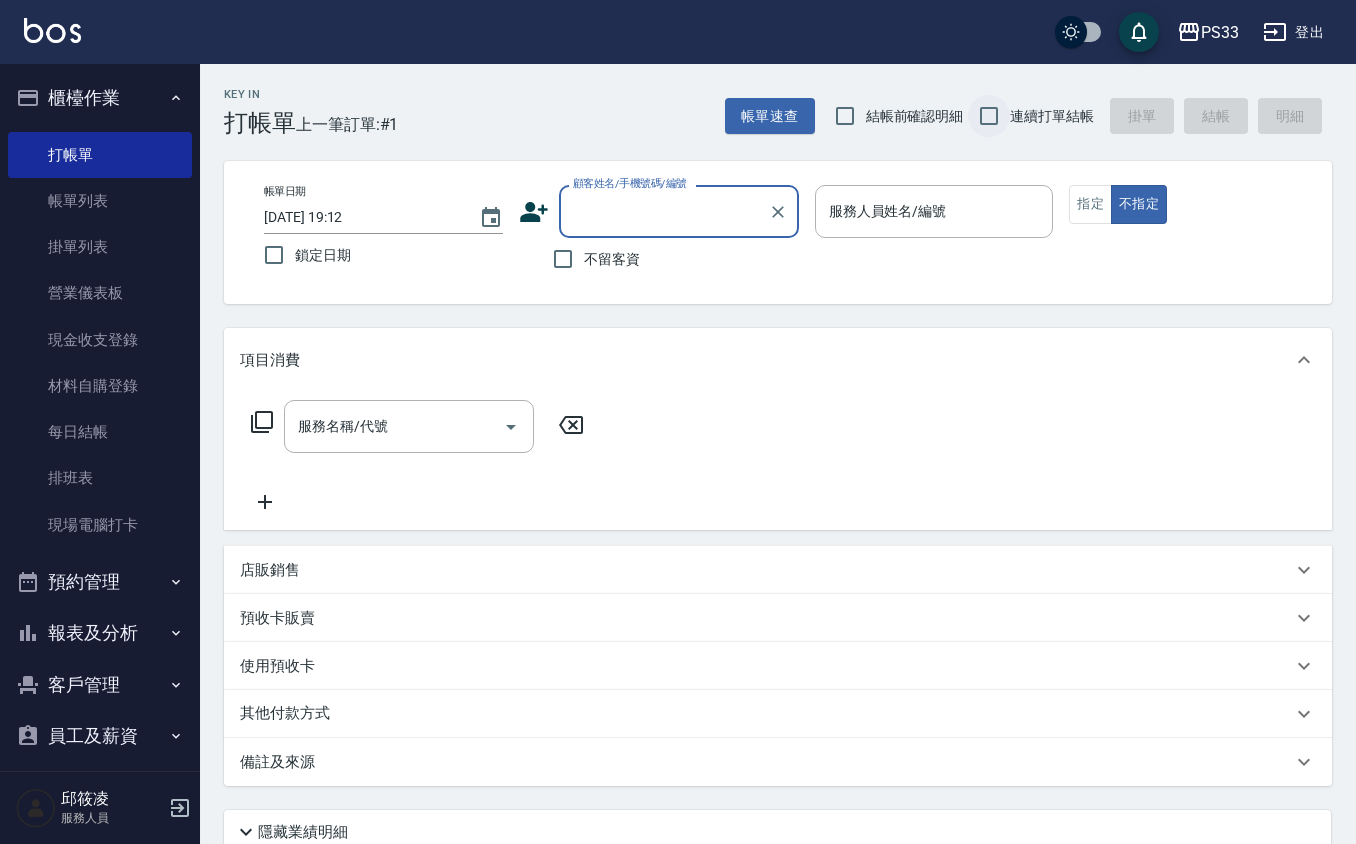 click on "連續打單結帳" at bounding box center [989, 116] 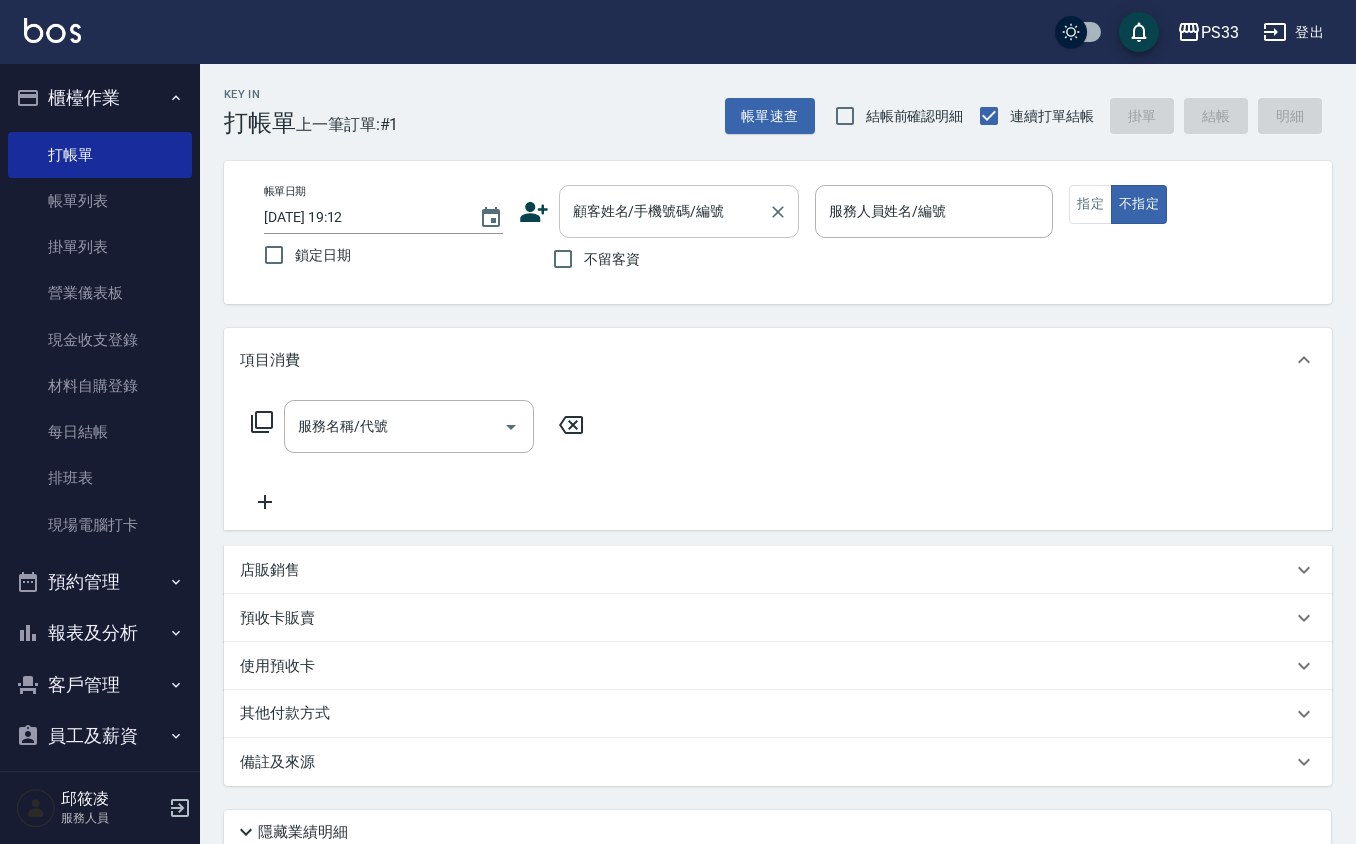 click on "顧客姓名/手機號碼/編號" at bounding box center (664, 211) 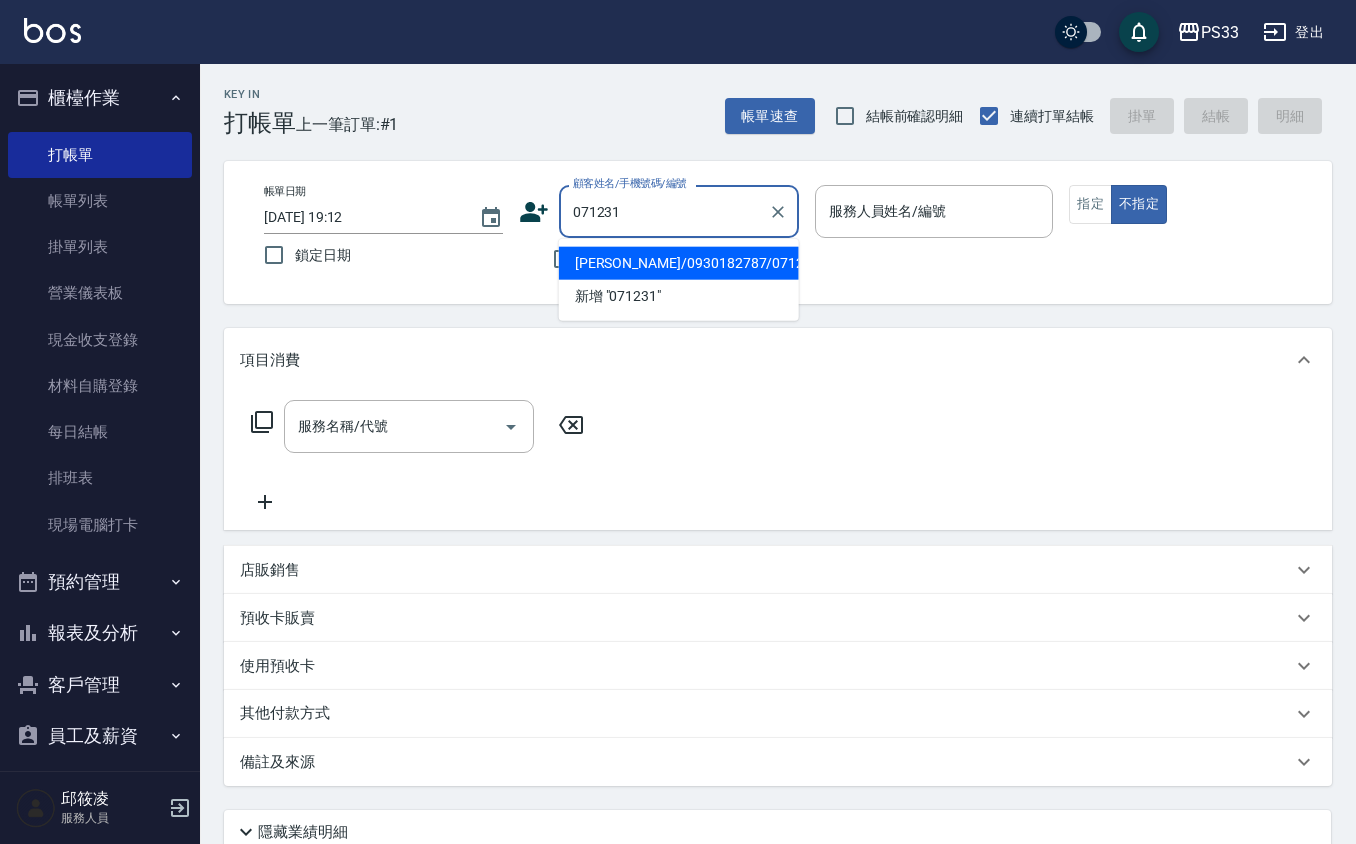 type on "[PERSON_NAME]/0930182787/071231" 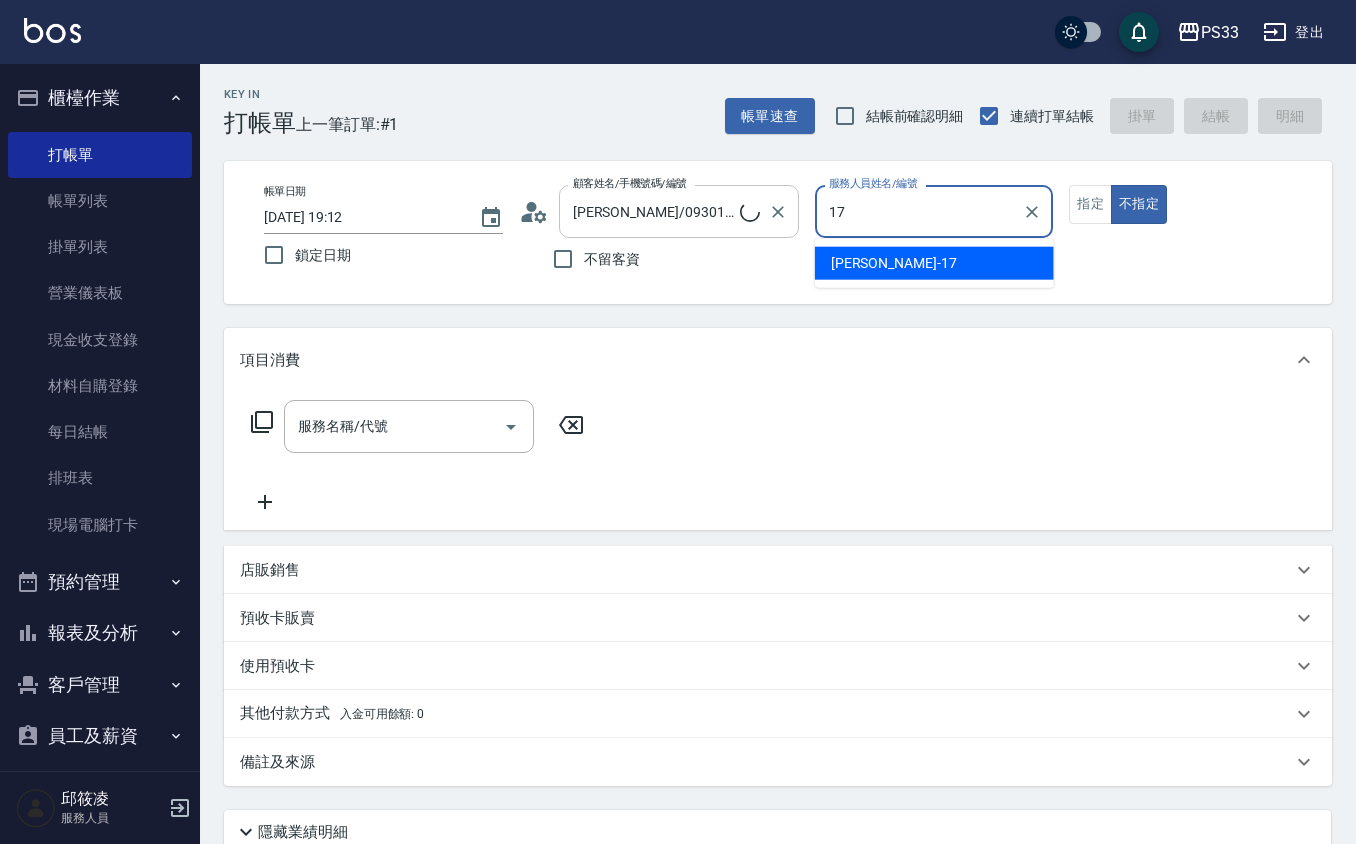 type on "[PERSON_NAME]-17" 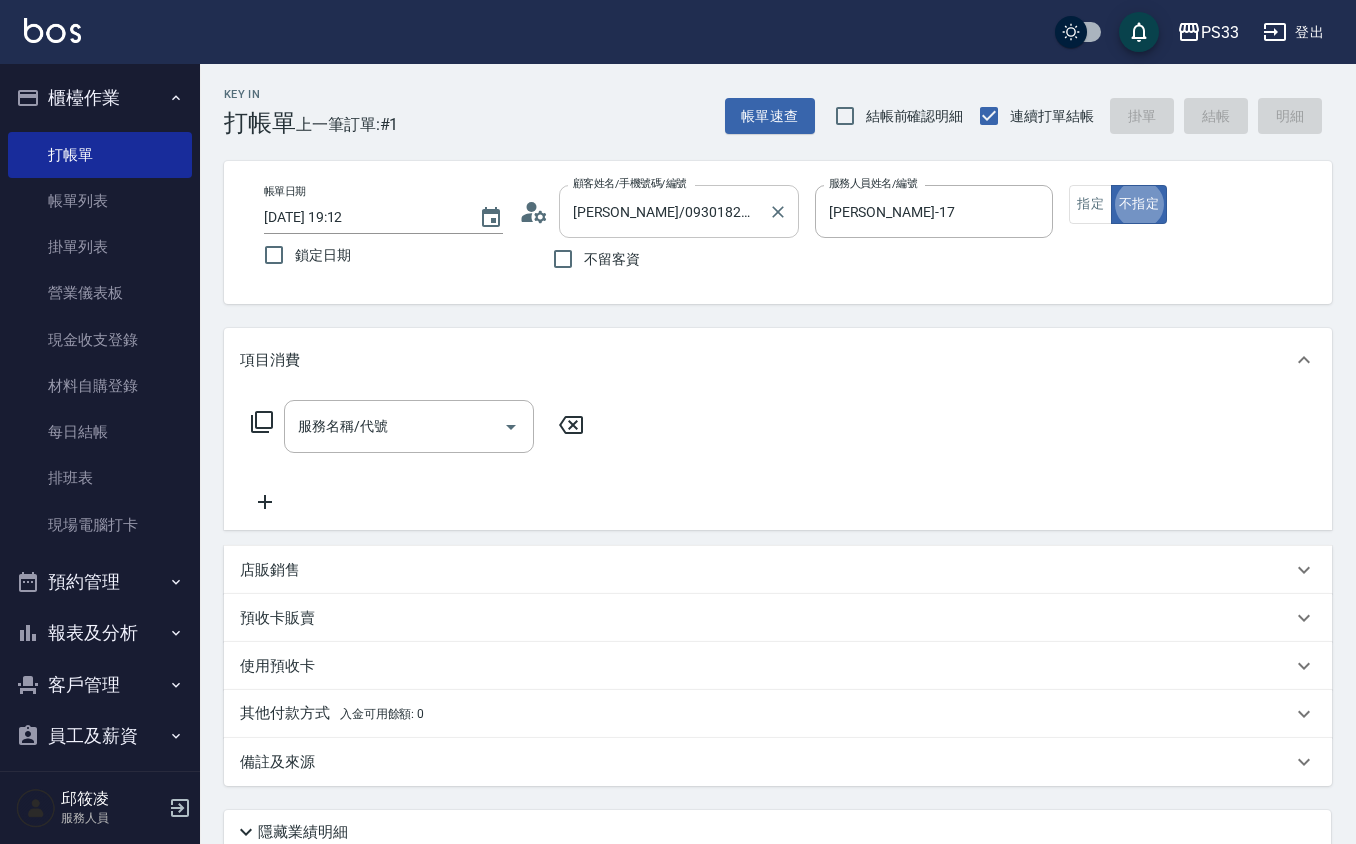 type on "false" 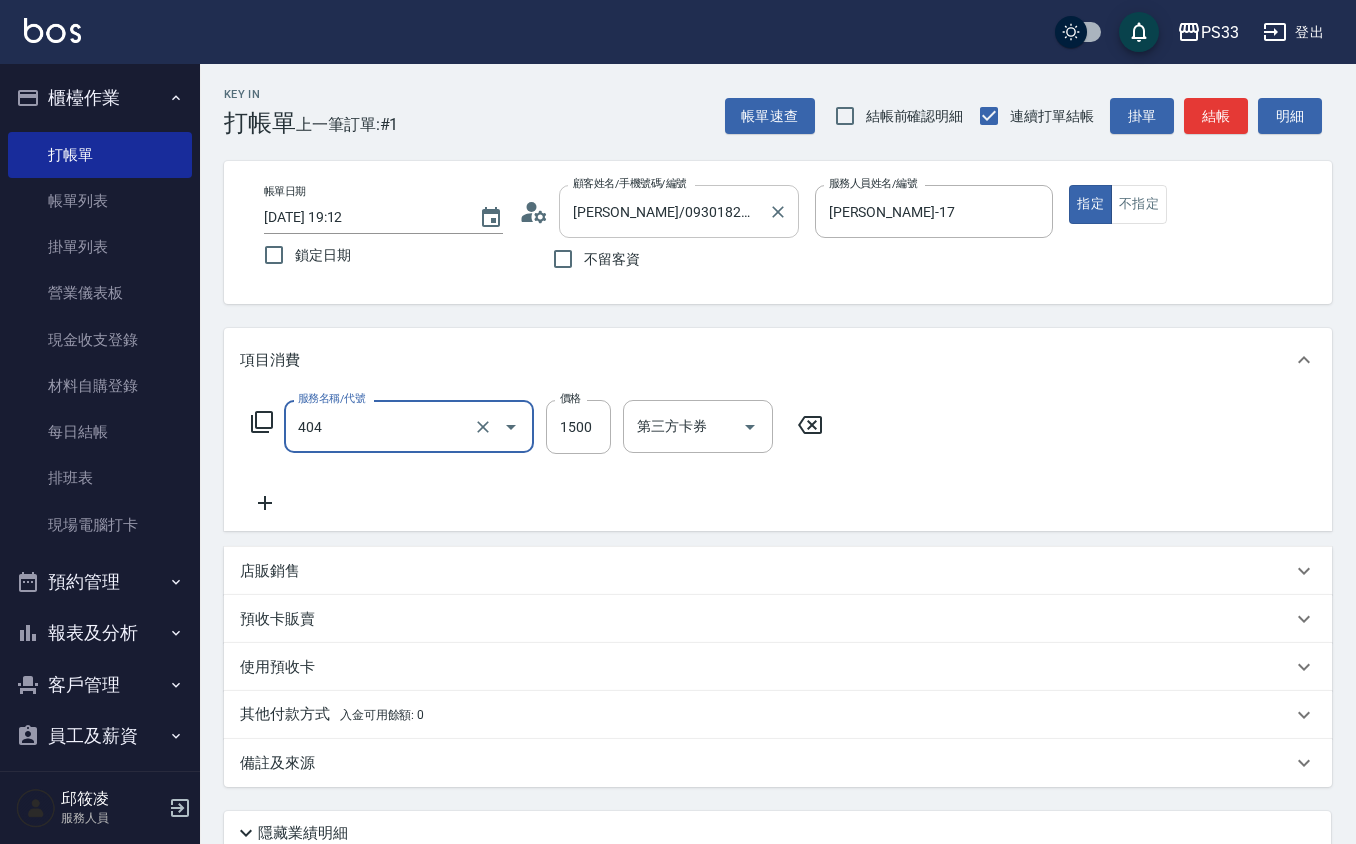 type on "設計染髮(404)" 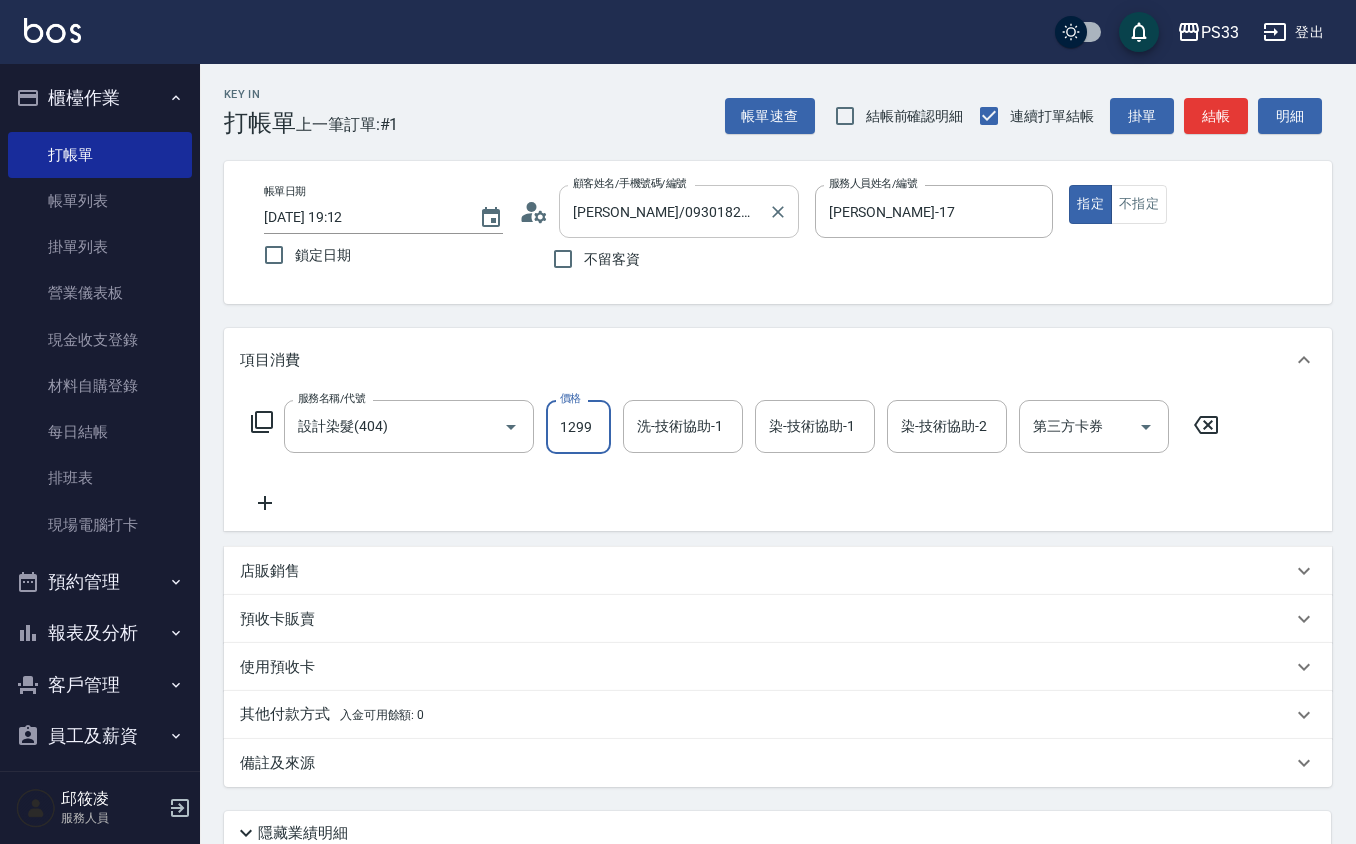 type on "1299" 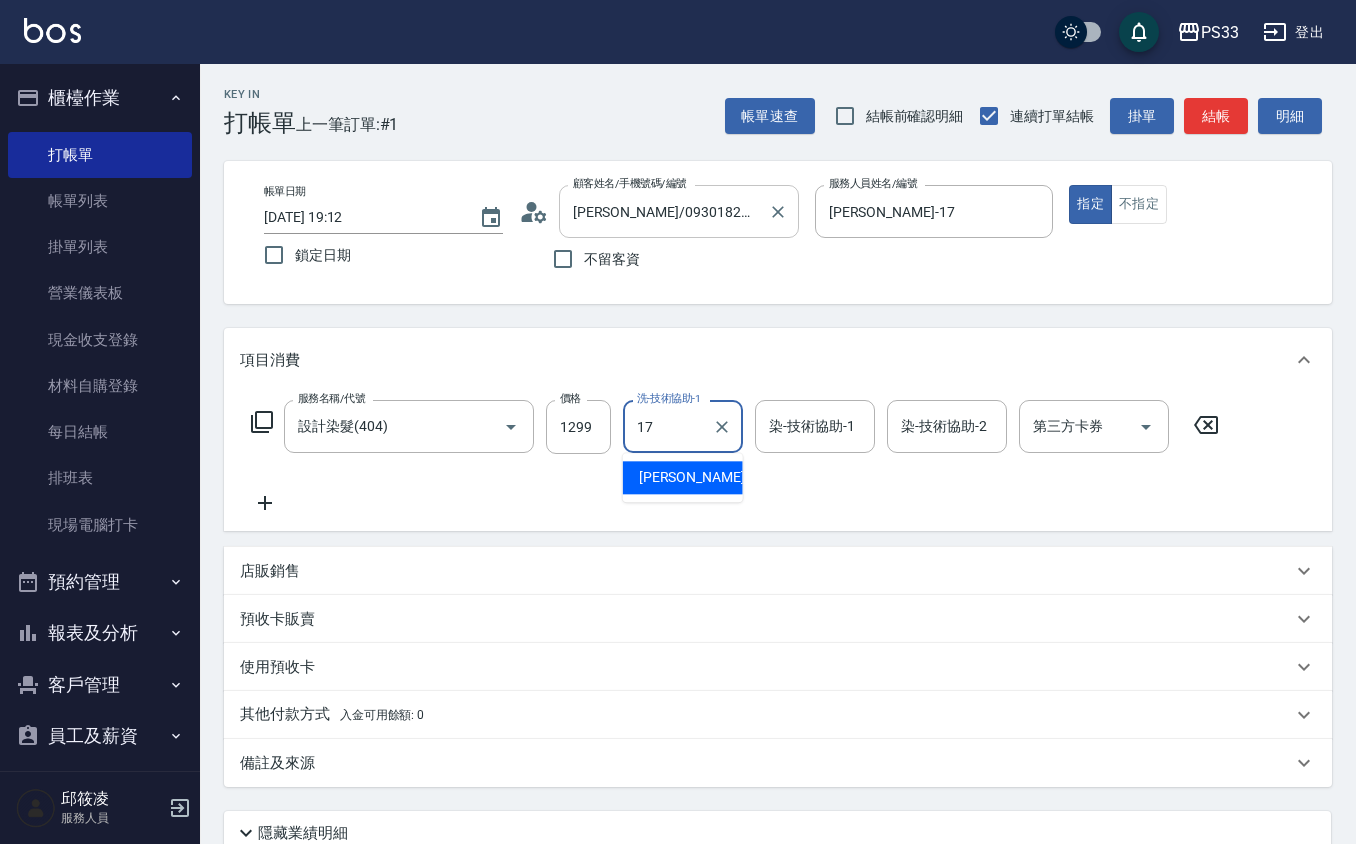 type on "[PERSON_NAME]-17" 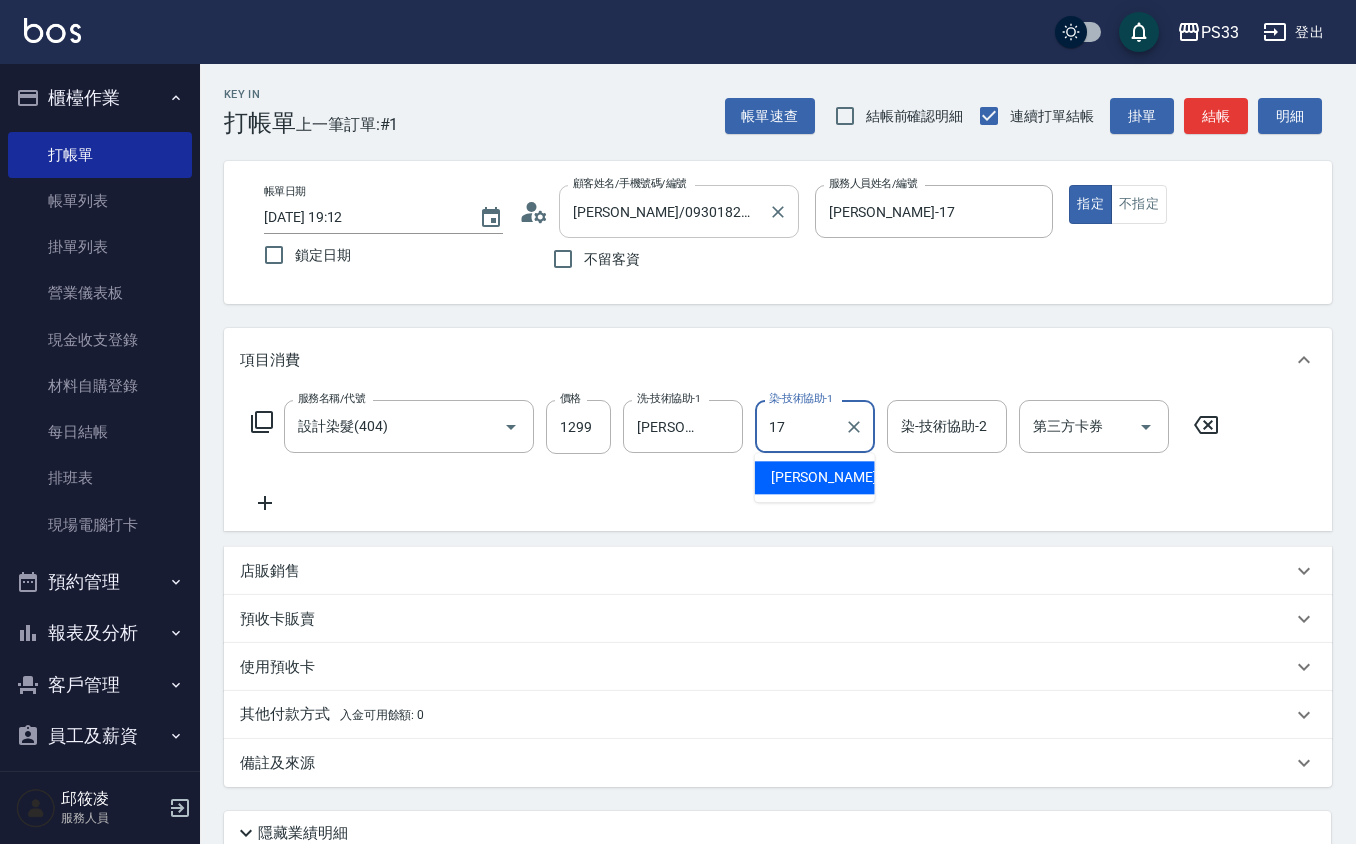 type on "[PERSON_NAME]-17" 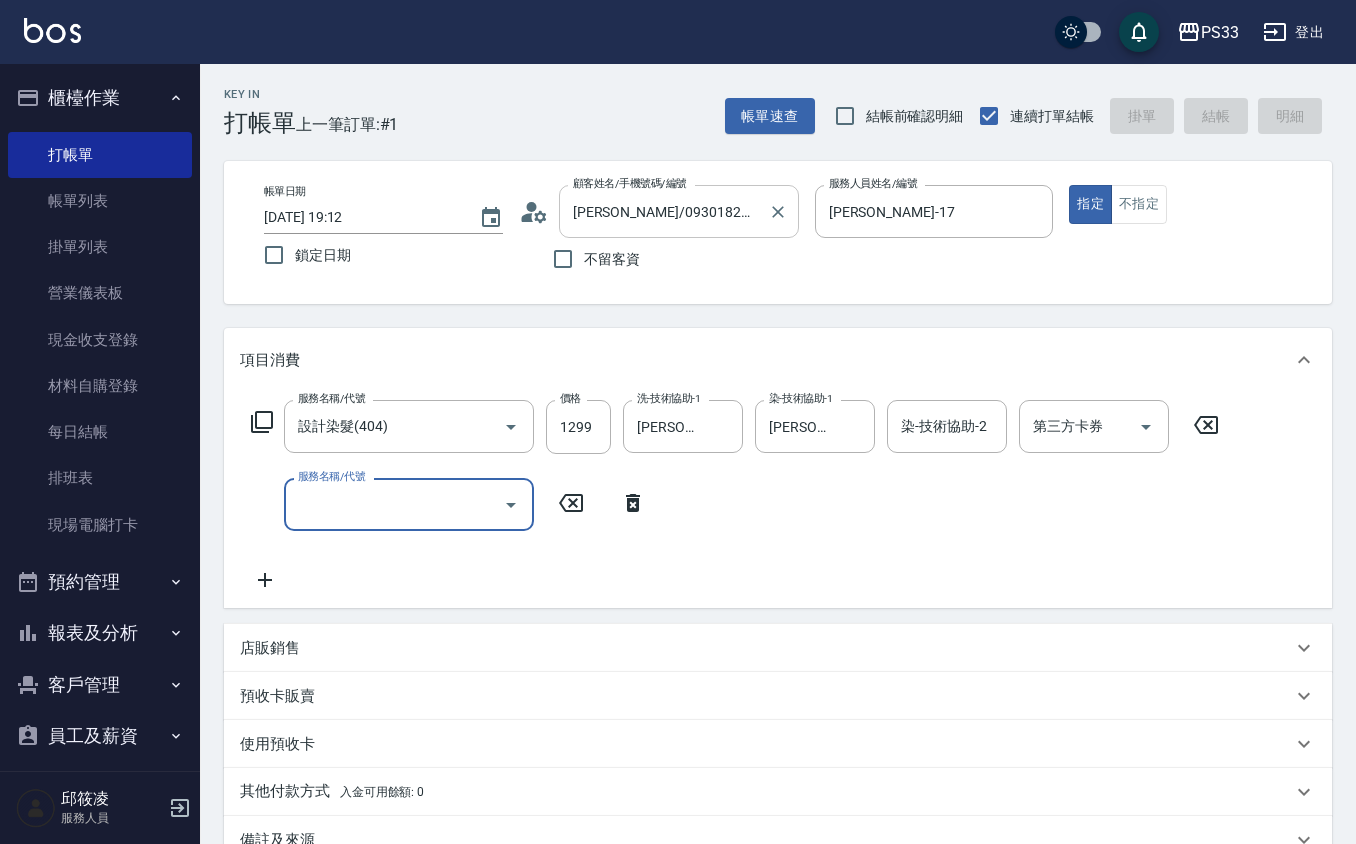 type 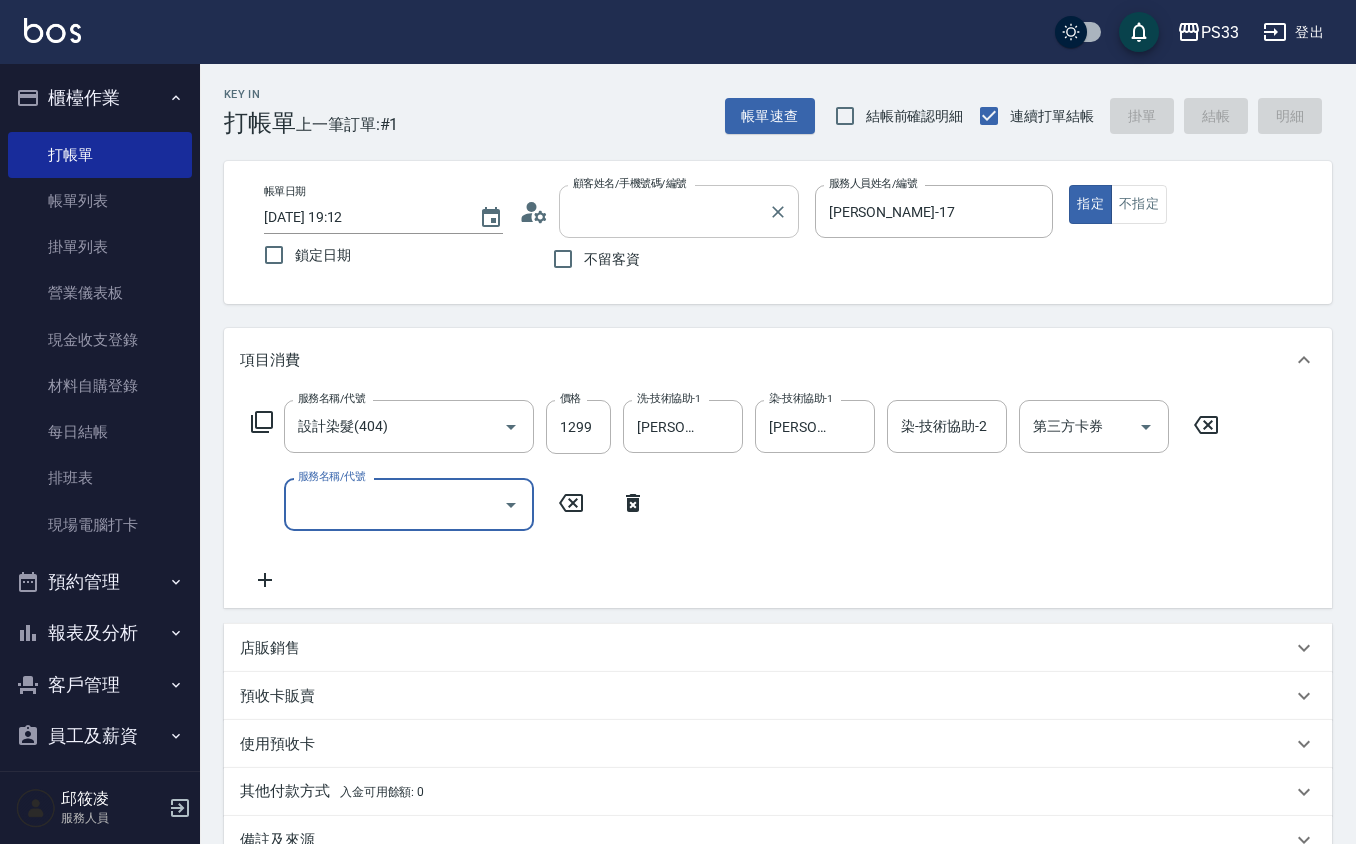 type 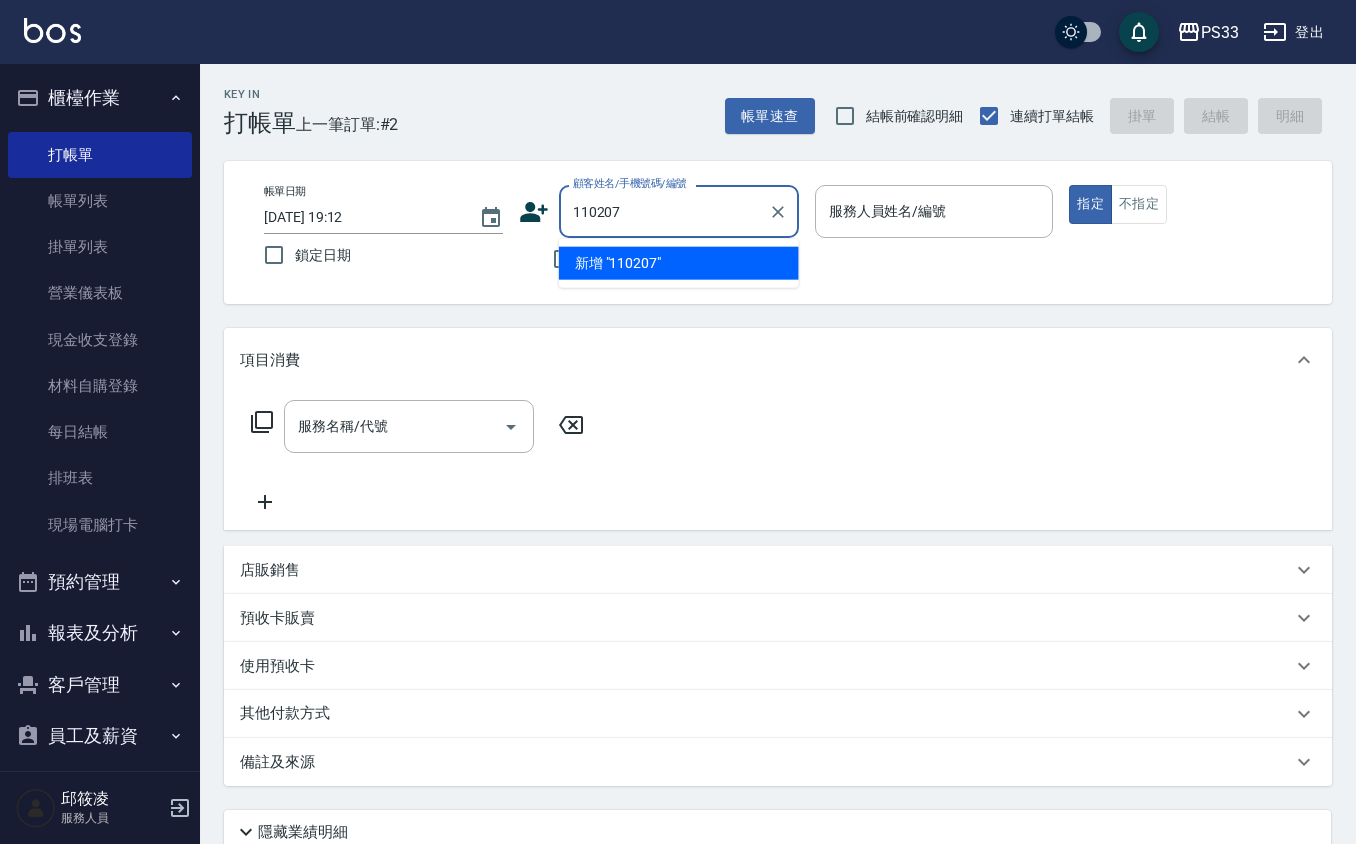 type on "110207" 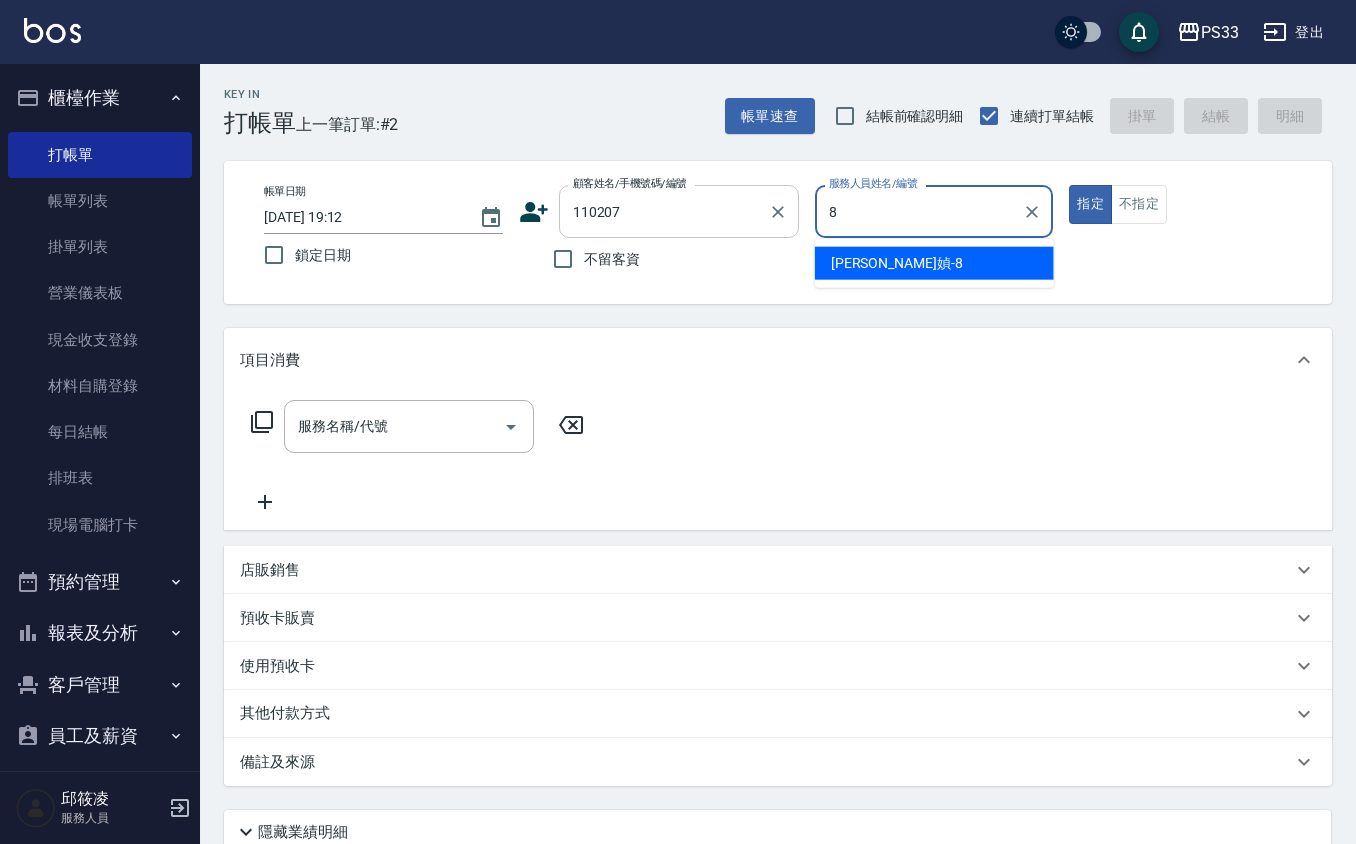 type on "[PERSON_NAME]媜-8" 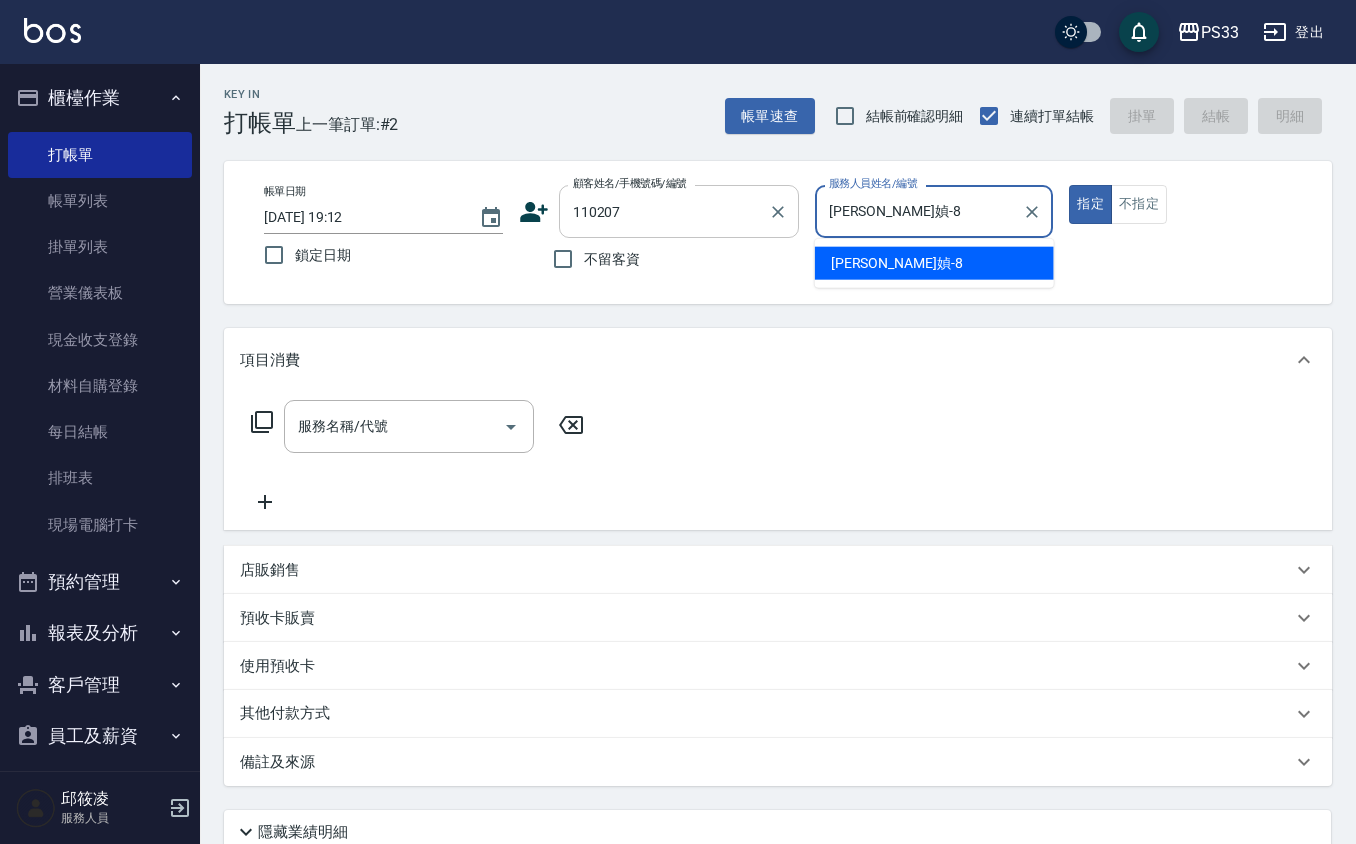 type on "true" 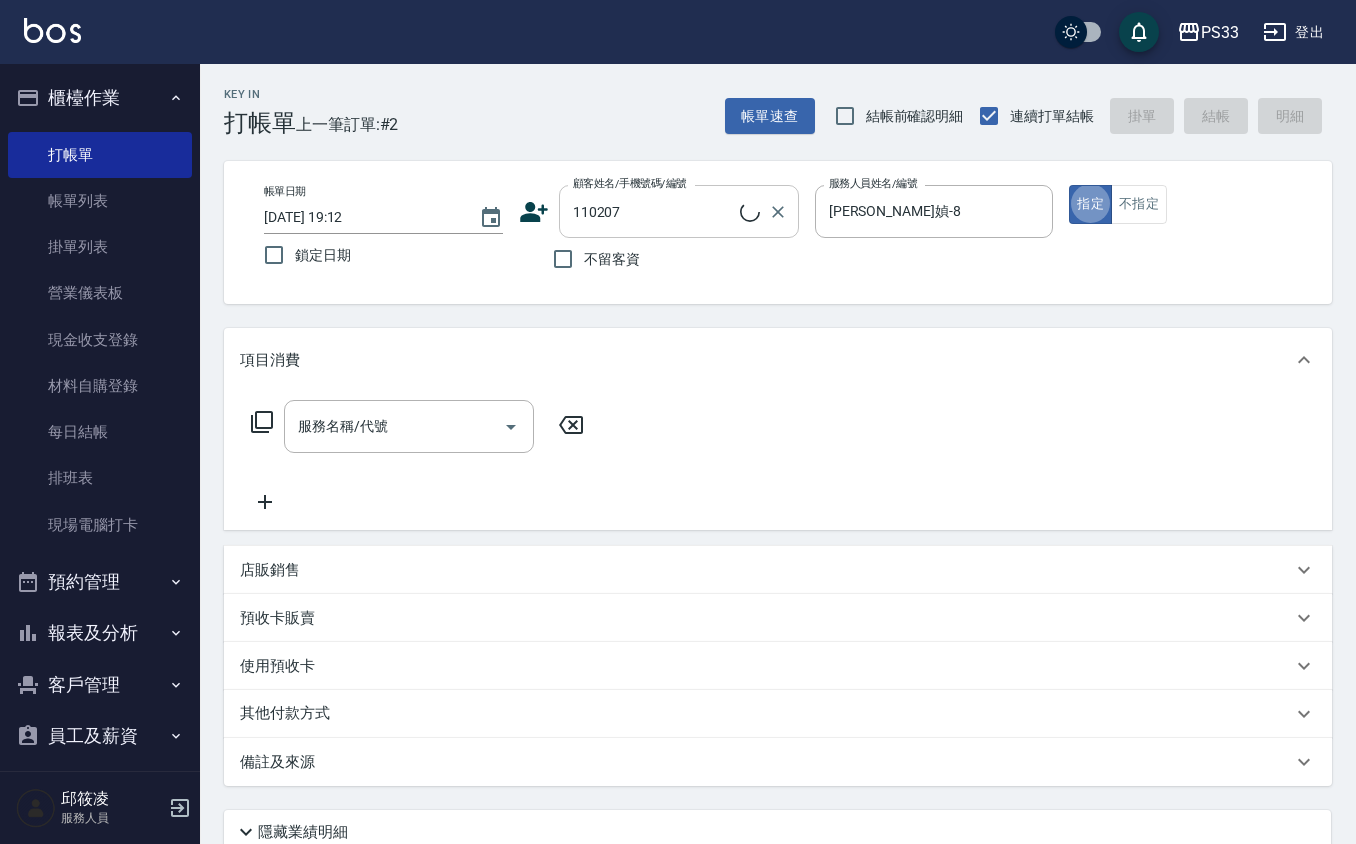 type on "[PERSON_NAME]/0982975516/110207" 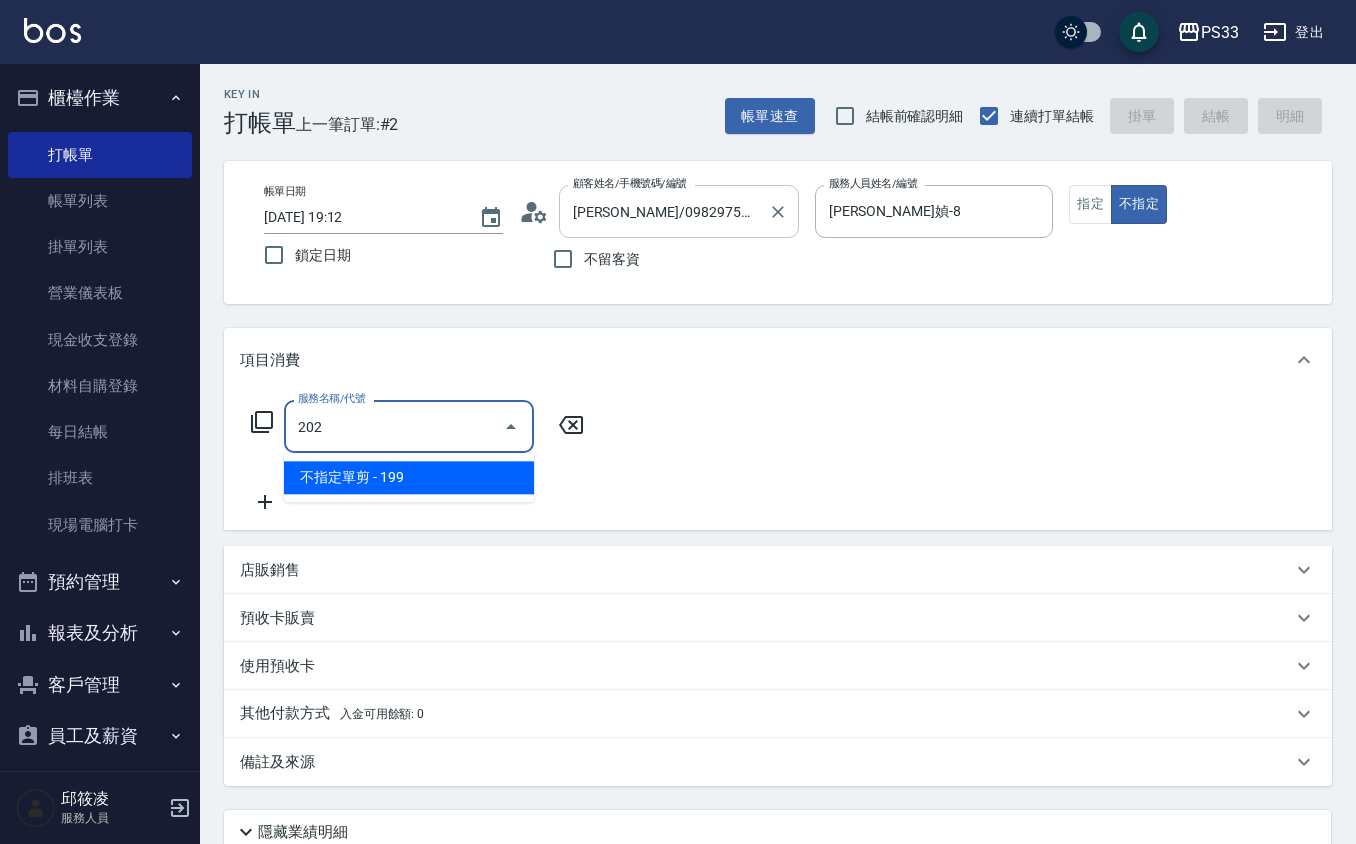 type on "不指定單剪(202)" 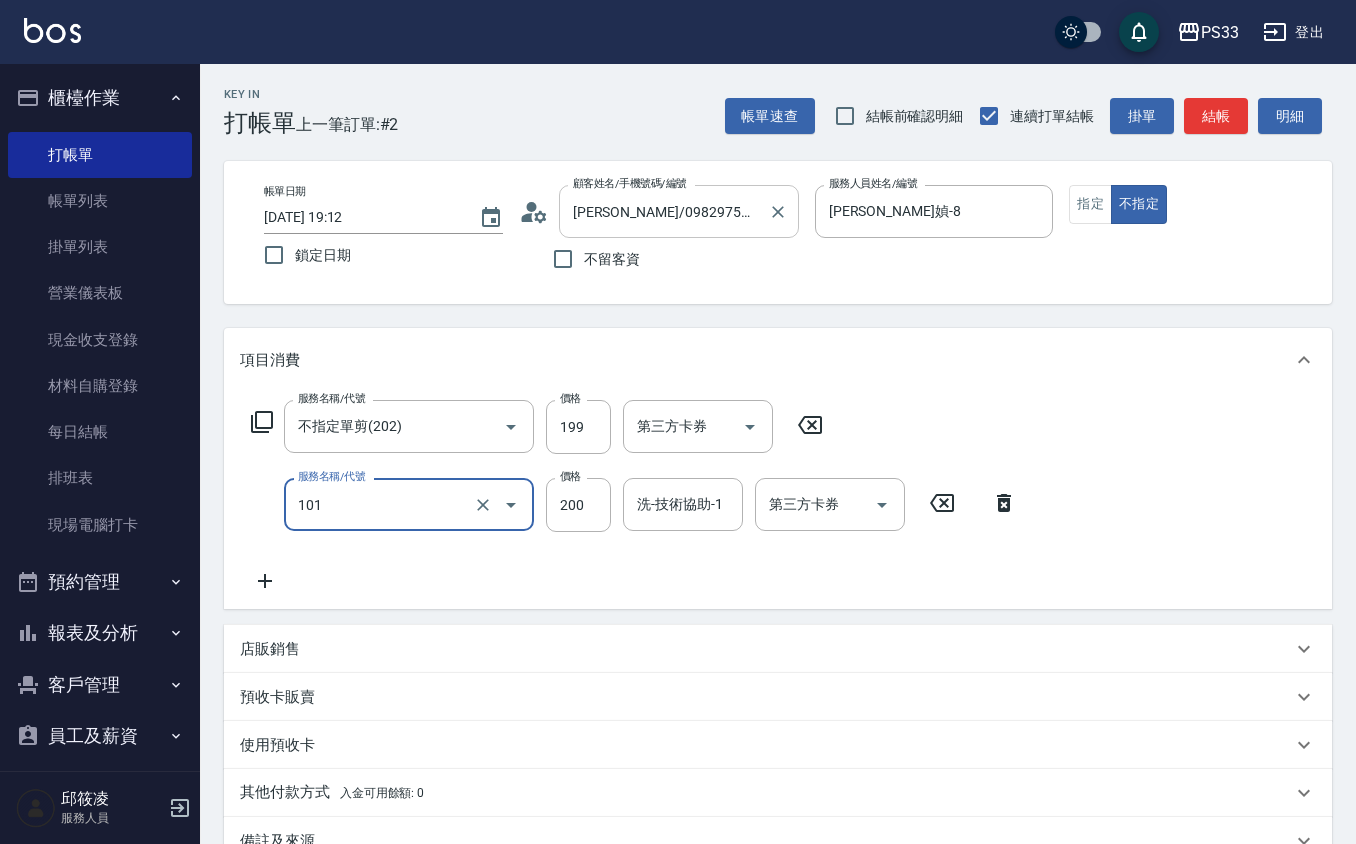 type on "洗髮(101)" 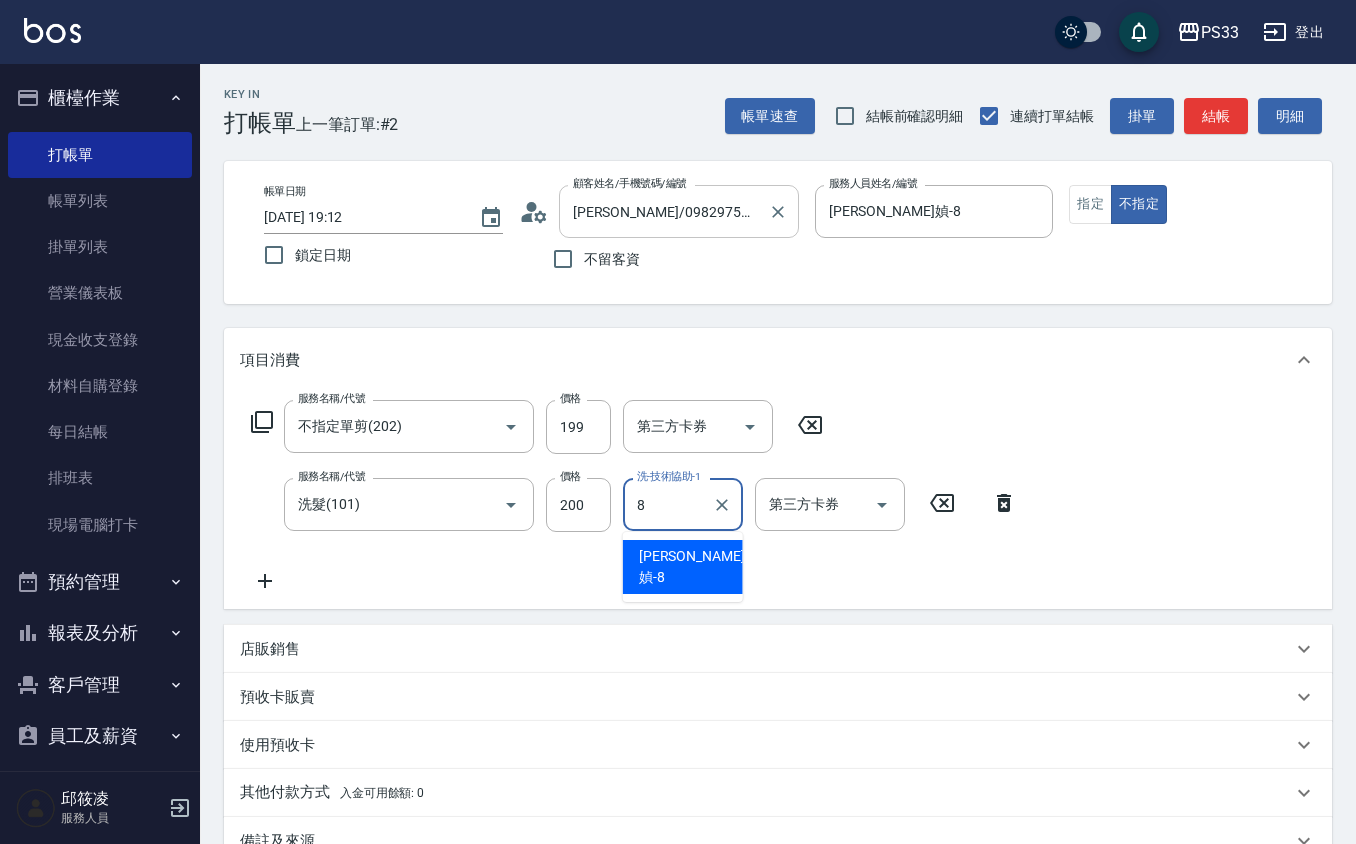 type on "[PERSON_NAME]媜-8" 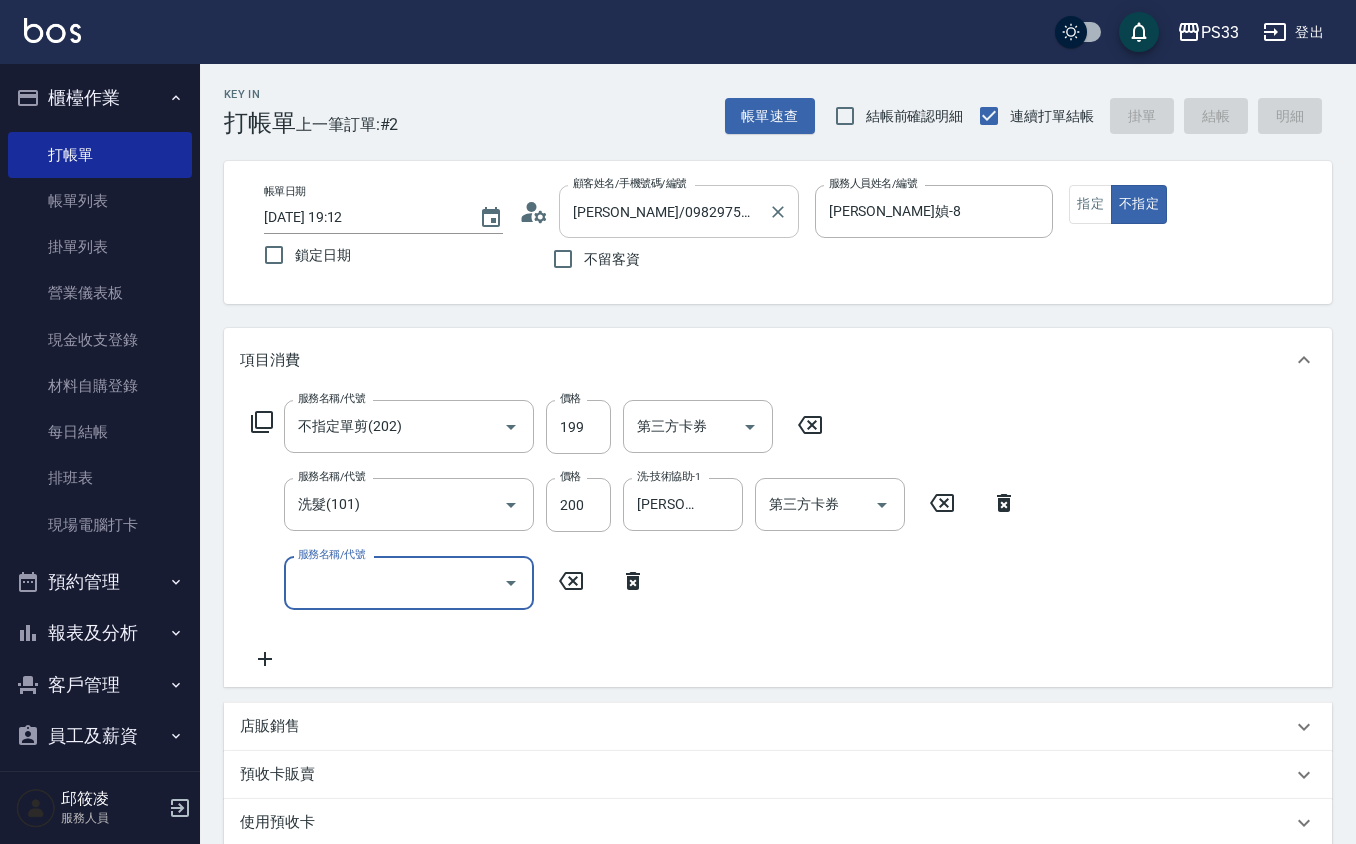 type 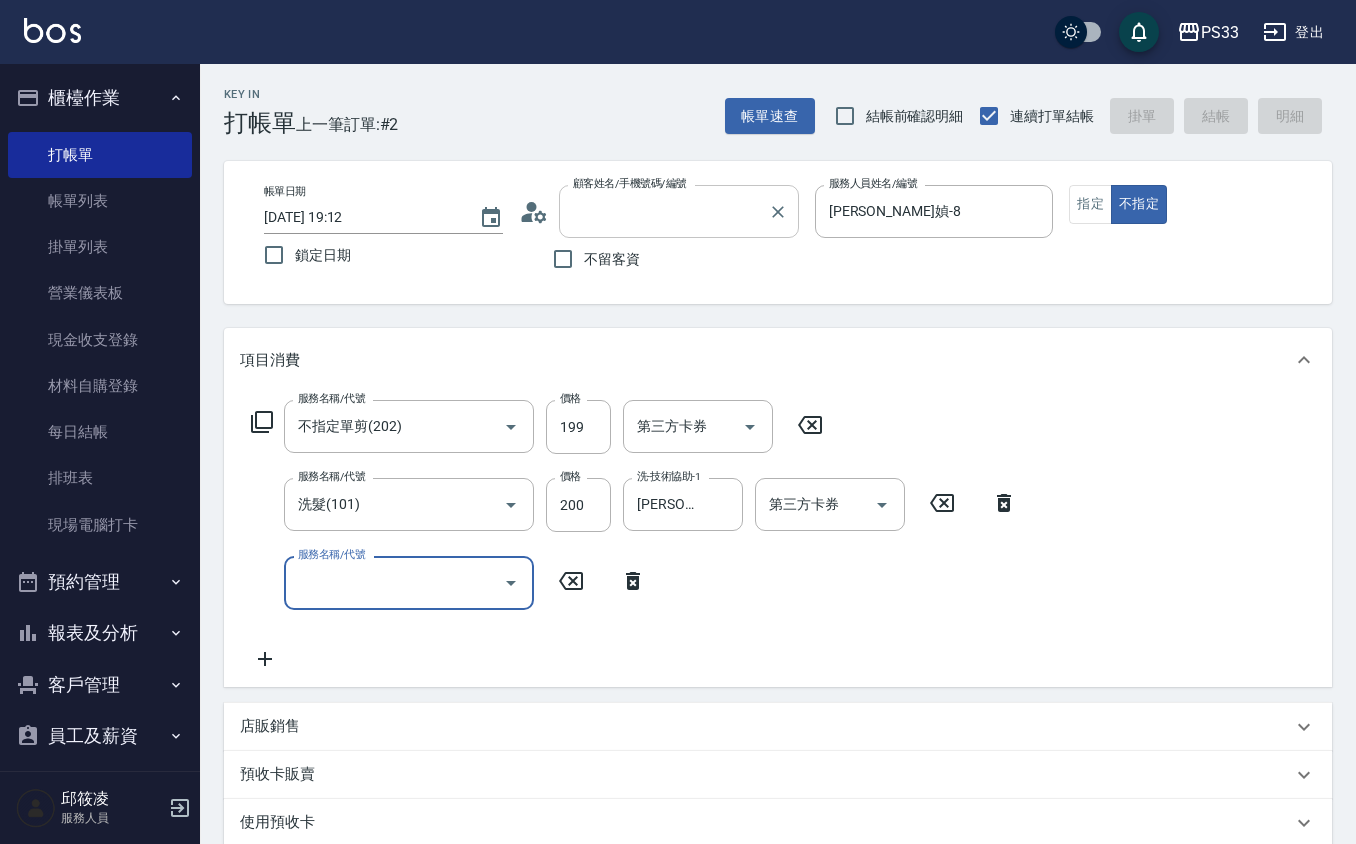 type 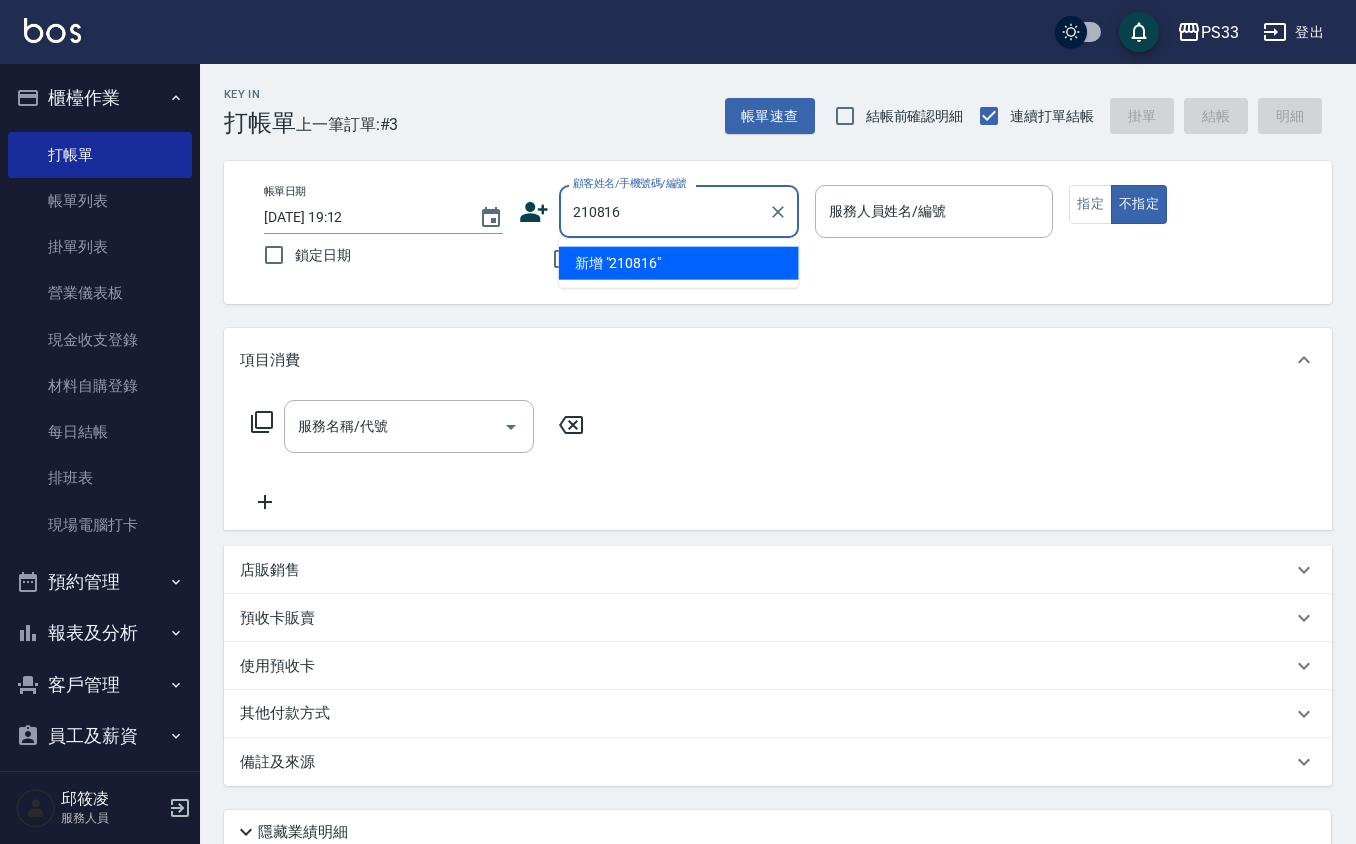 type on "210816" 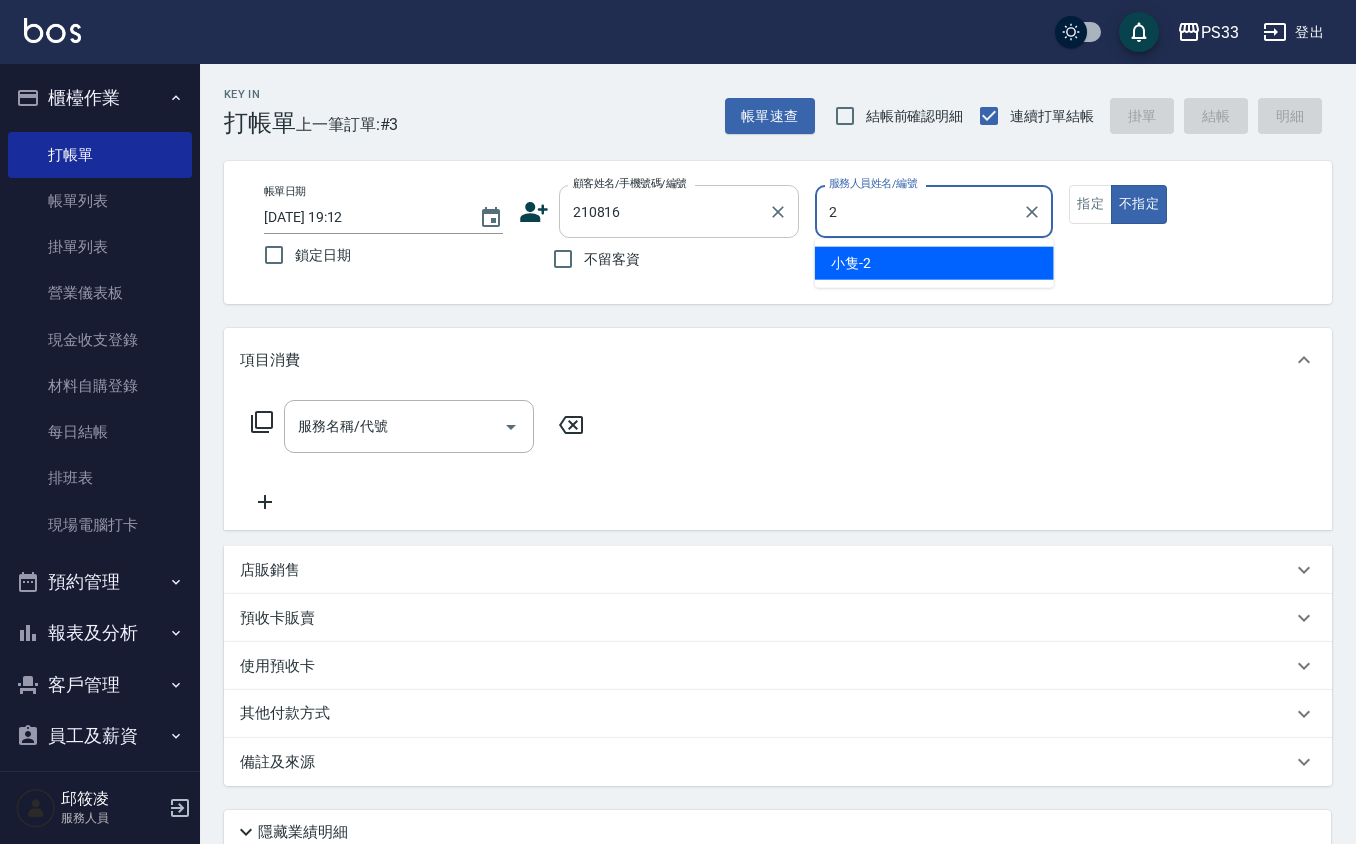 type on "小隻-2" 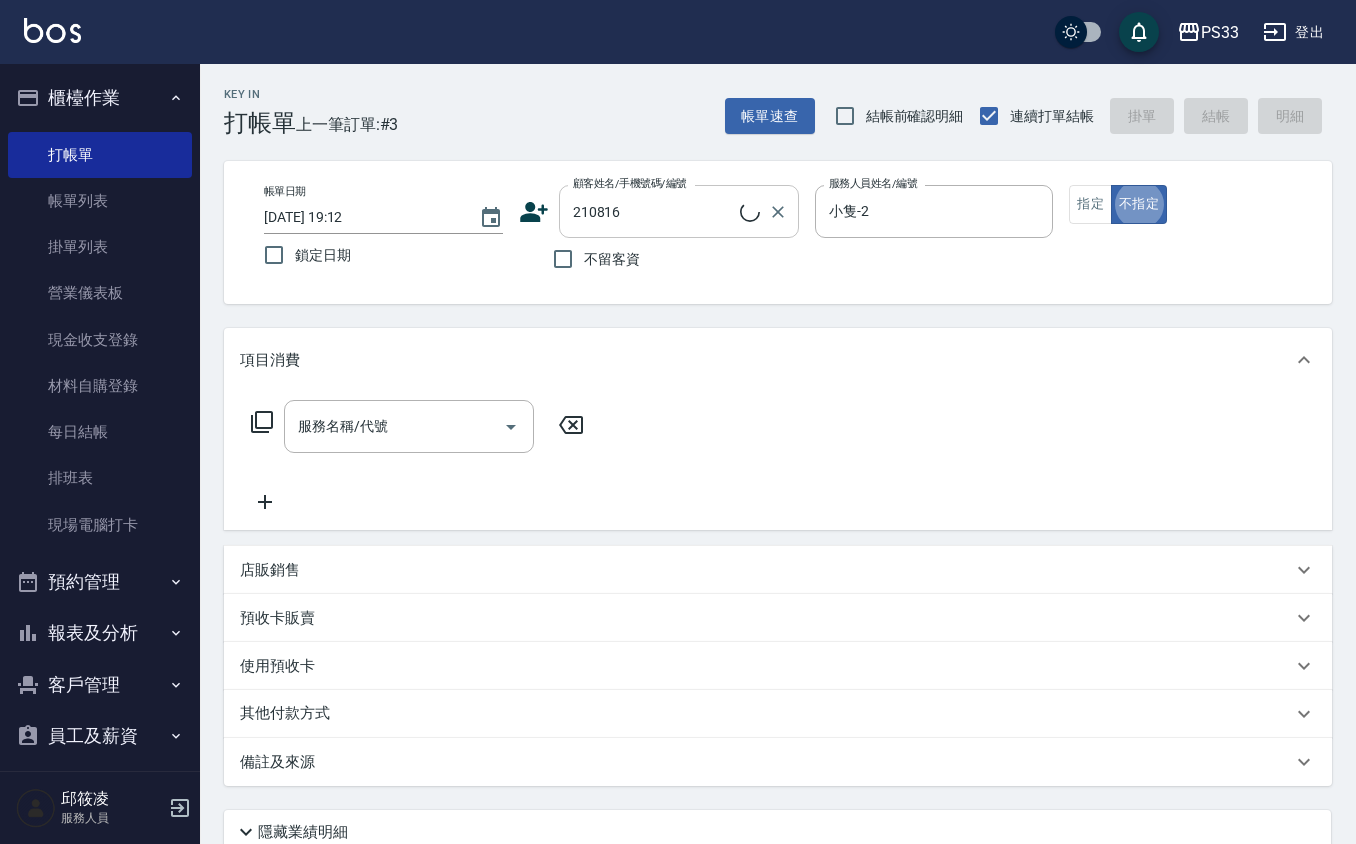 type on "[PERSON_NAME]妶/0930373910/210816" 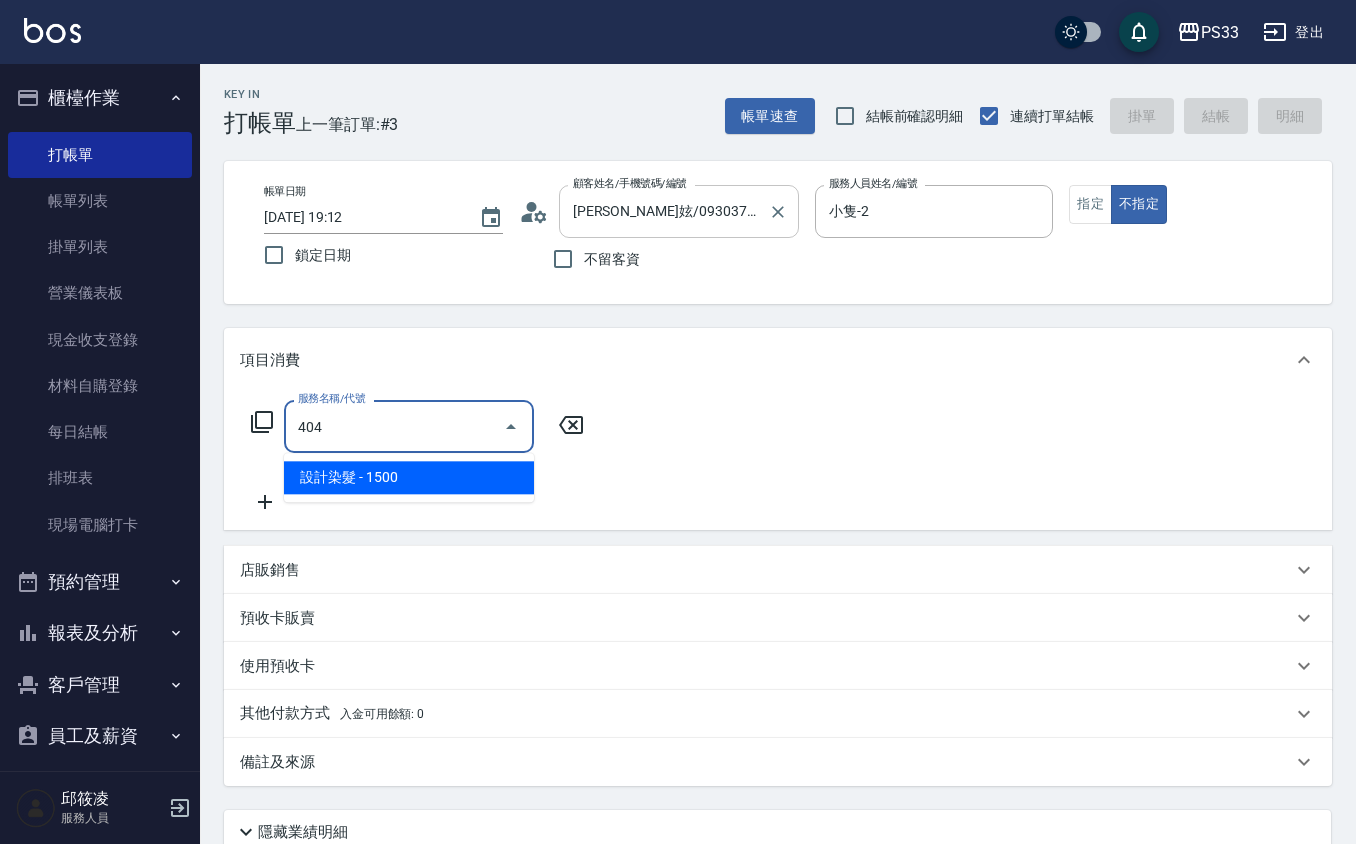 type on "設計染髮(404)" 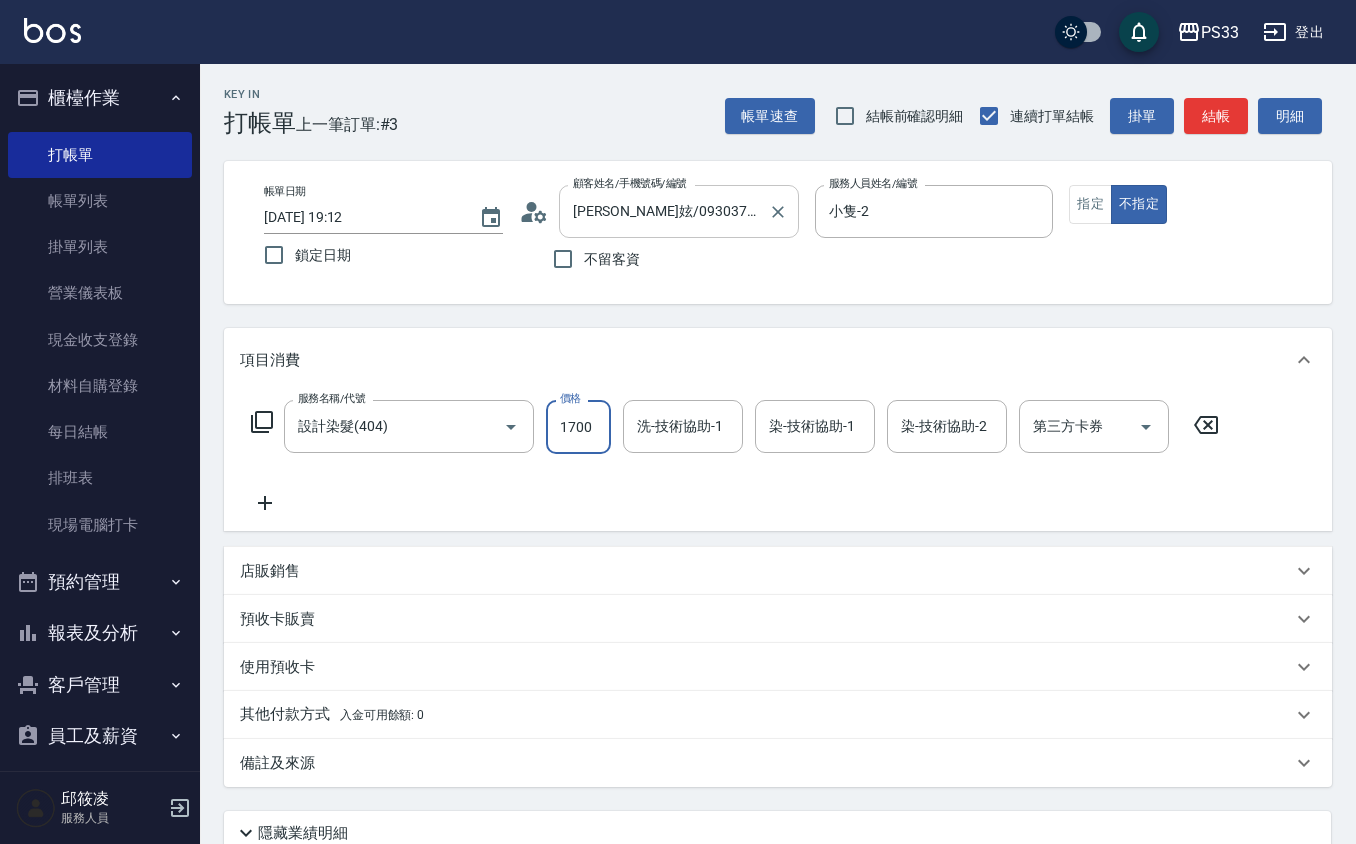 type on "1700" 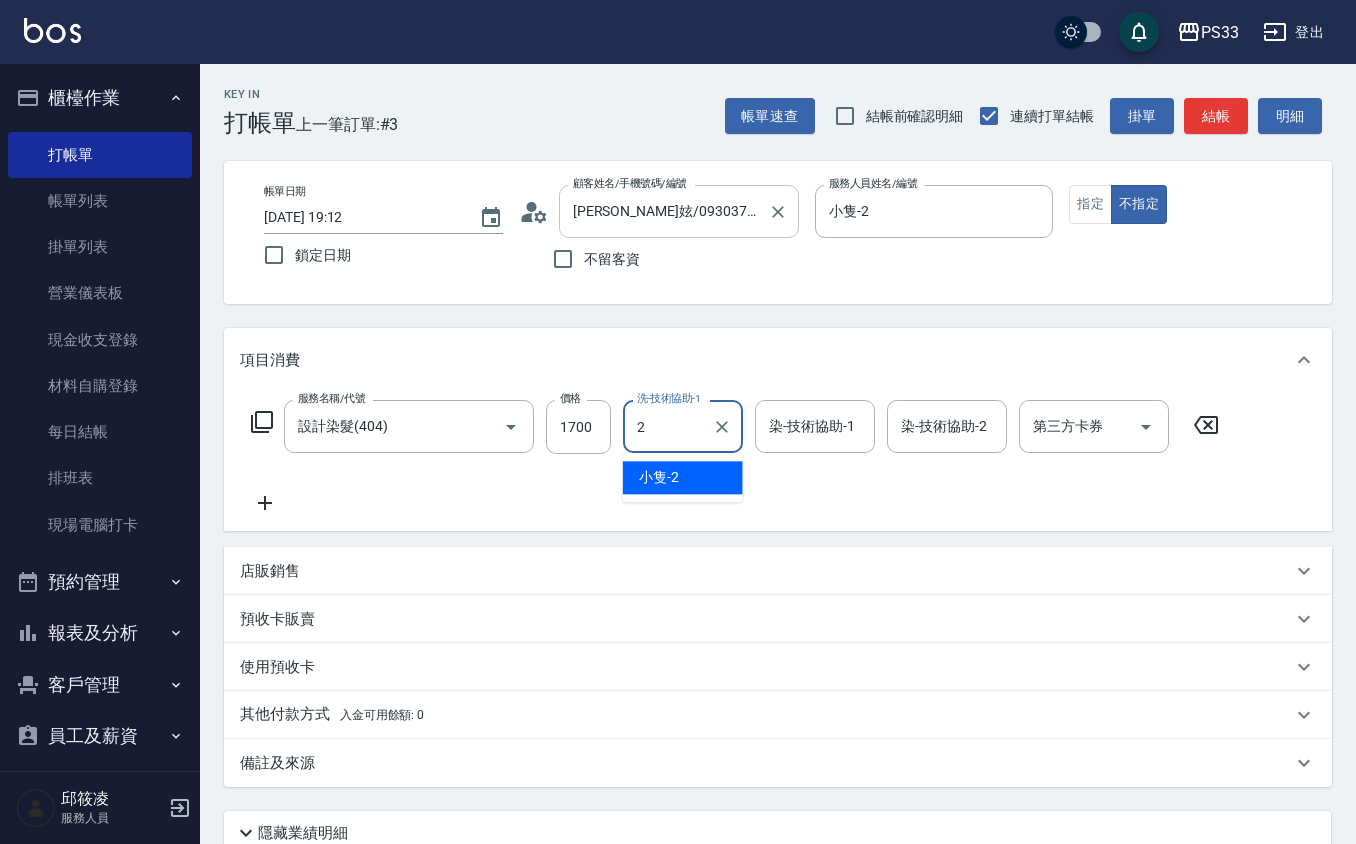 type on "小隻-2" 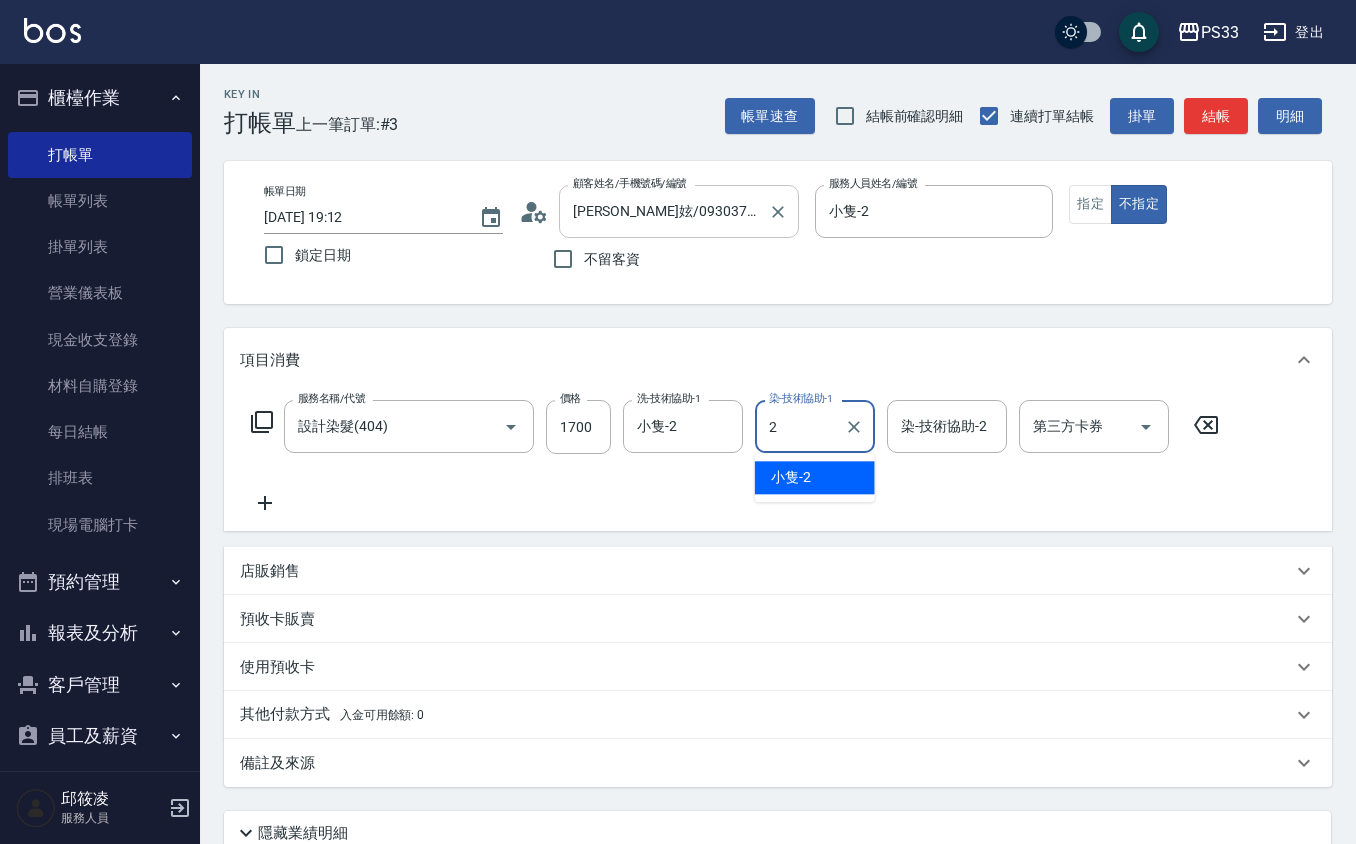 type on "小隻-2" 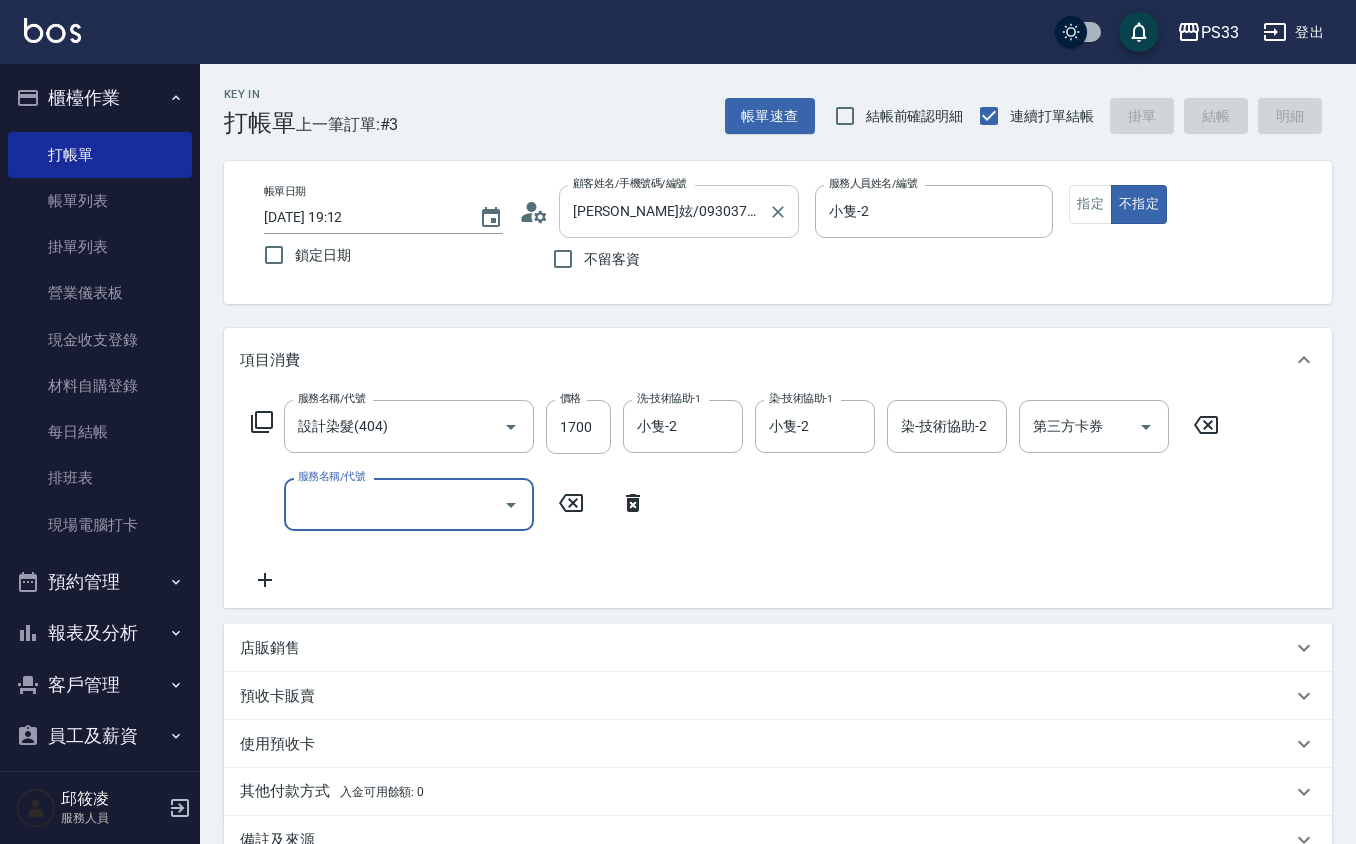 type 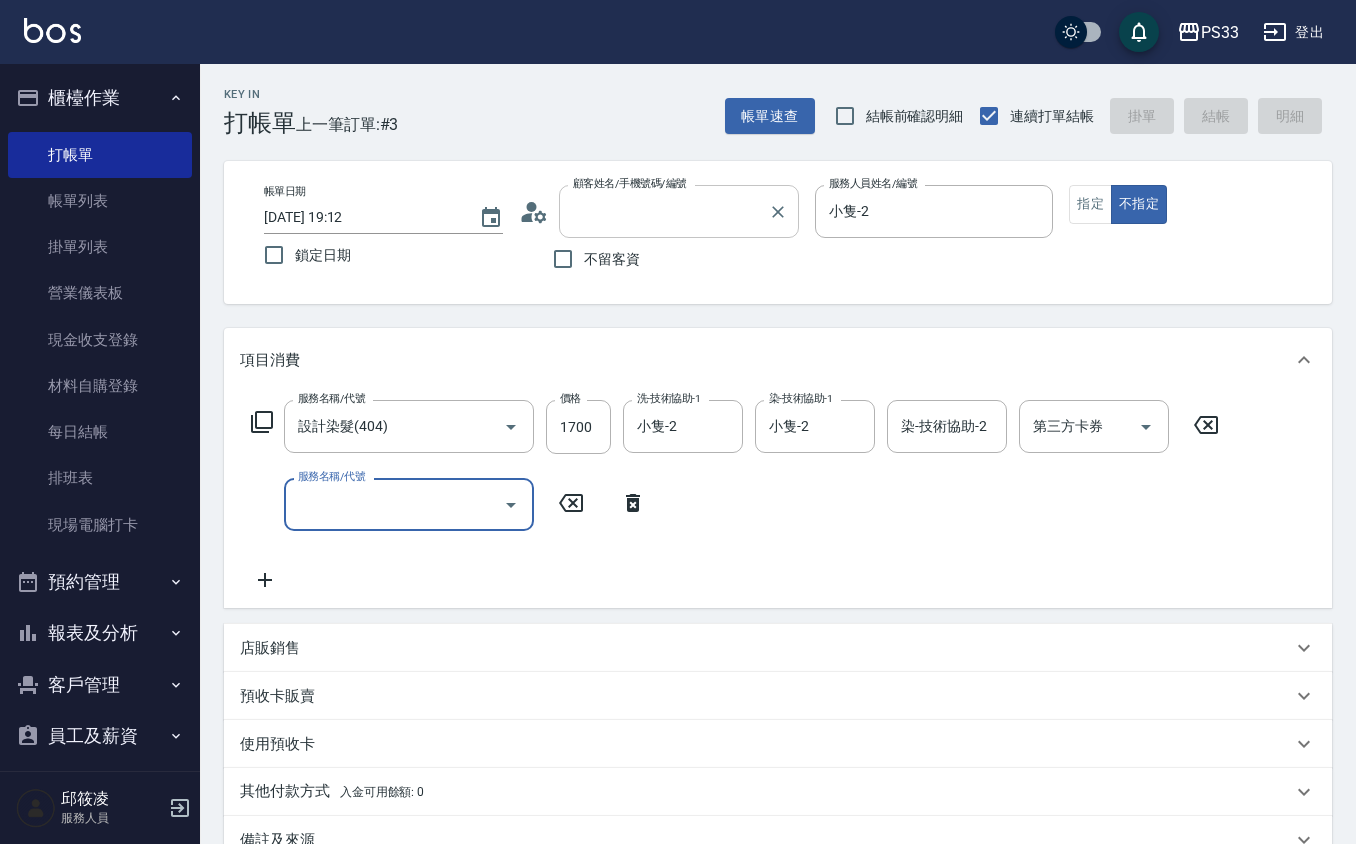 type 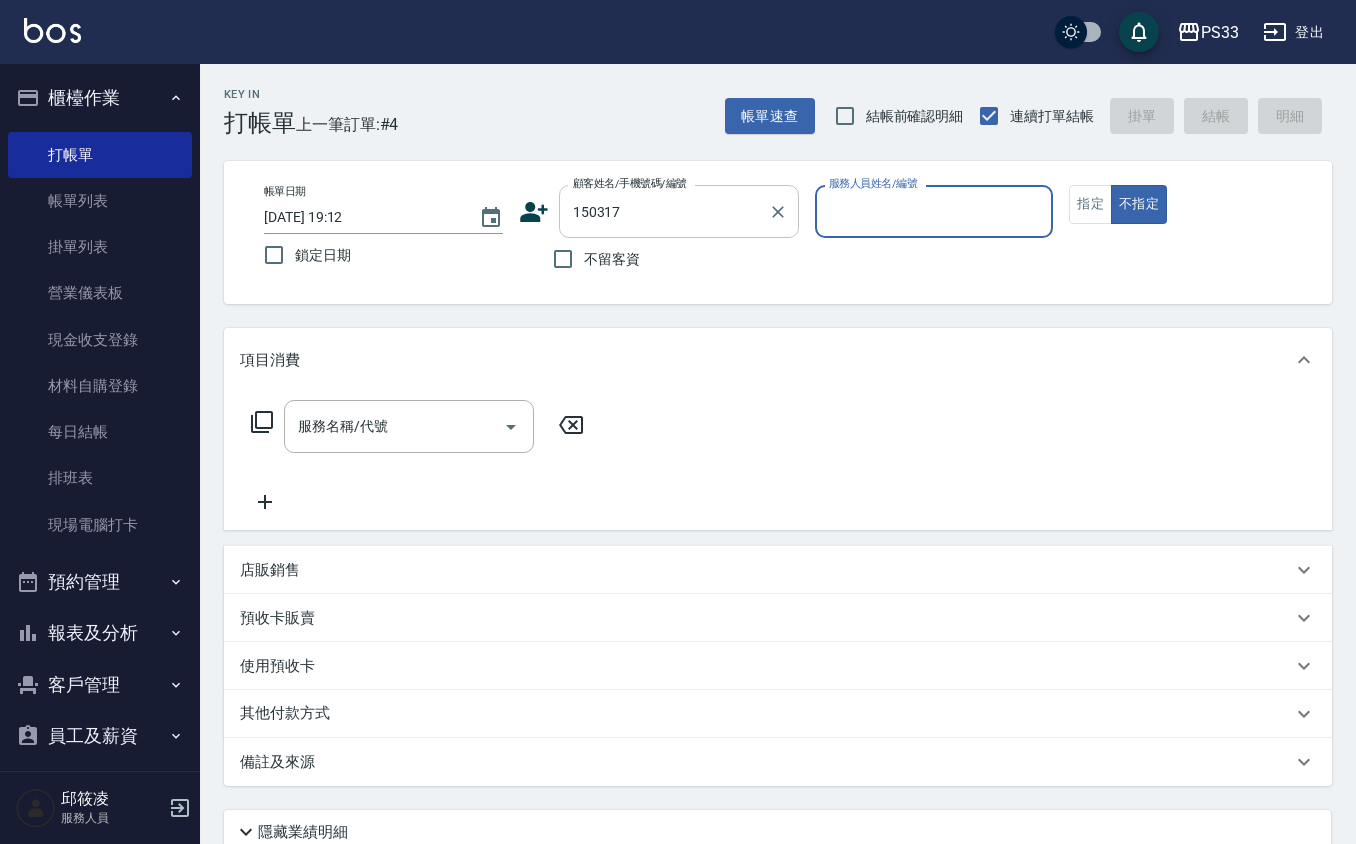 type on "[PERSON_NAME]名/0919515662/150317" 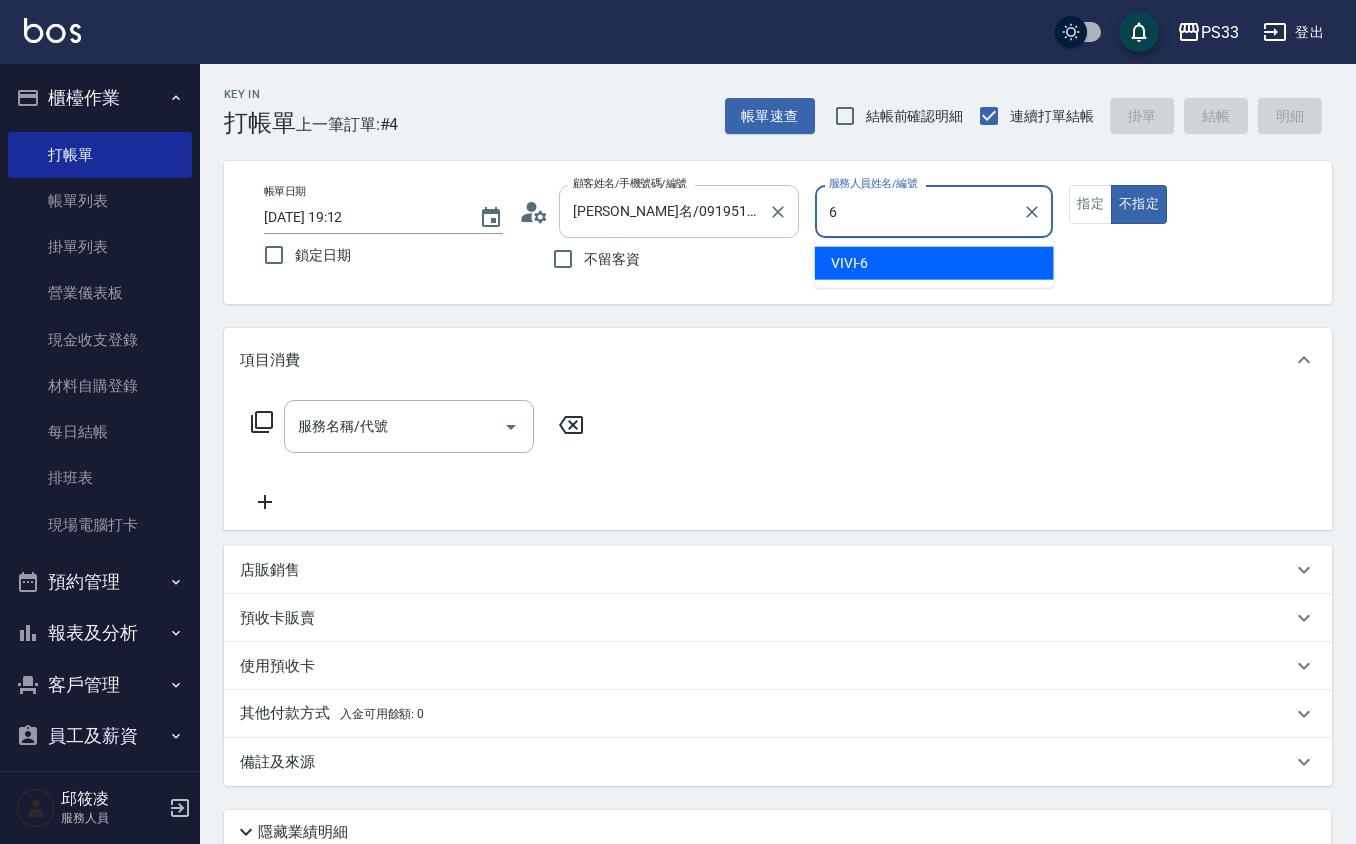 type on "VIVI-6" 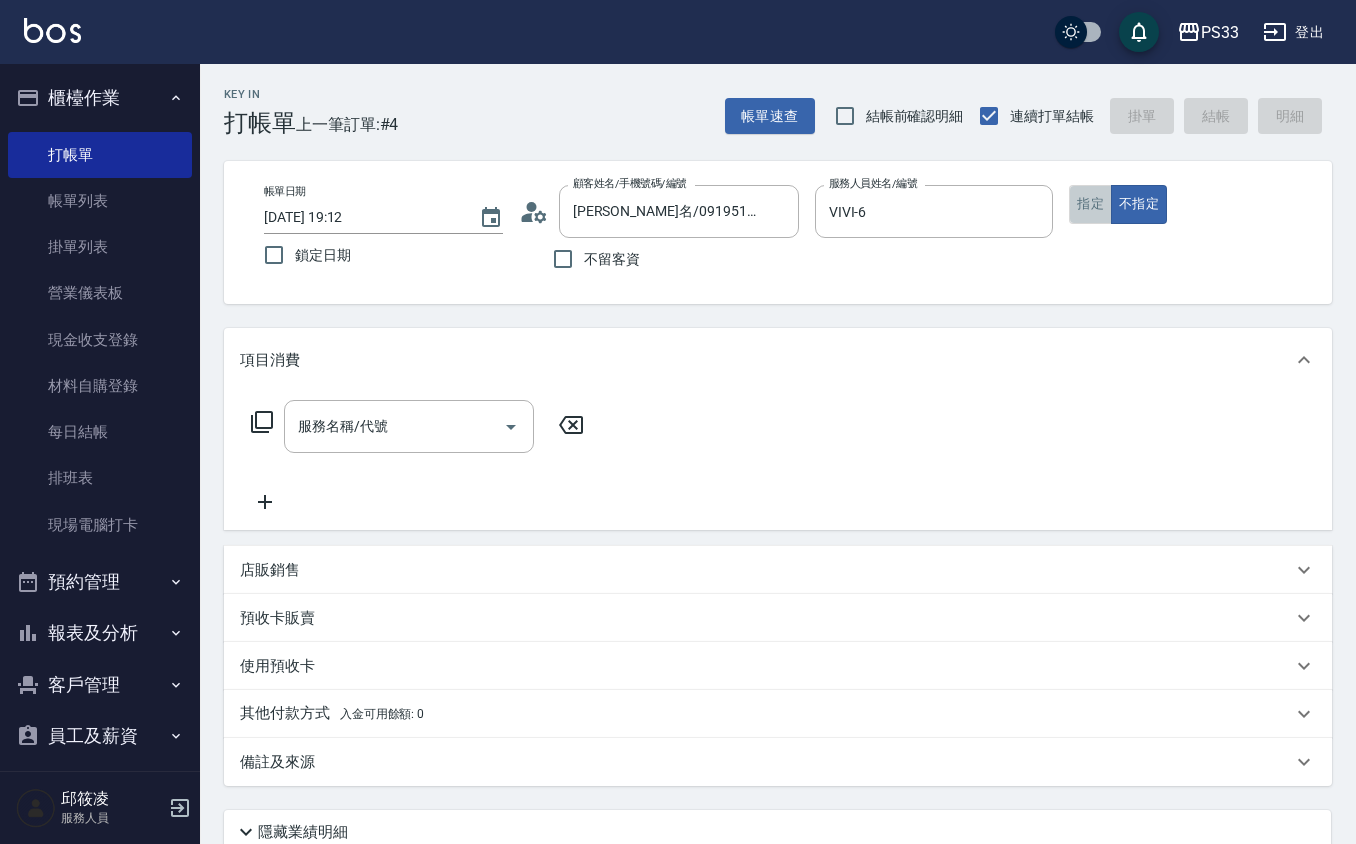 click on "指定" at bounding box center (1090, 204) 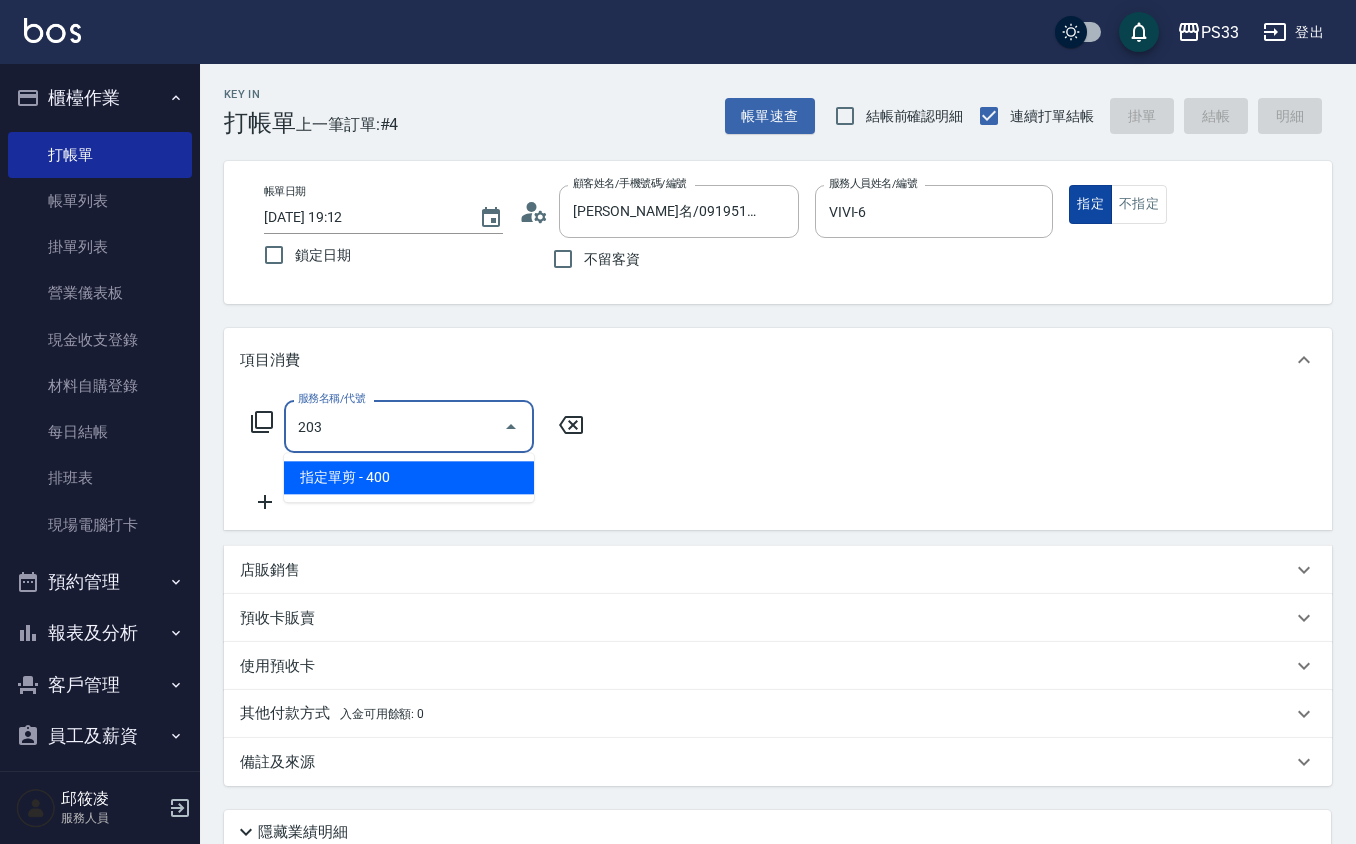type on "指定單剪(203)" 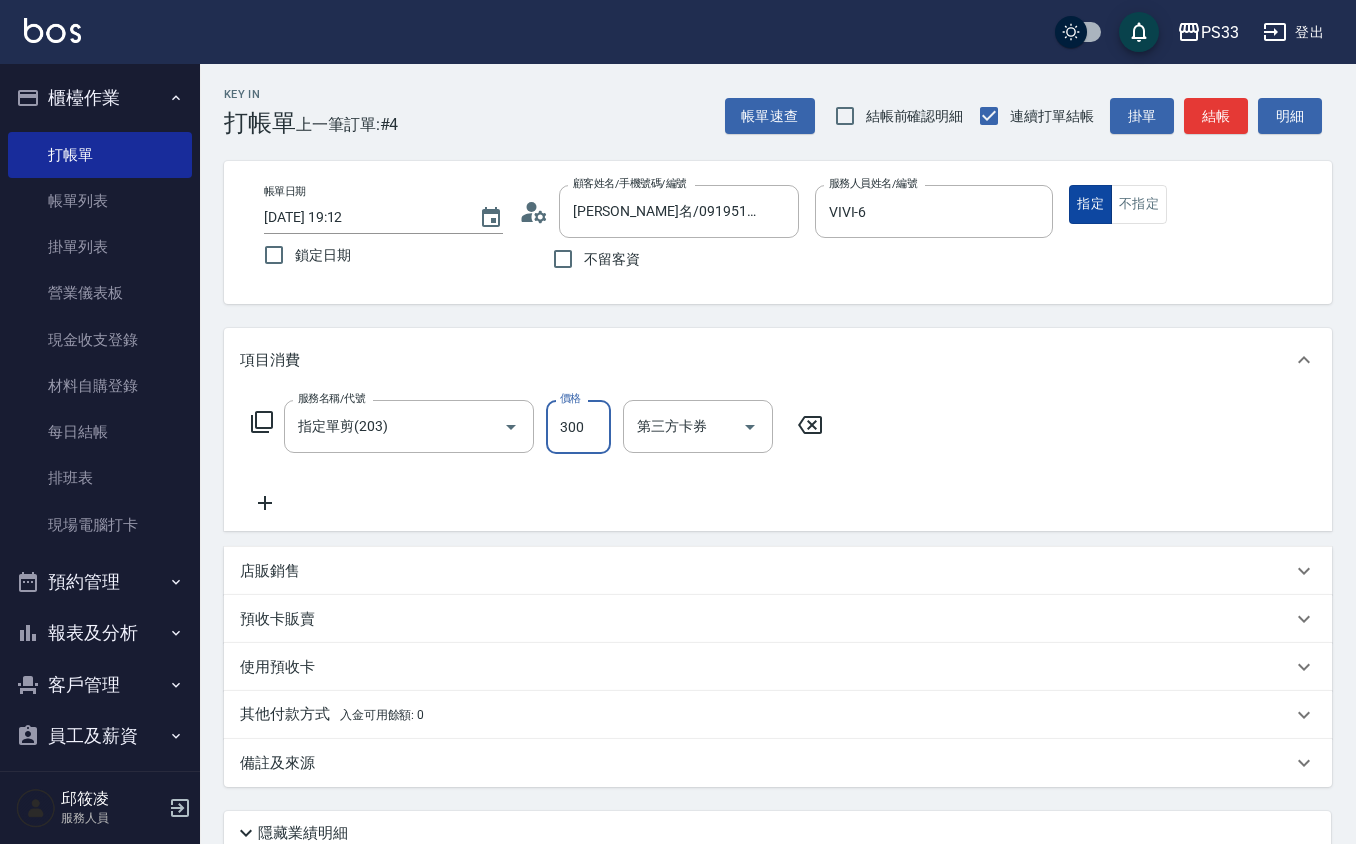 type on "300" 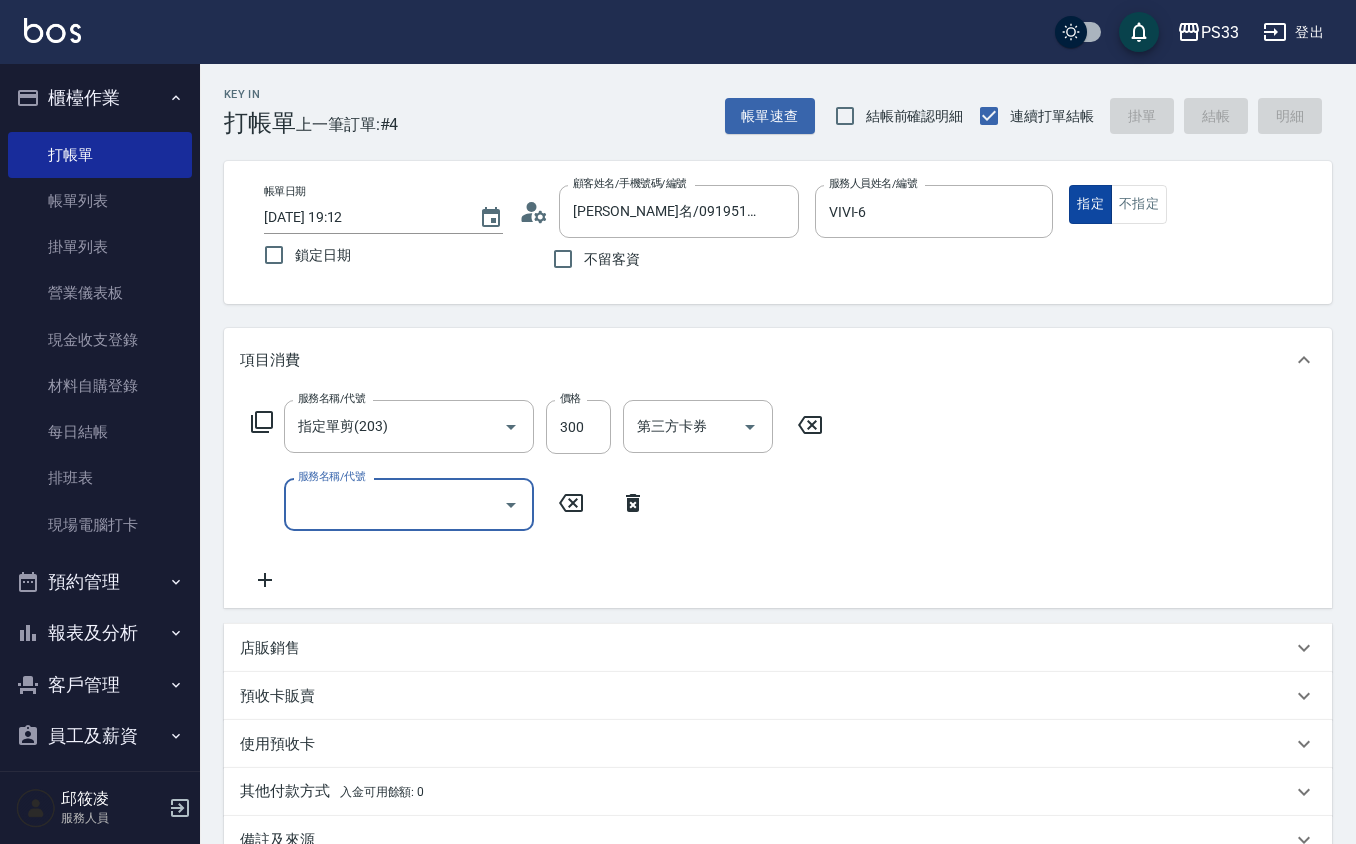 type 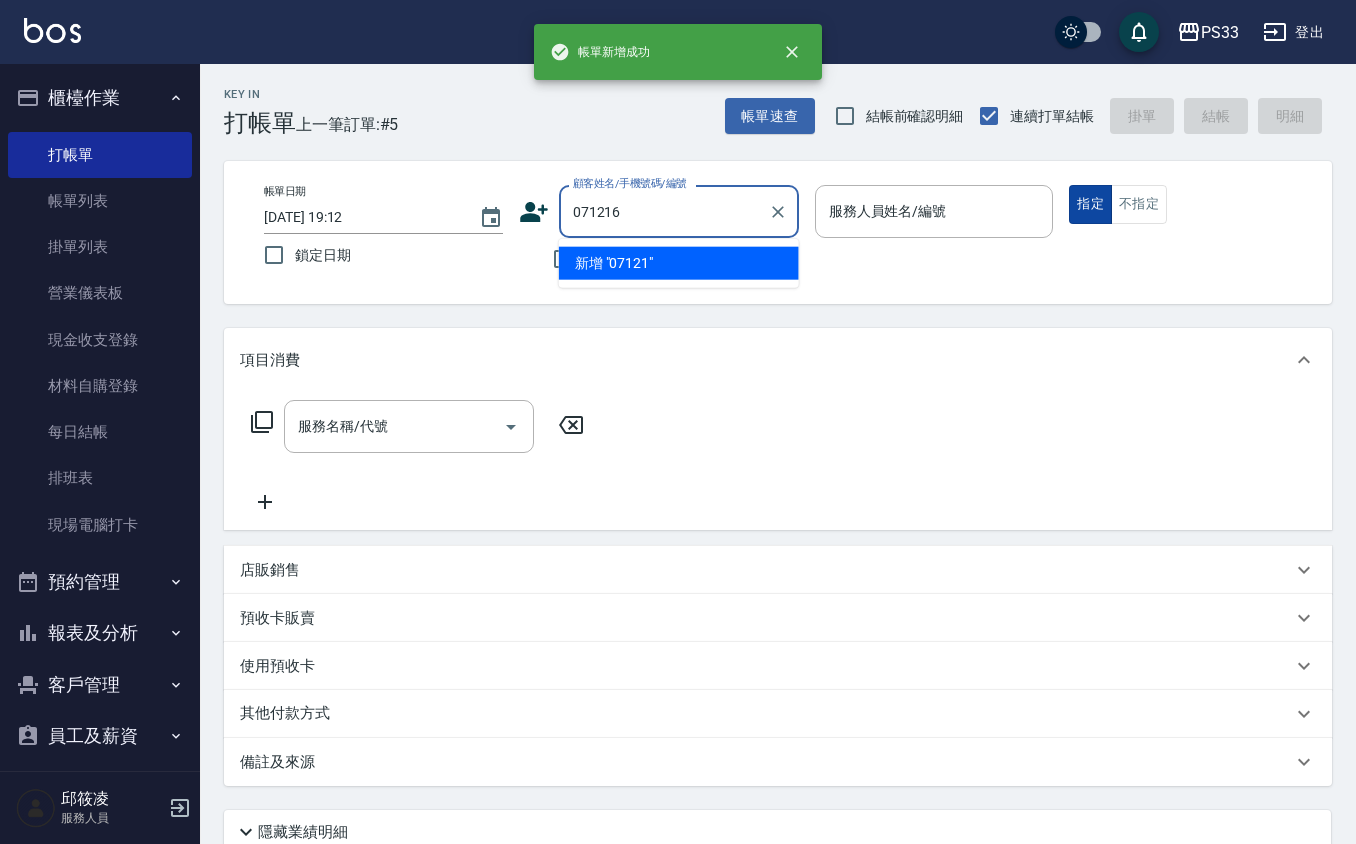 type on "071216" 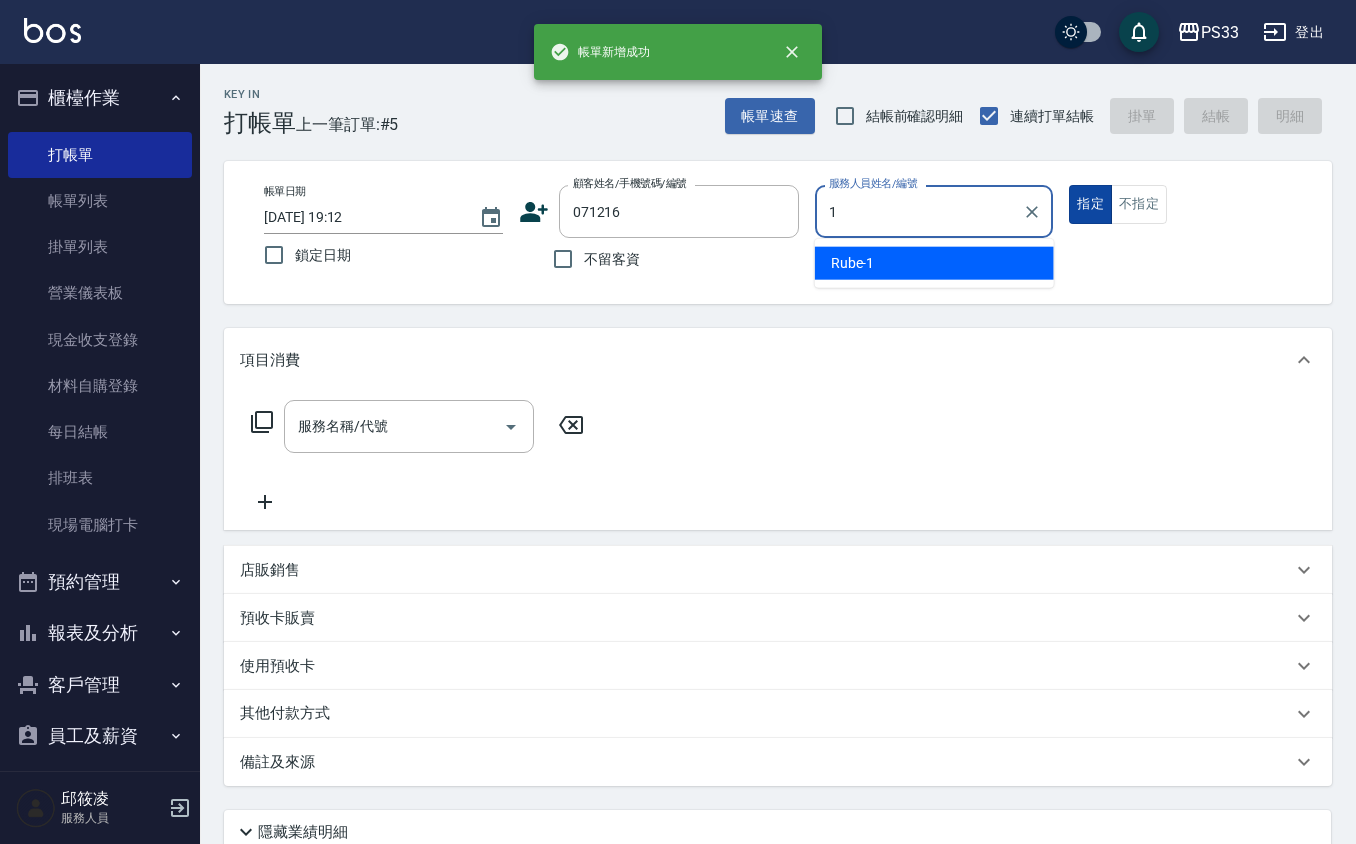 type on "Rube-1" 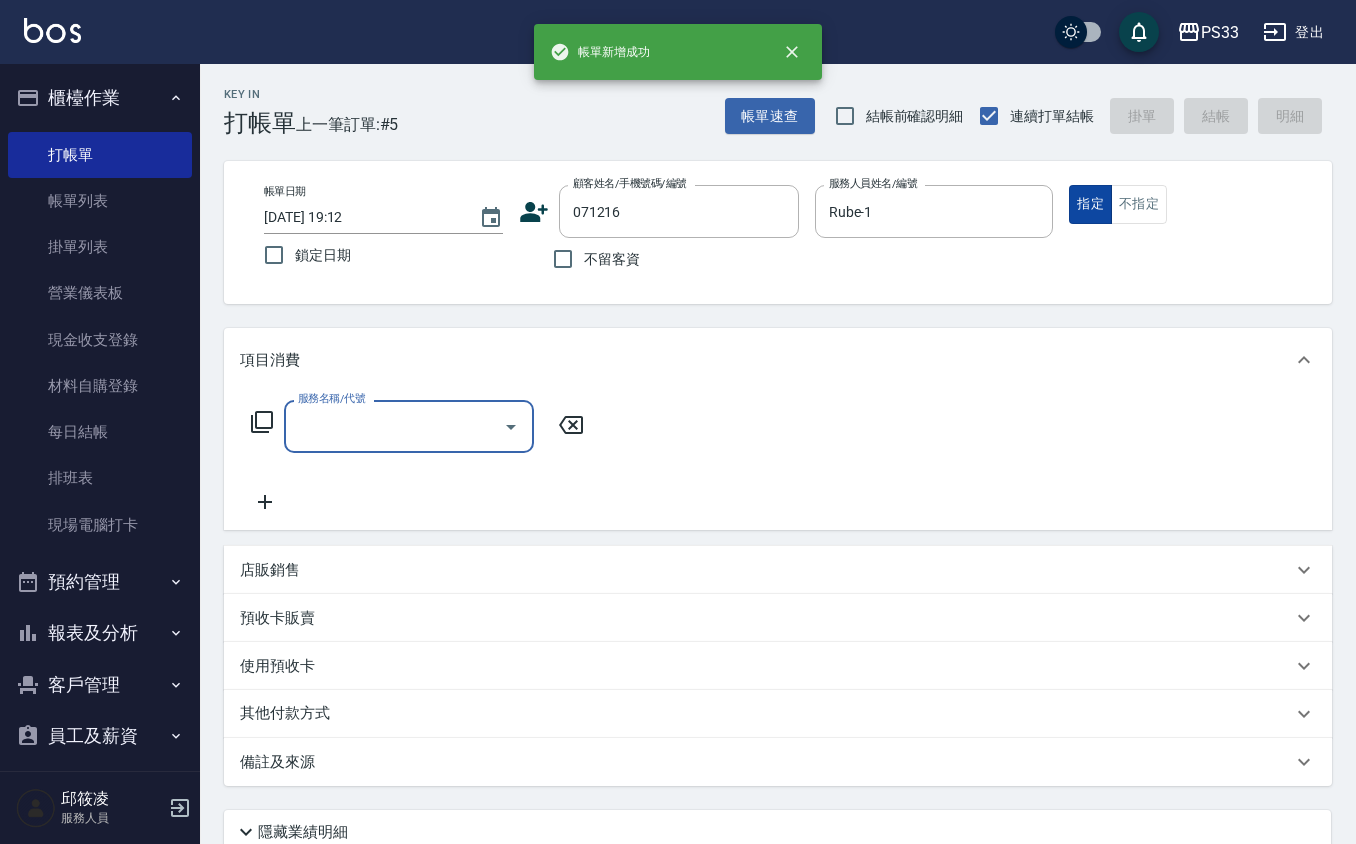 type on "[PERSON_NAME]/0903980616/071216" 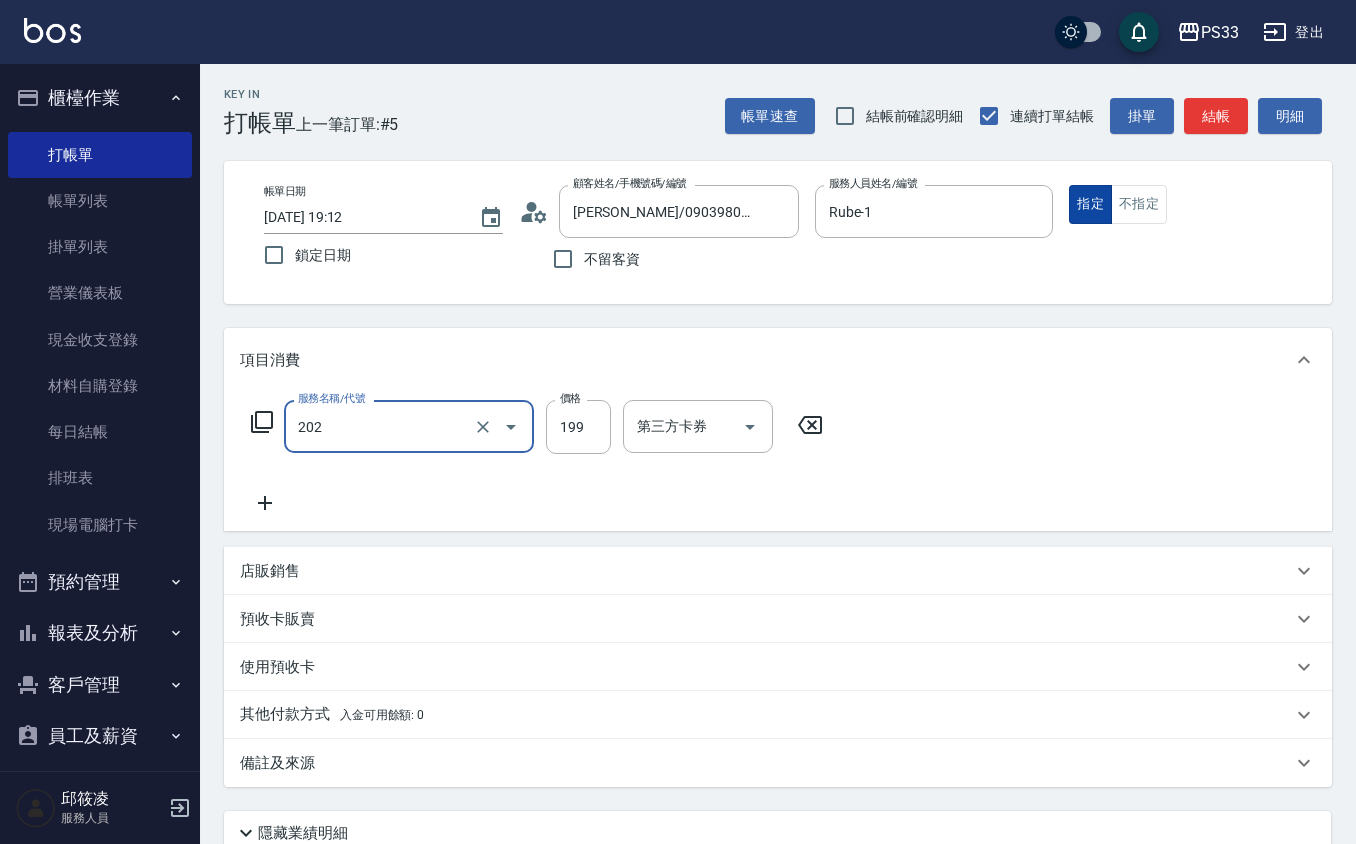 type on "不指定單剪(202)" 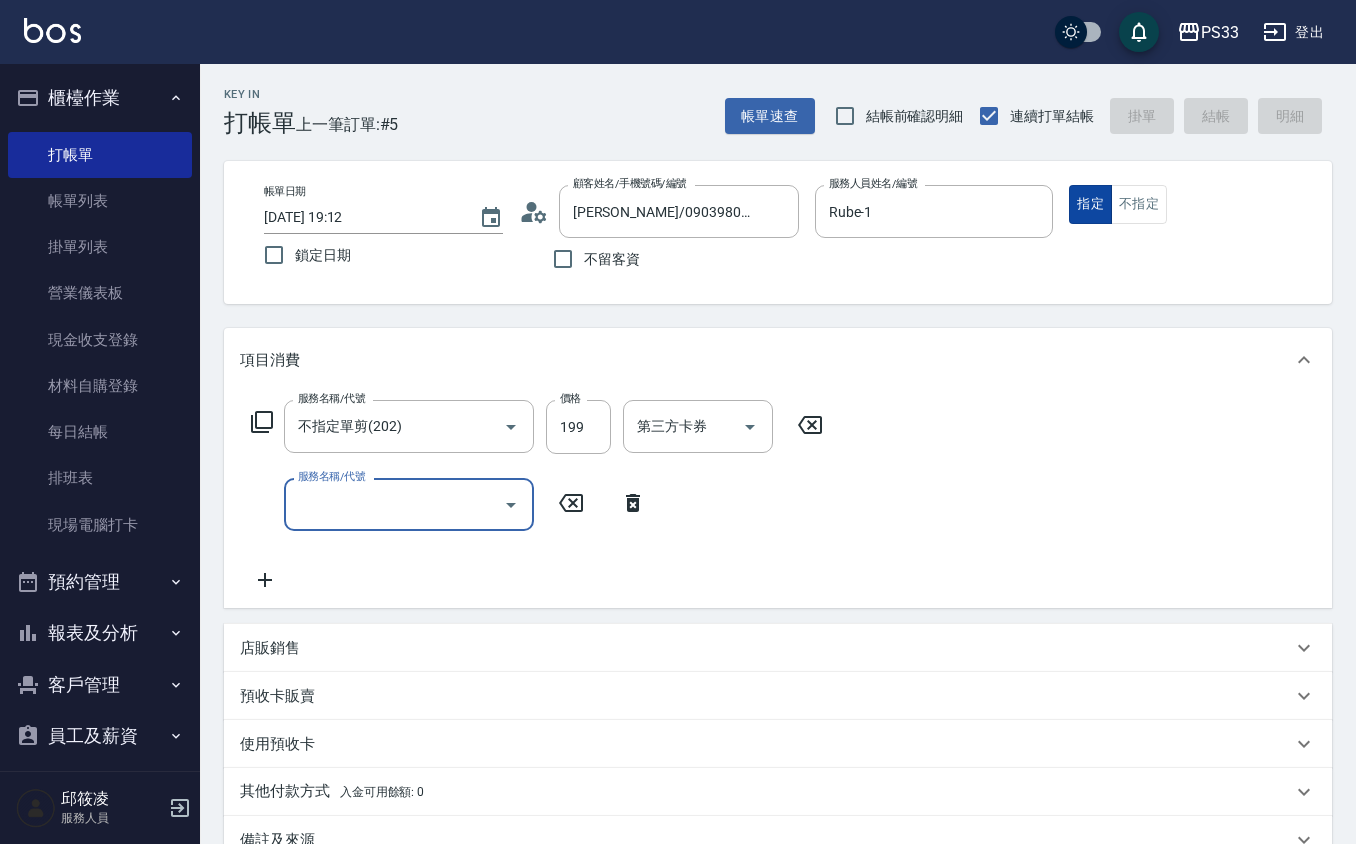 type 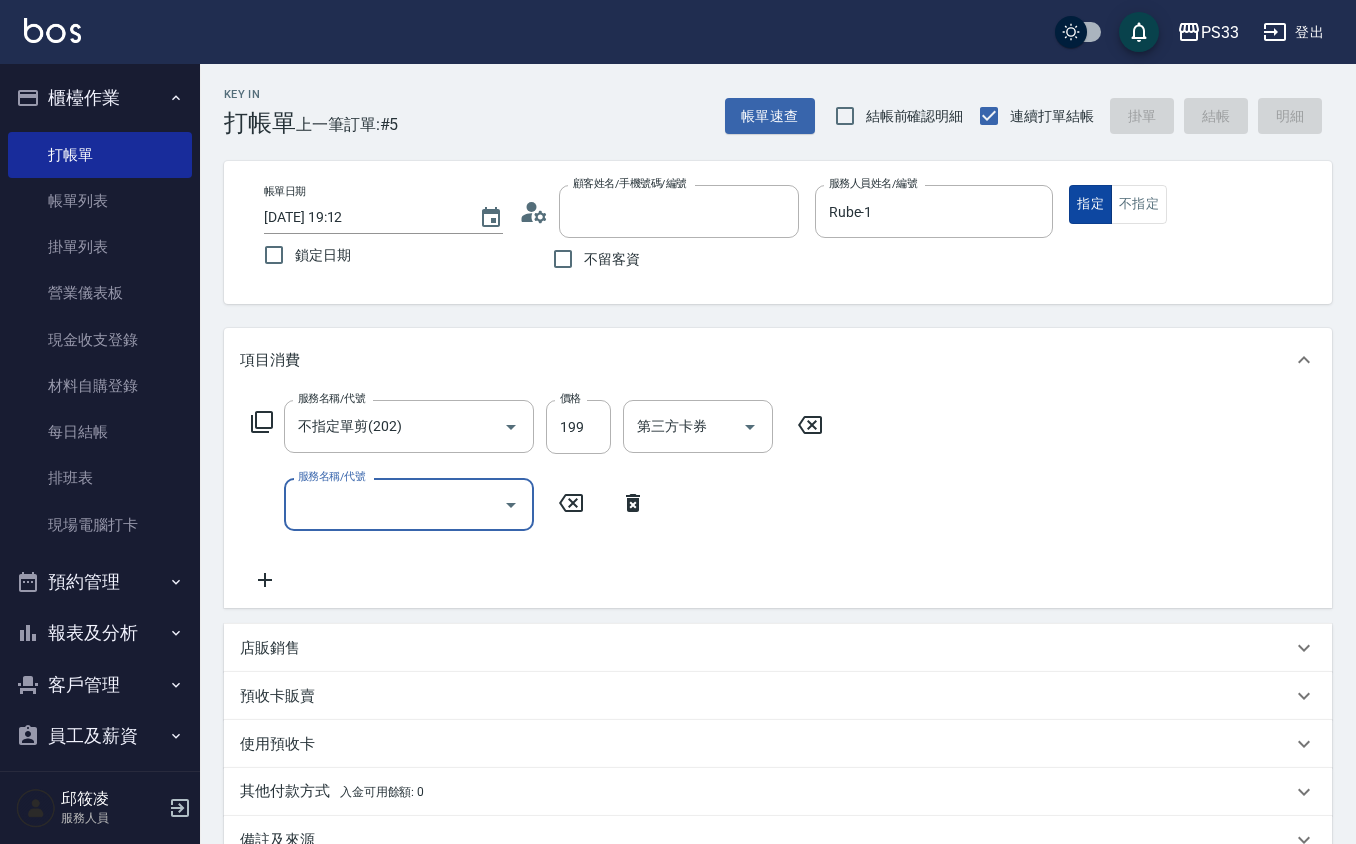 type on "[DATE] 19:13" 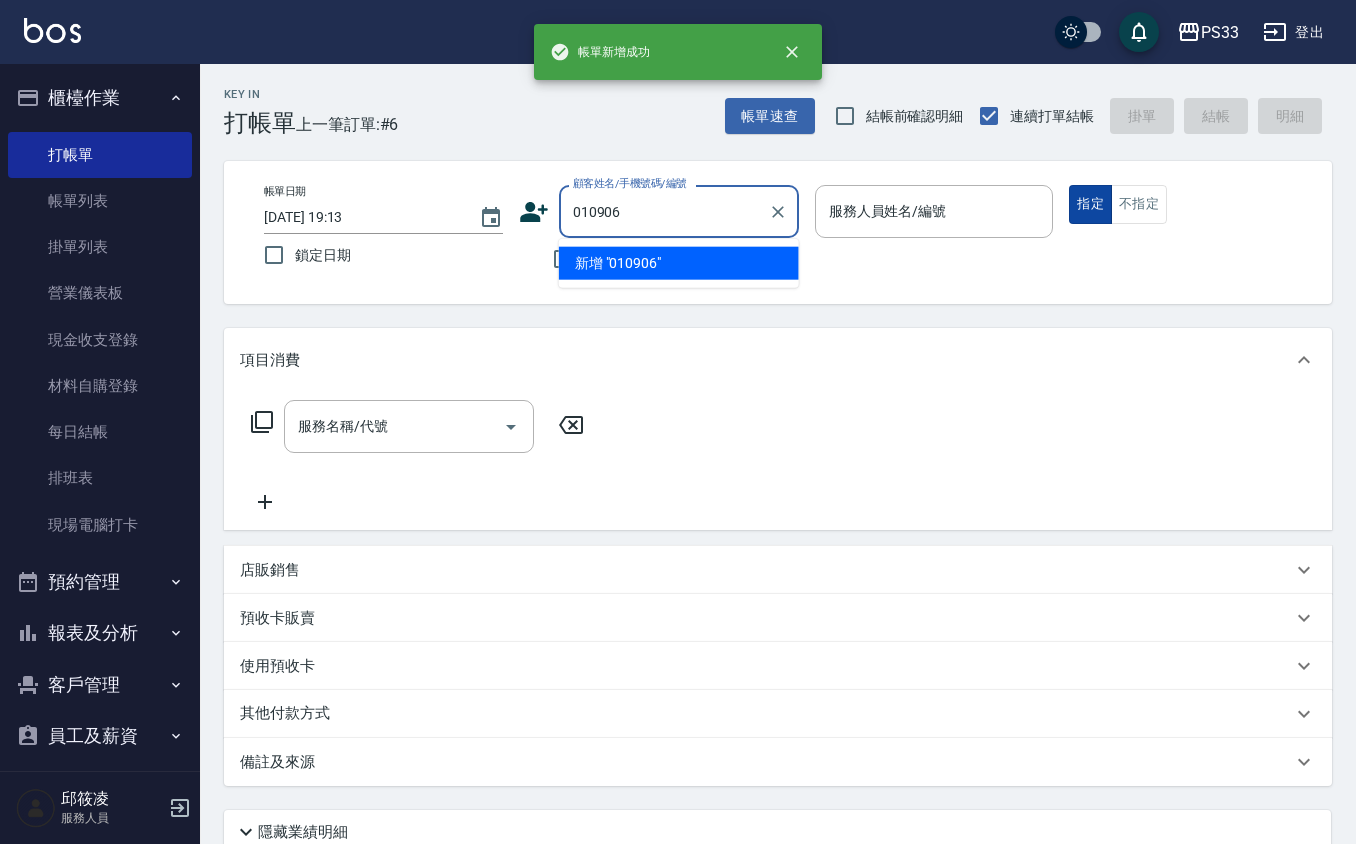 type on "010906" 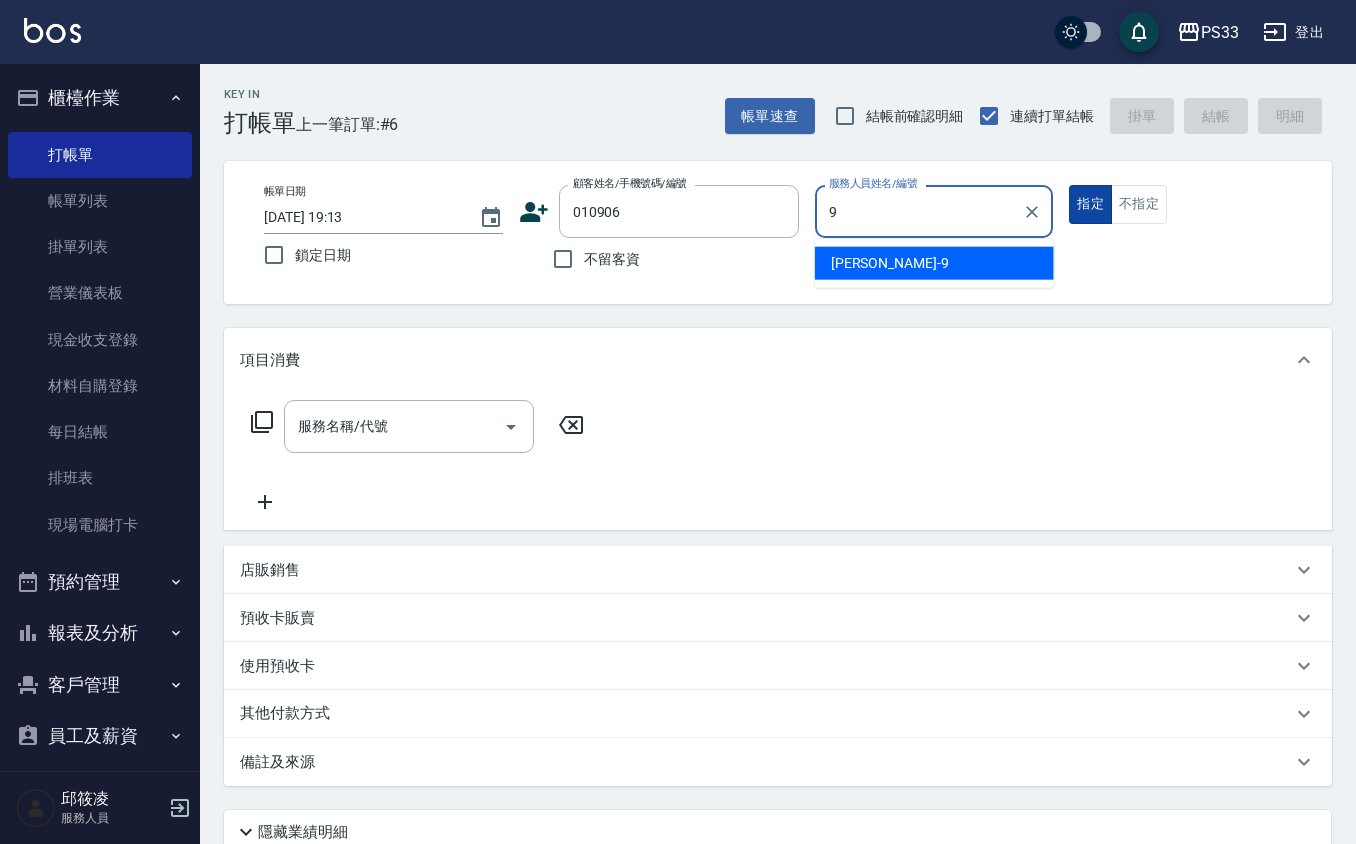 type on "苡軒-9" 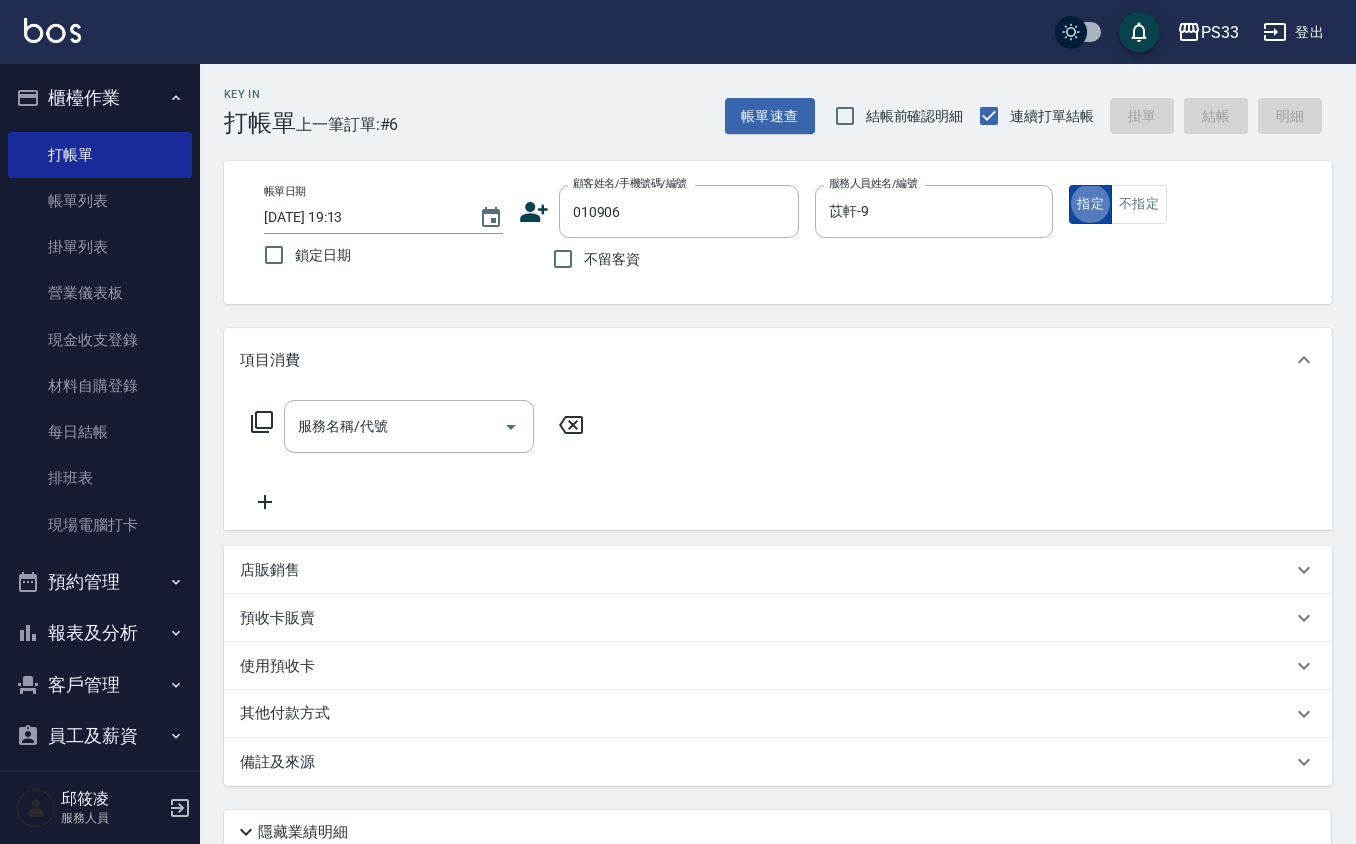 type on "[PERSON_NAME]/0903241325/010906" 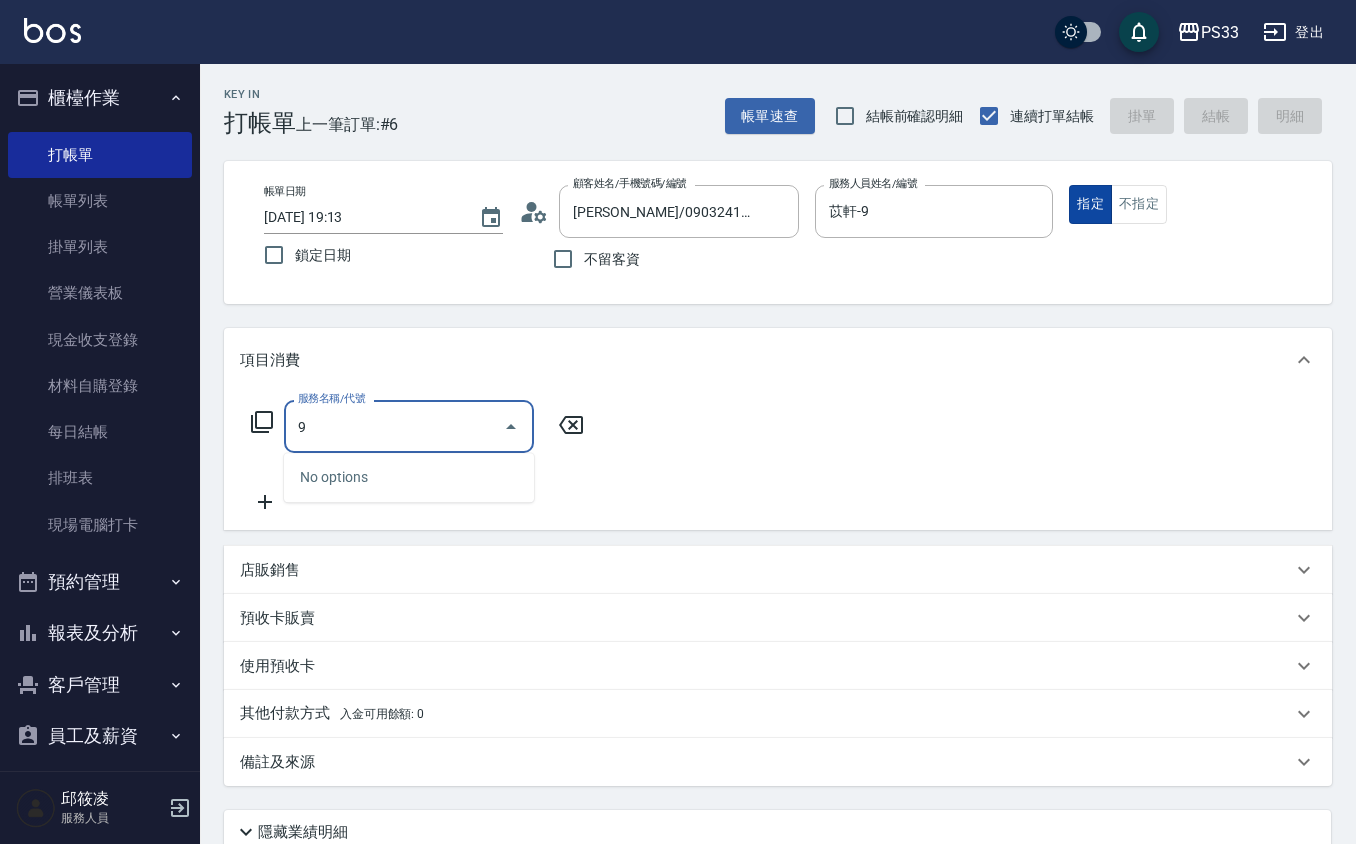 type on "9" 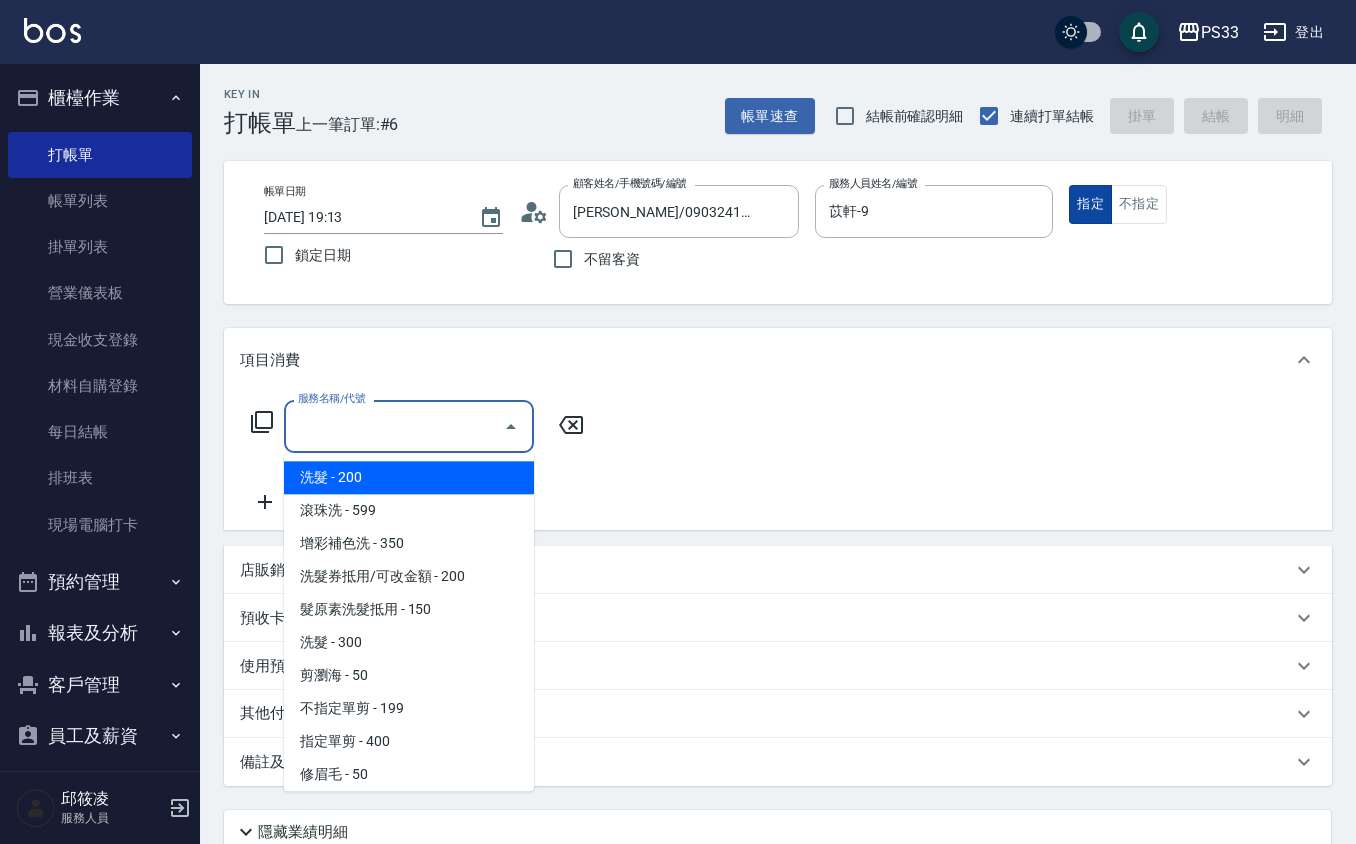 type on "4" 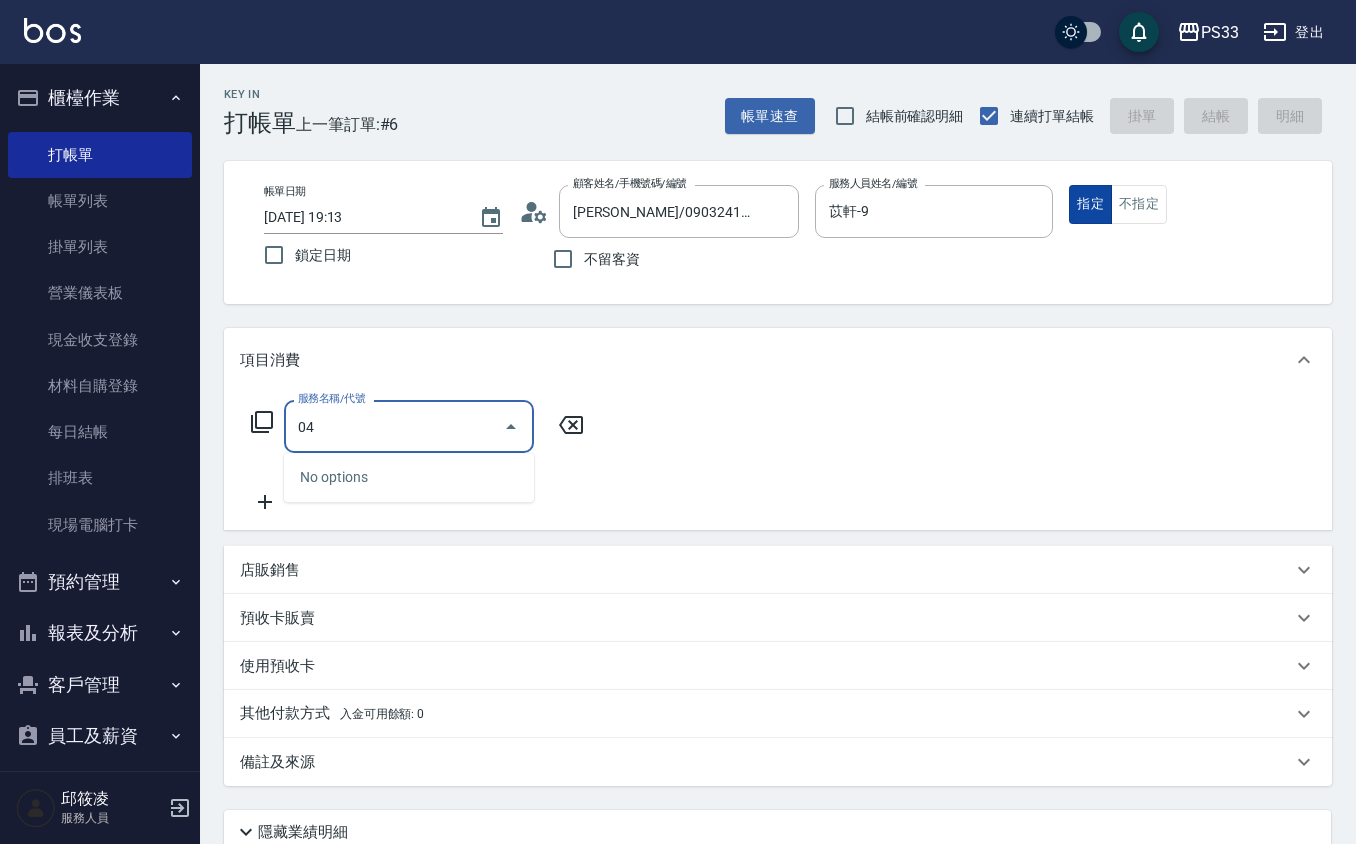 type on "0" 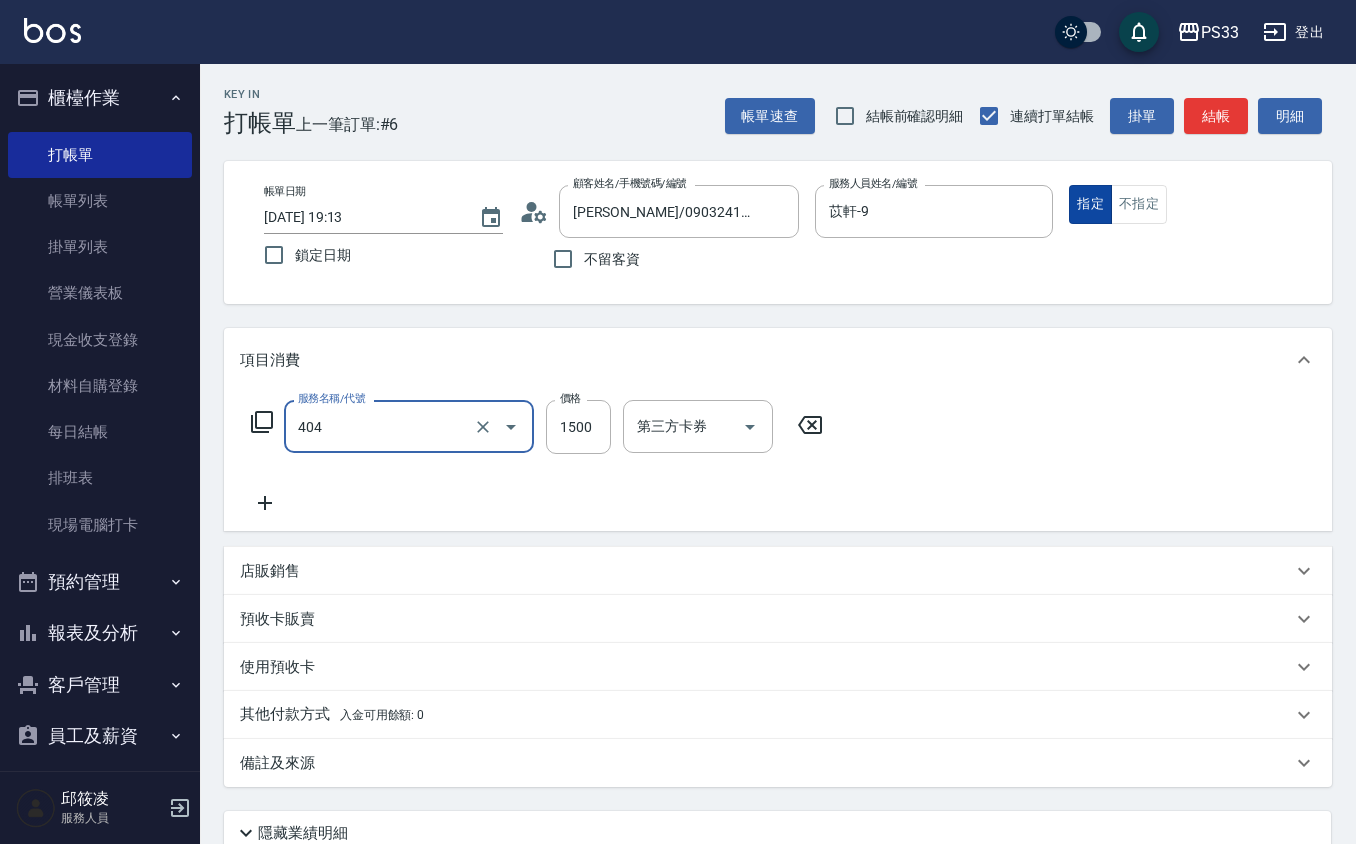 type on "設計染髮(404)" 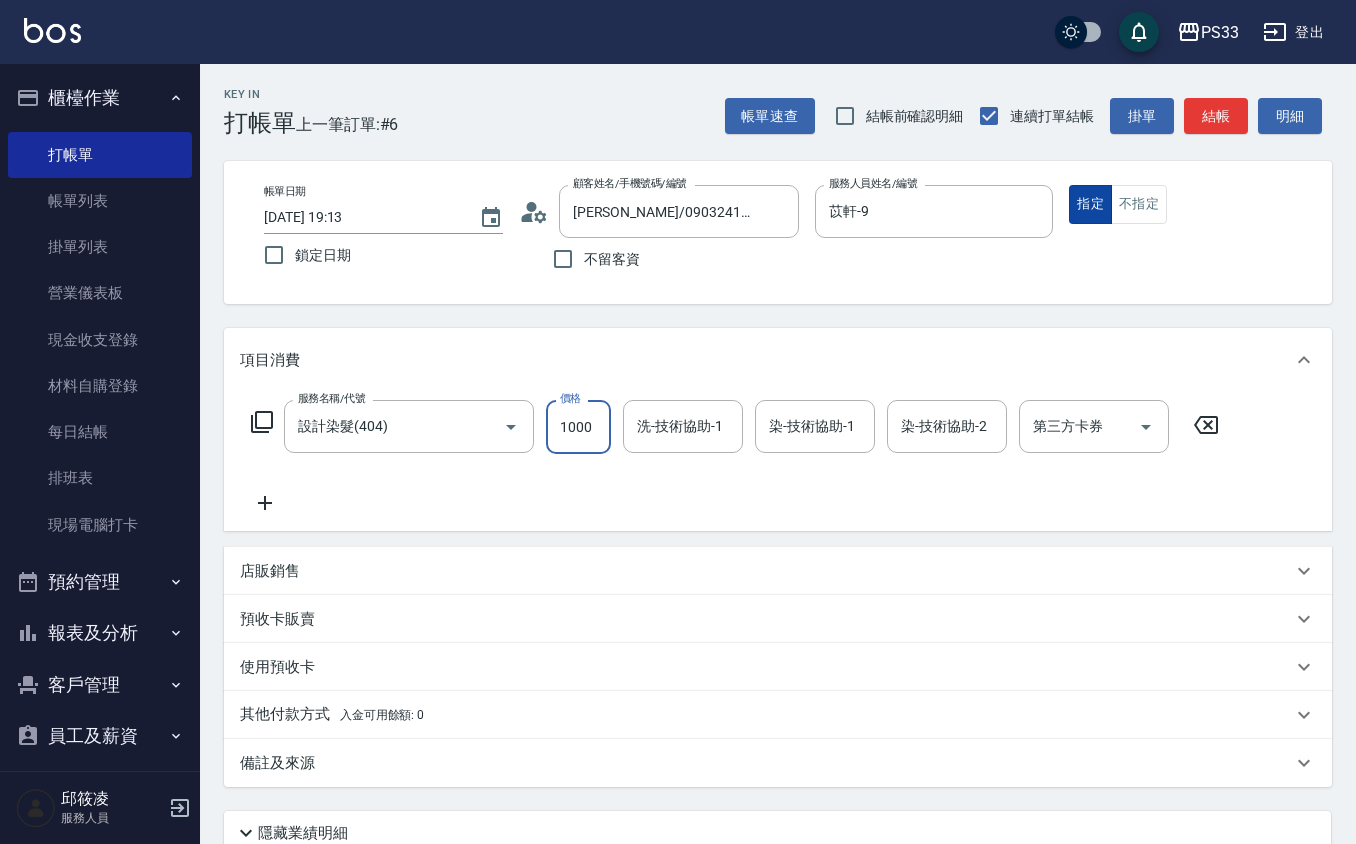type on "1000" 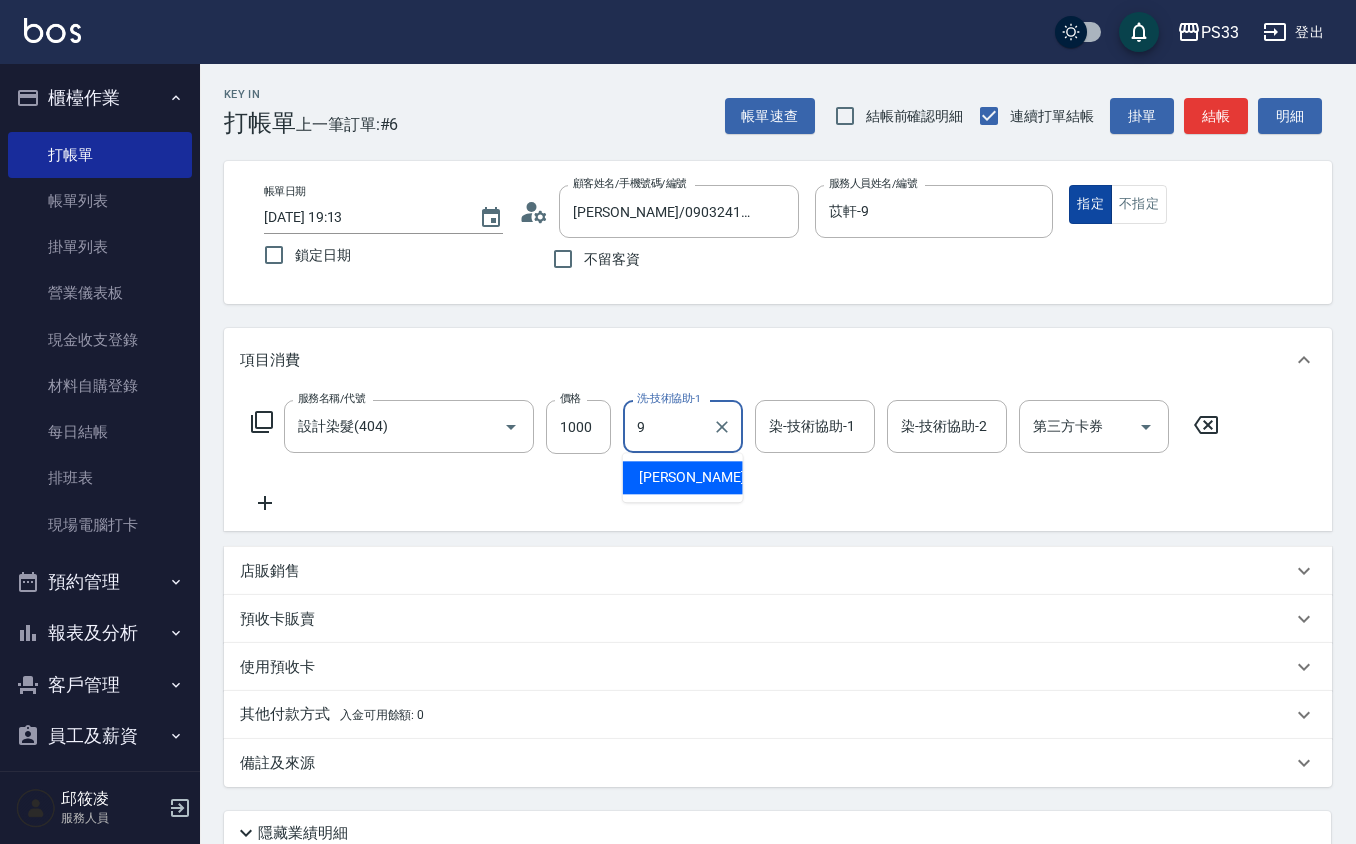 type on "苡軒-9" 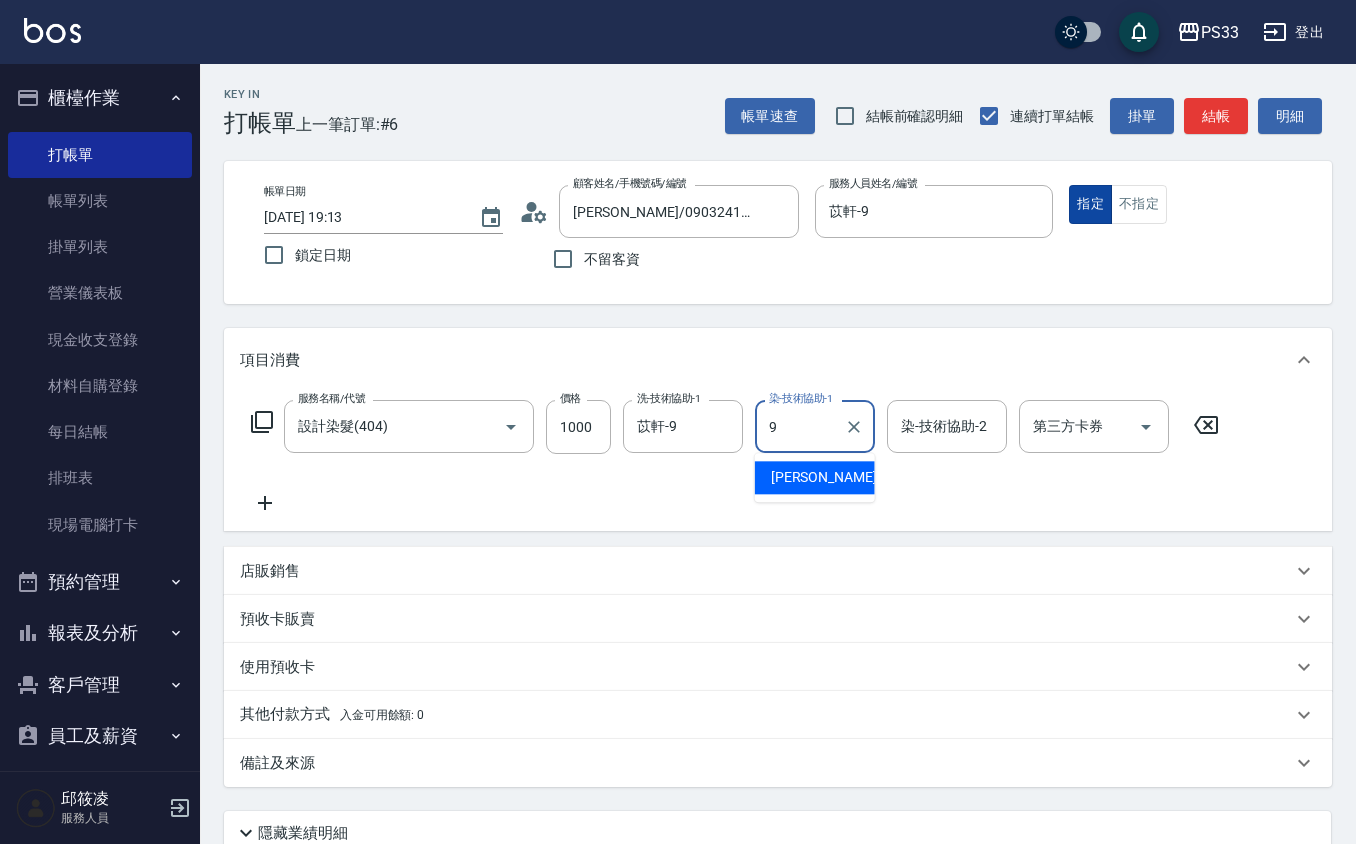 type on "苡軒-9" 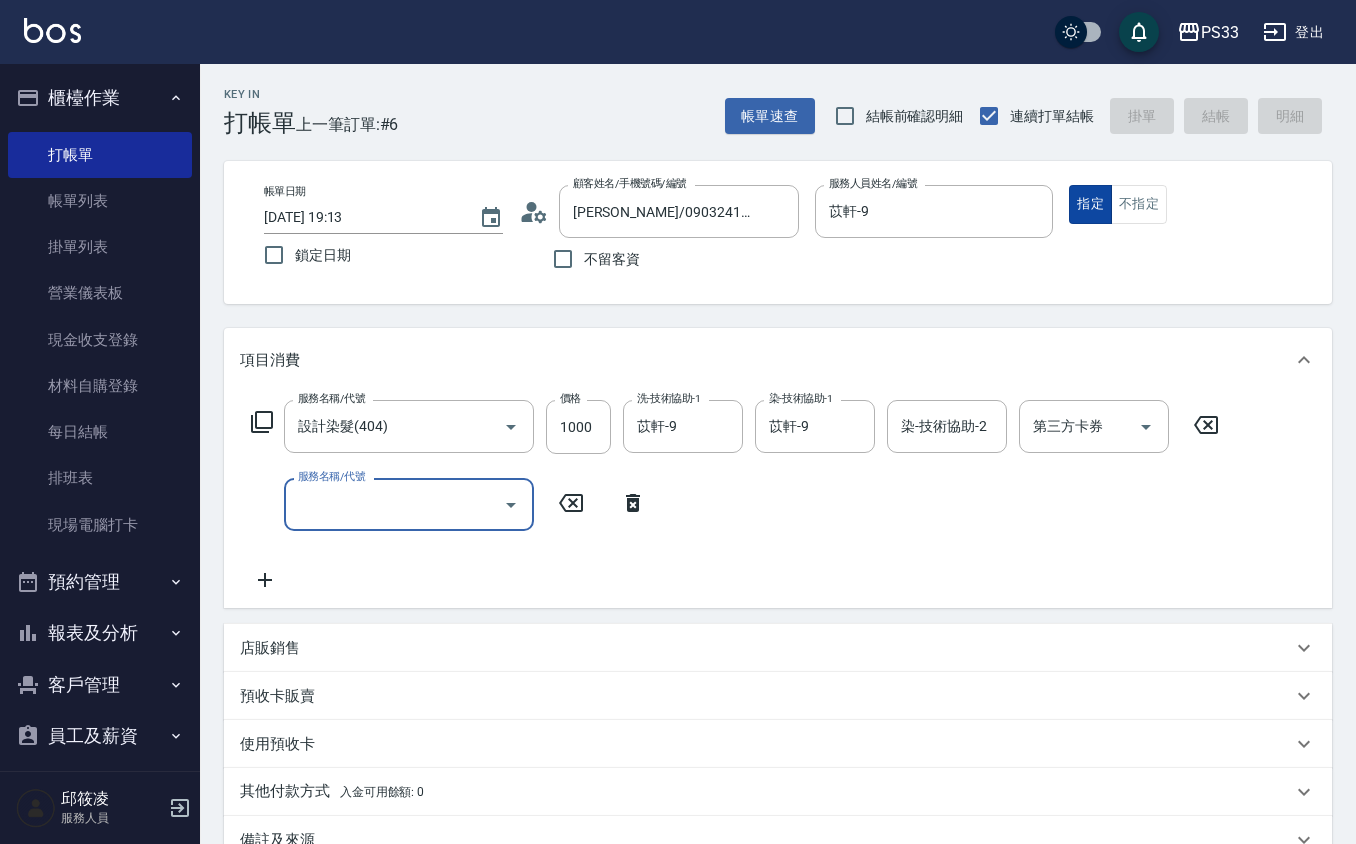 type 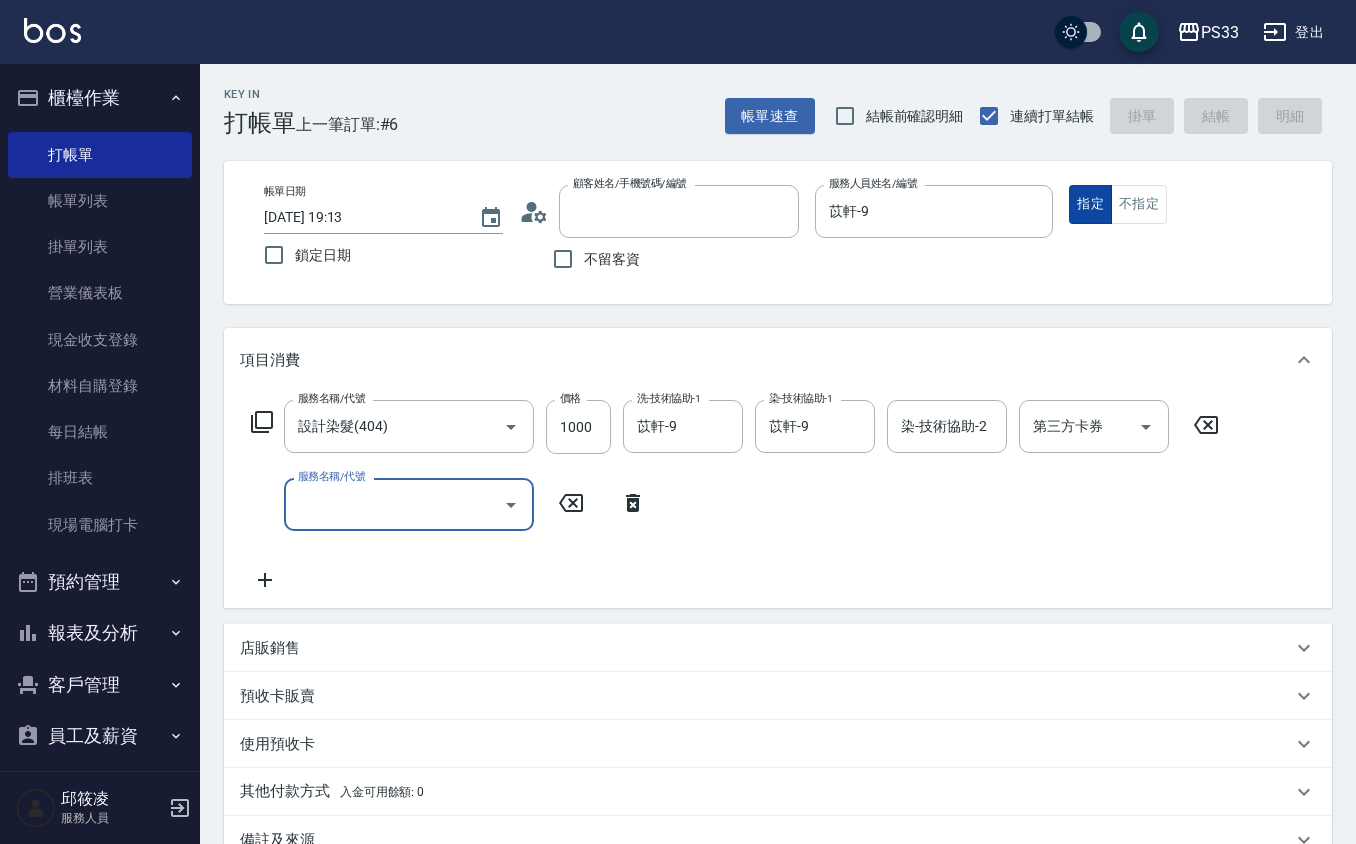 type 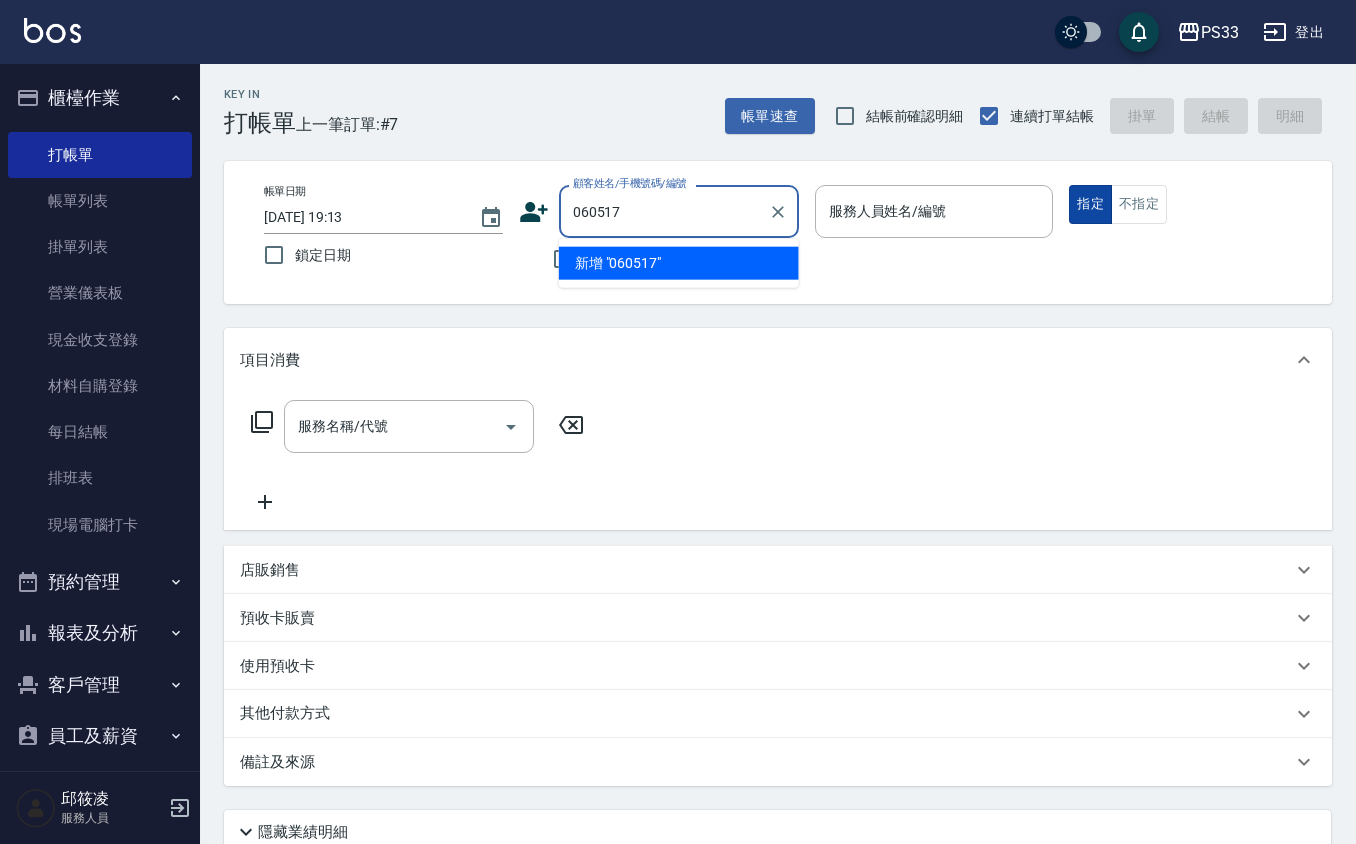 type on "060517" 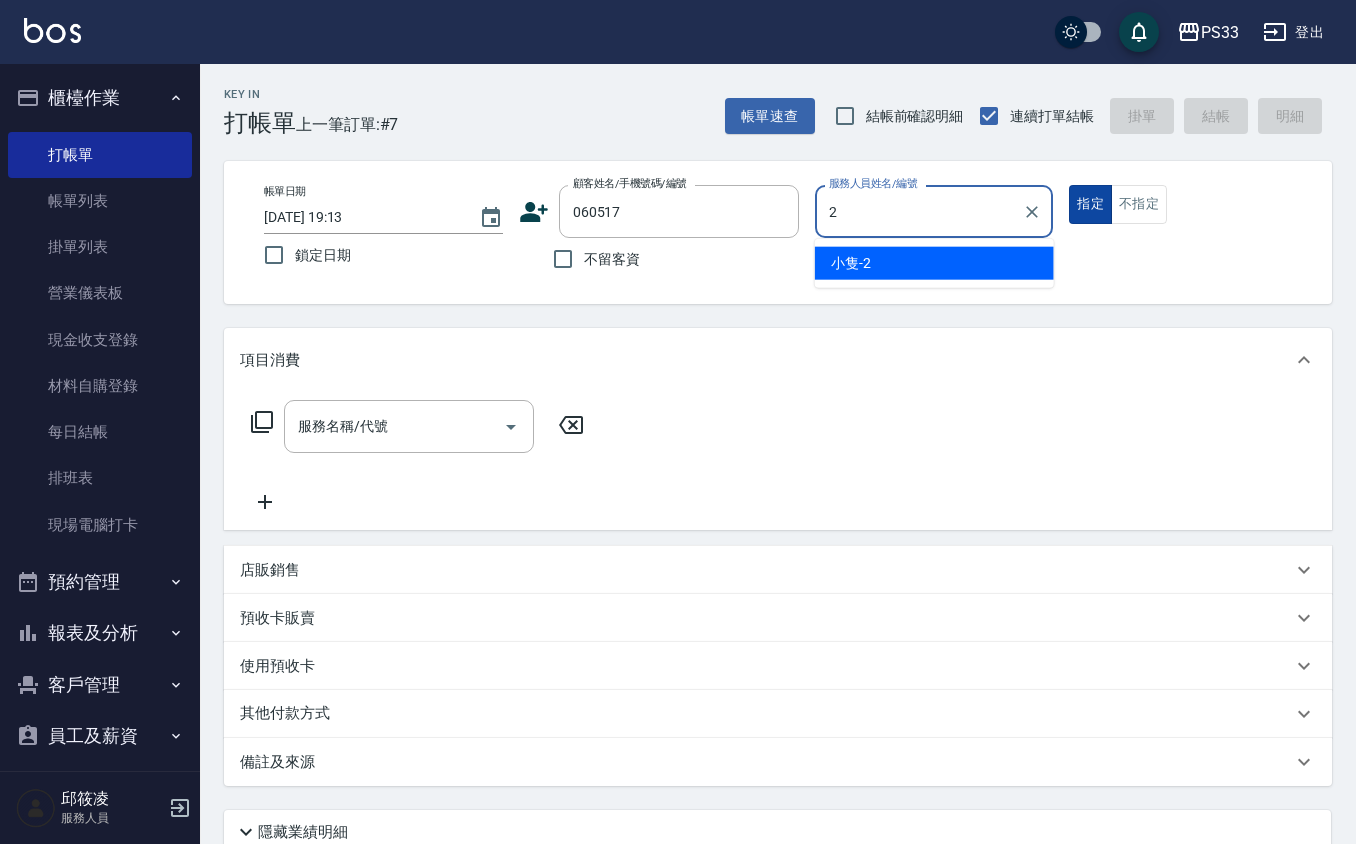 type on "小隻-2" 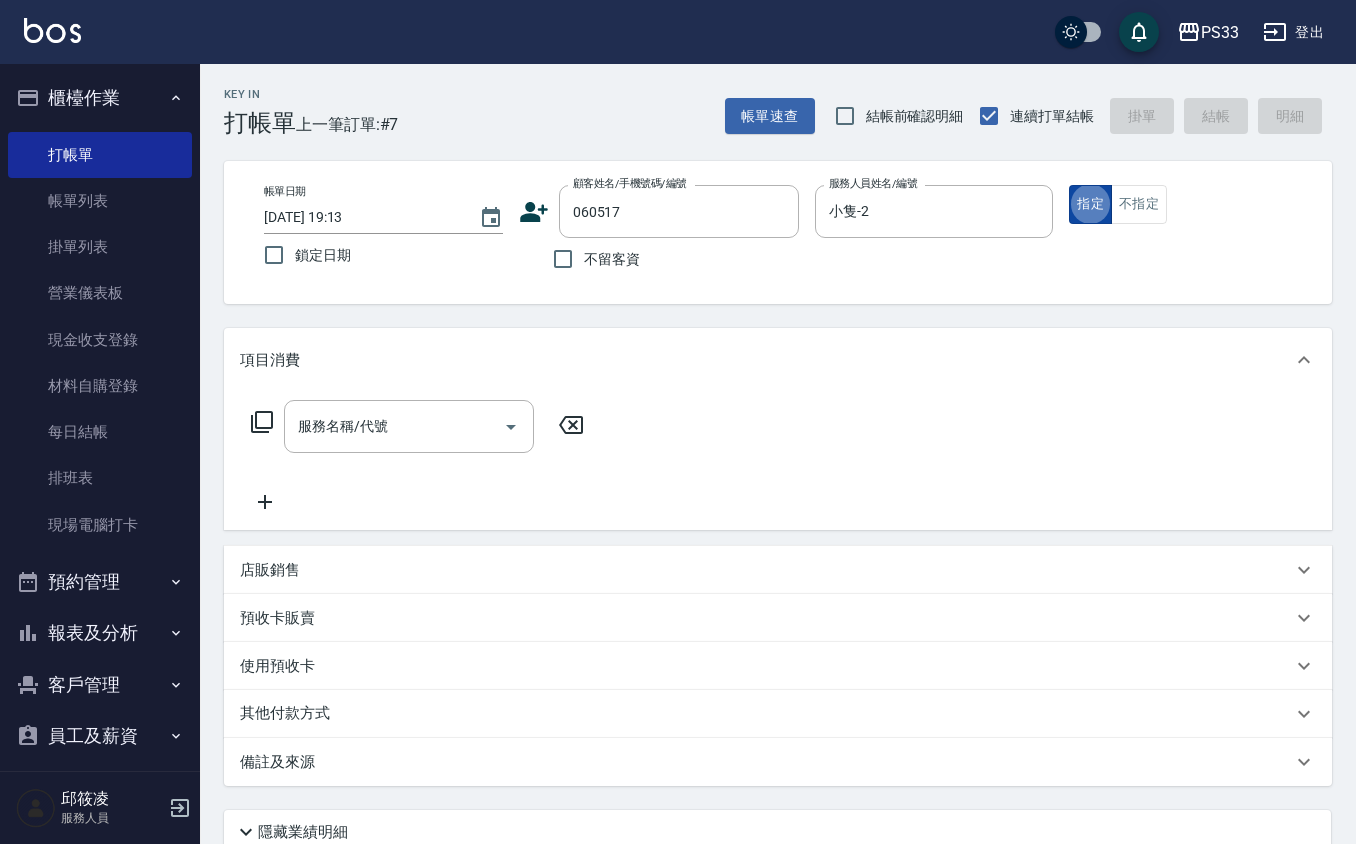 type on "[PERSON_NAME]/0901227753/060517" 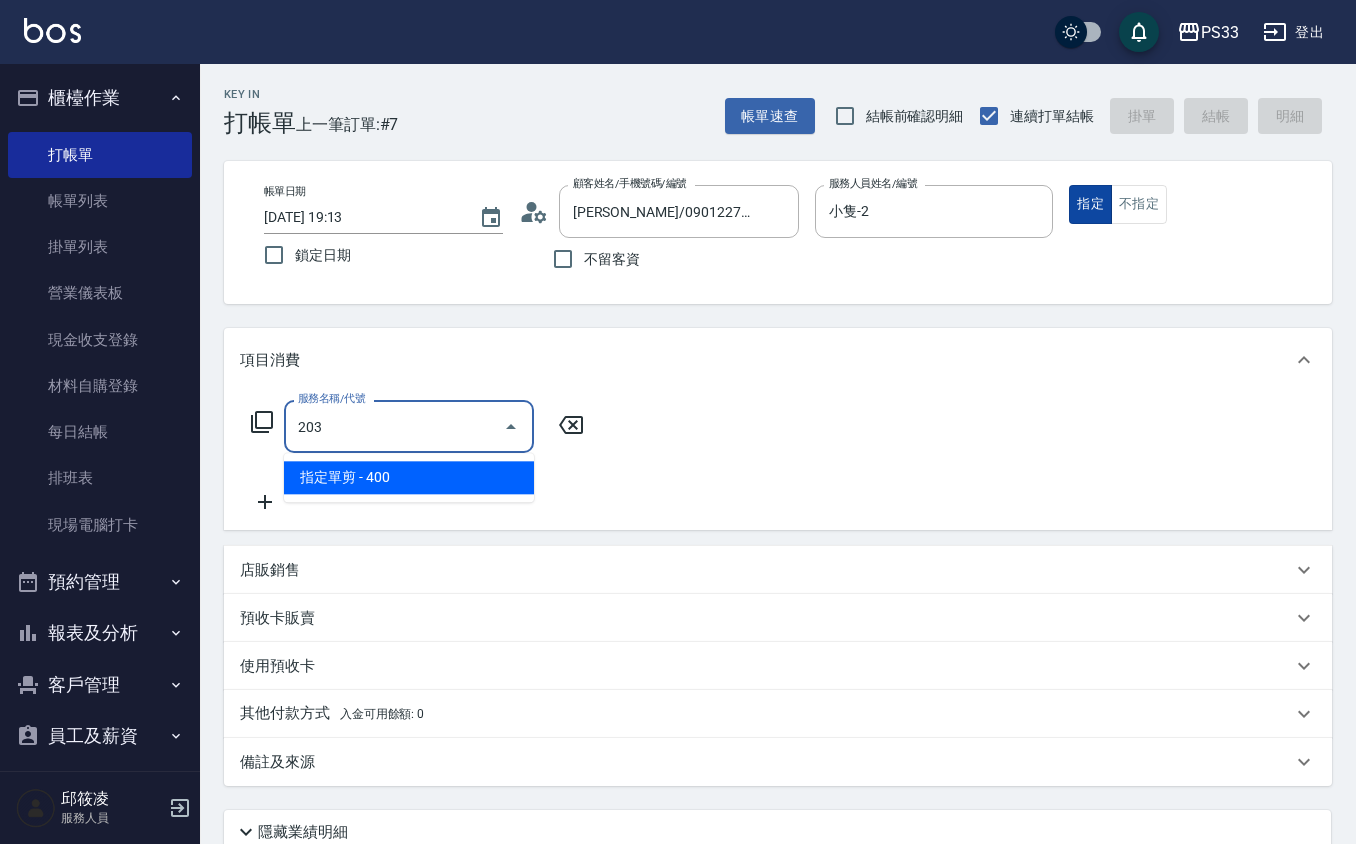 type on "指定單剪(203)" 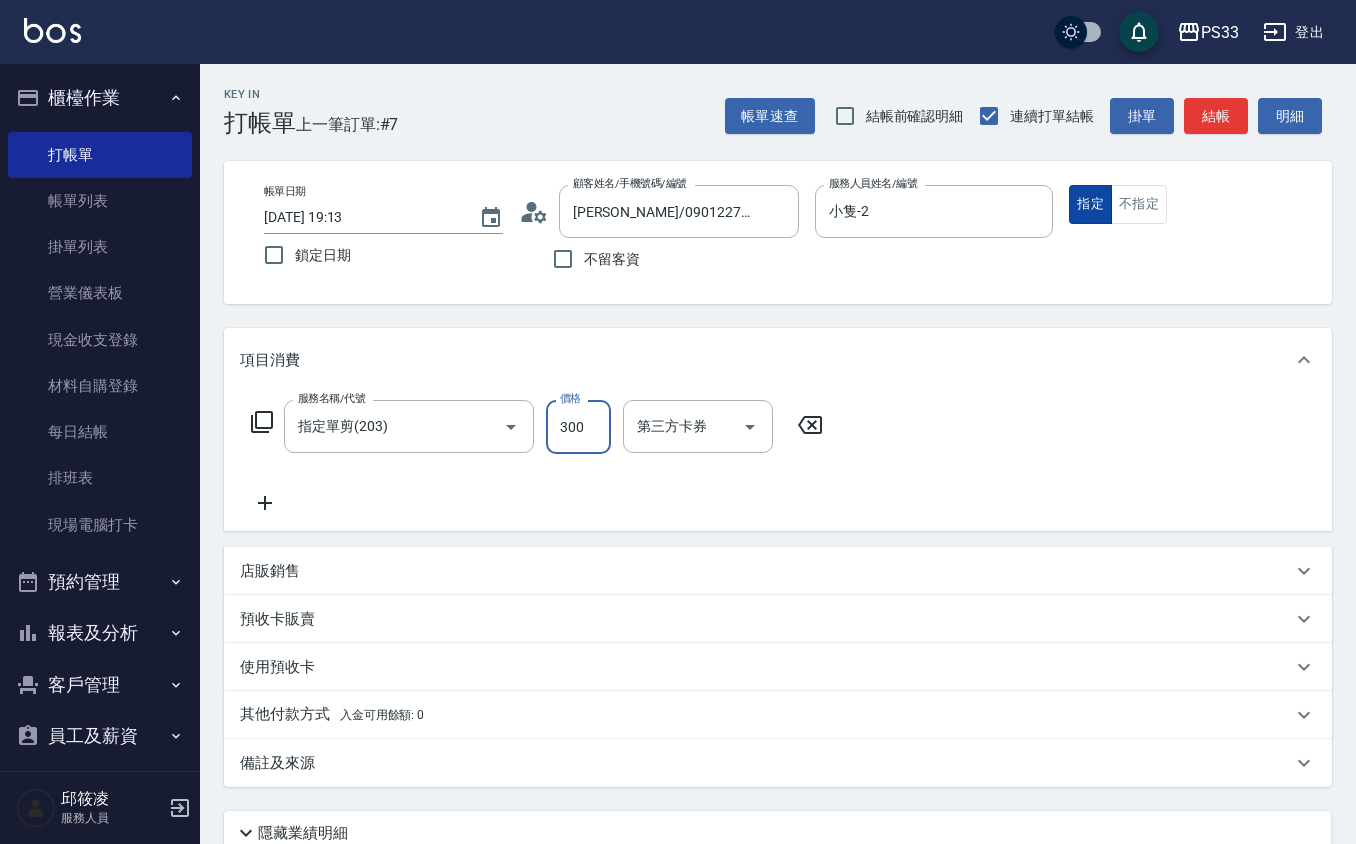 type on "300" 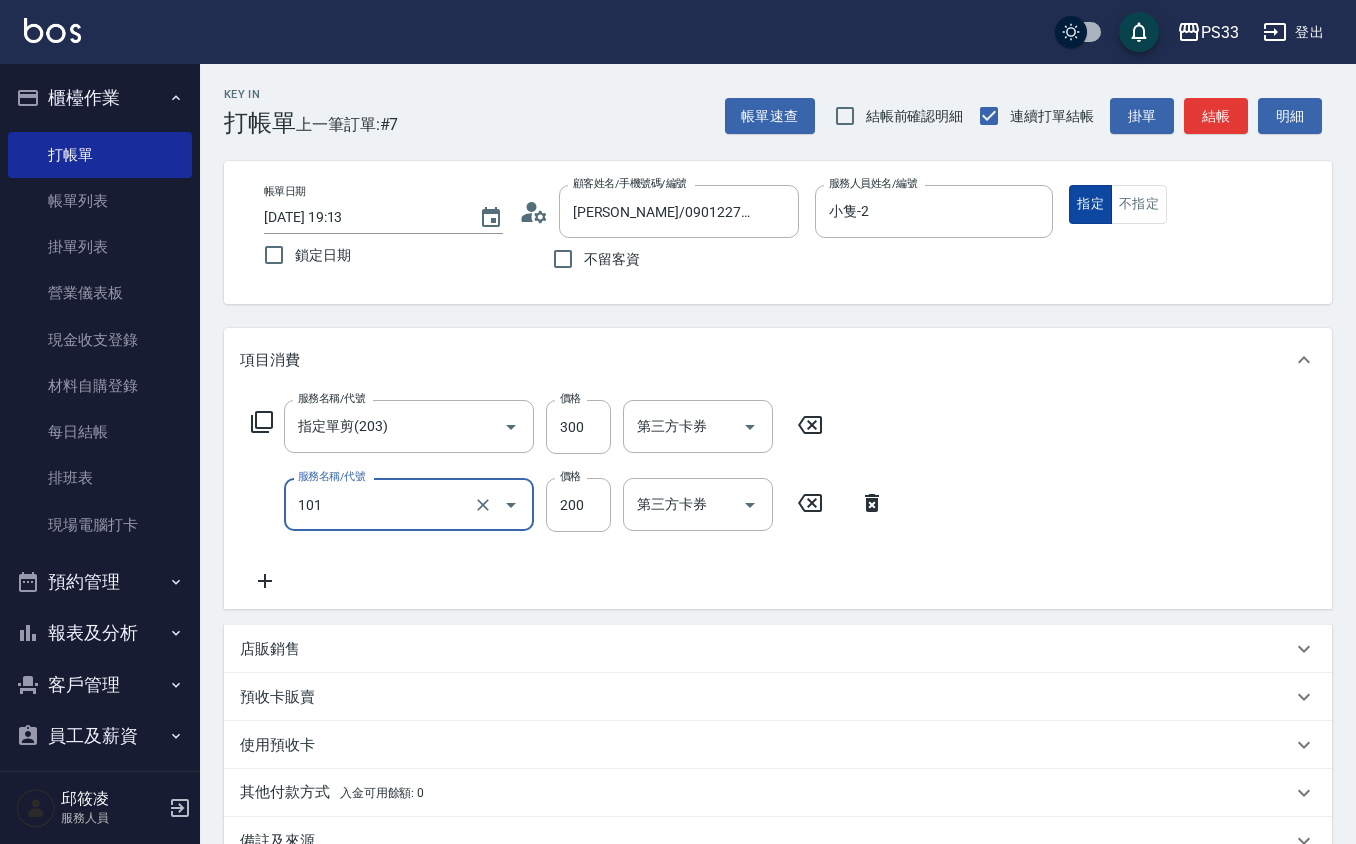 type on "洗髮(101)" 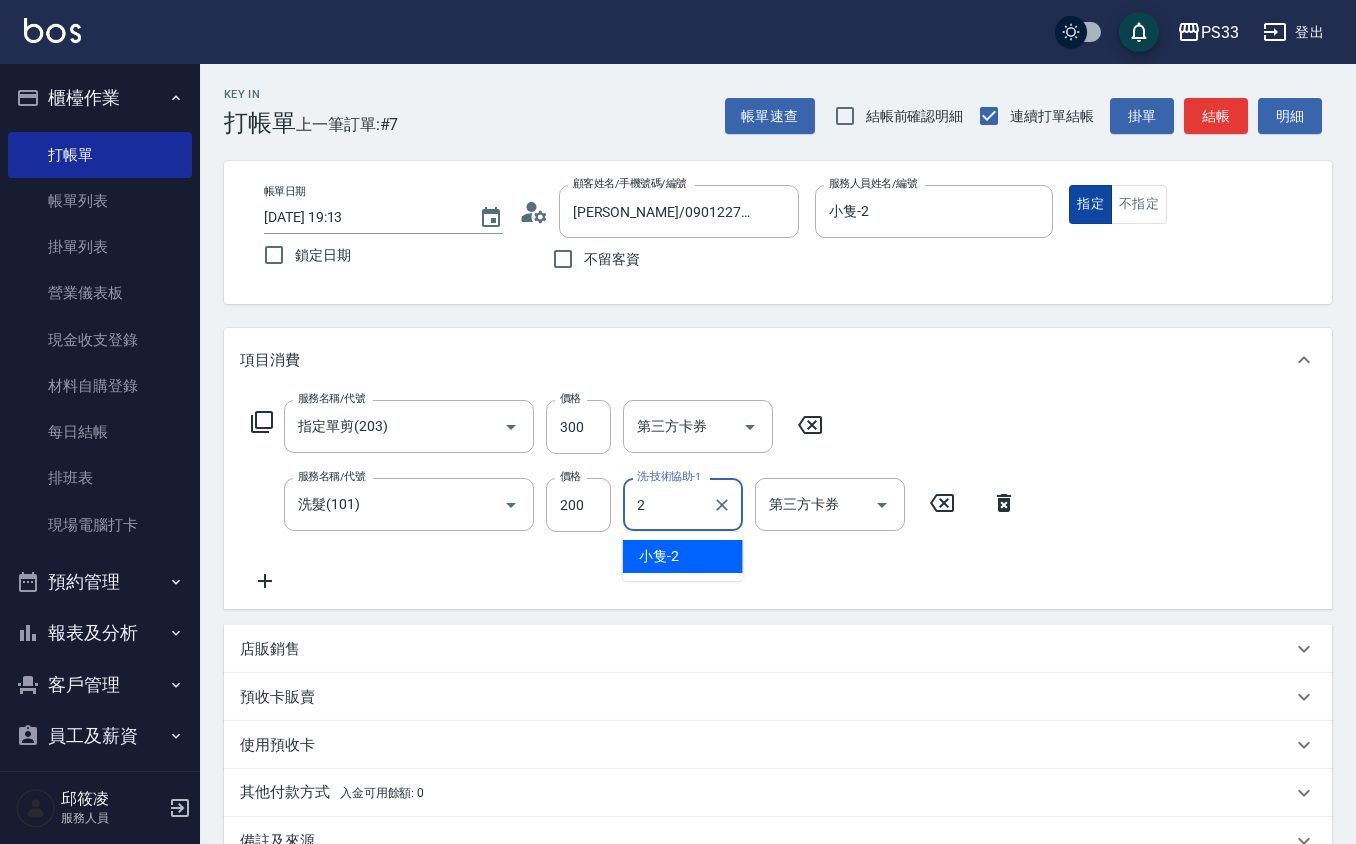 type on "小隻-2" 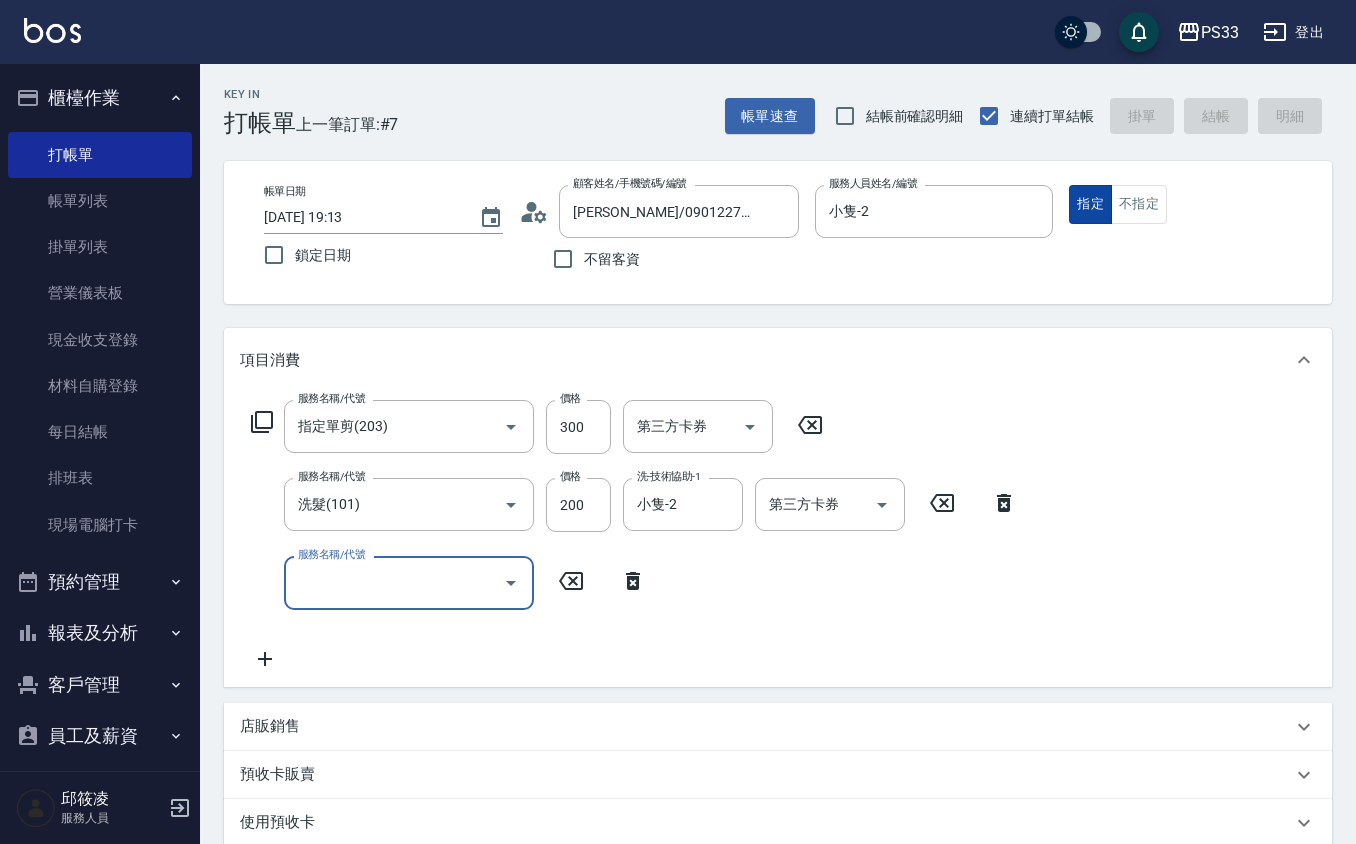 type on "[DATE] 19:14" 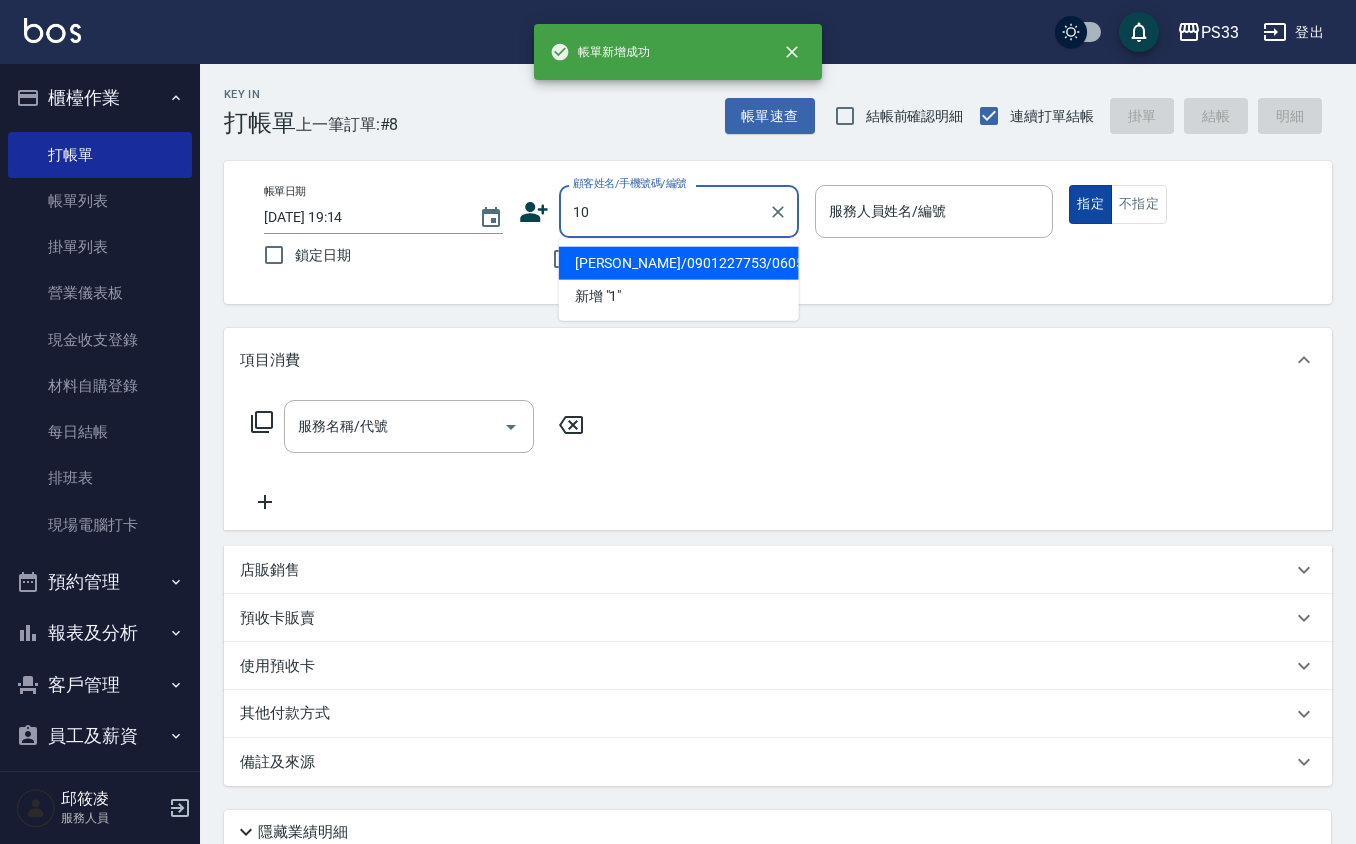 type on "10" 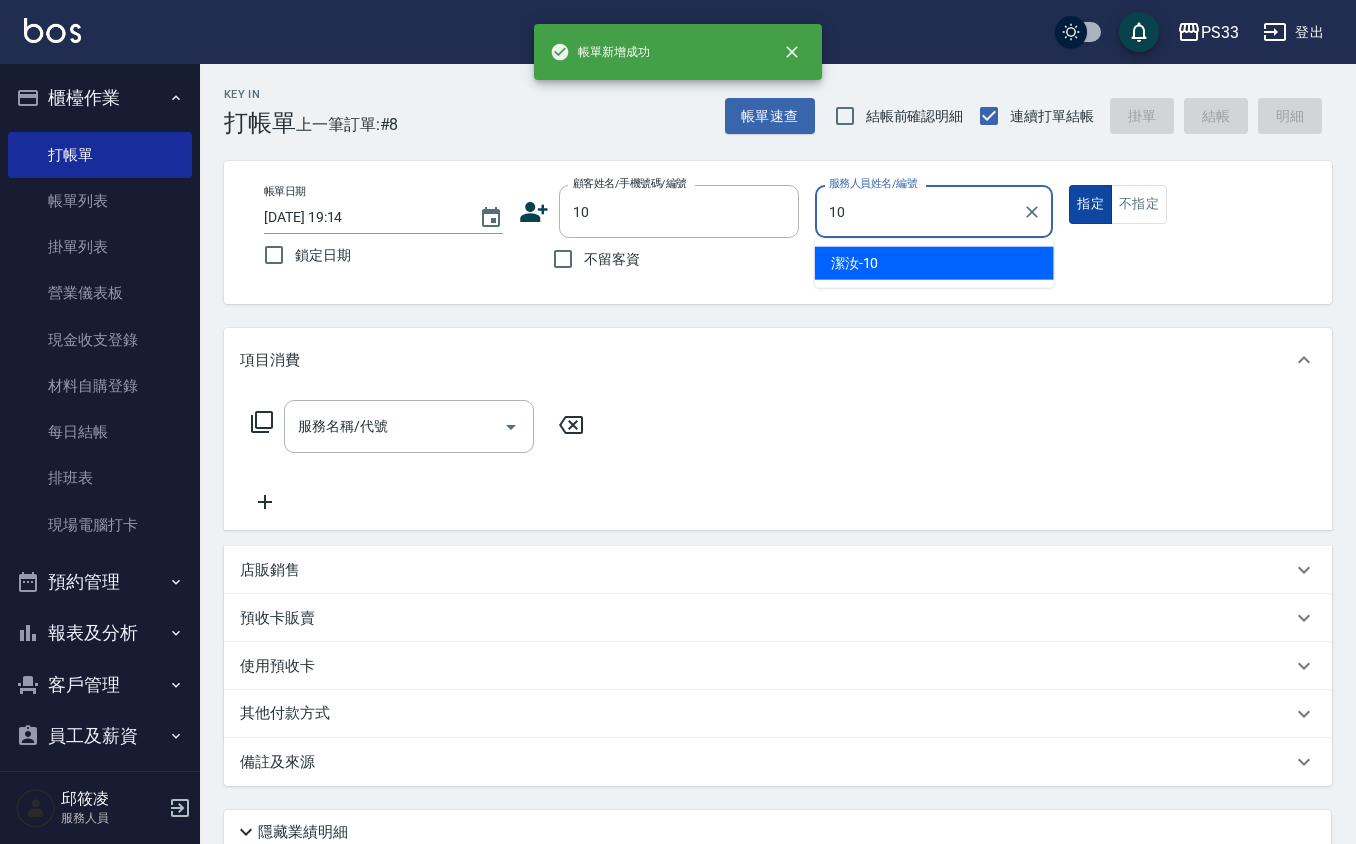 type on "潔汝-10" 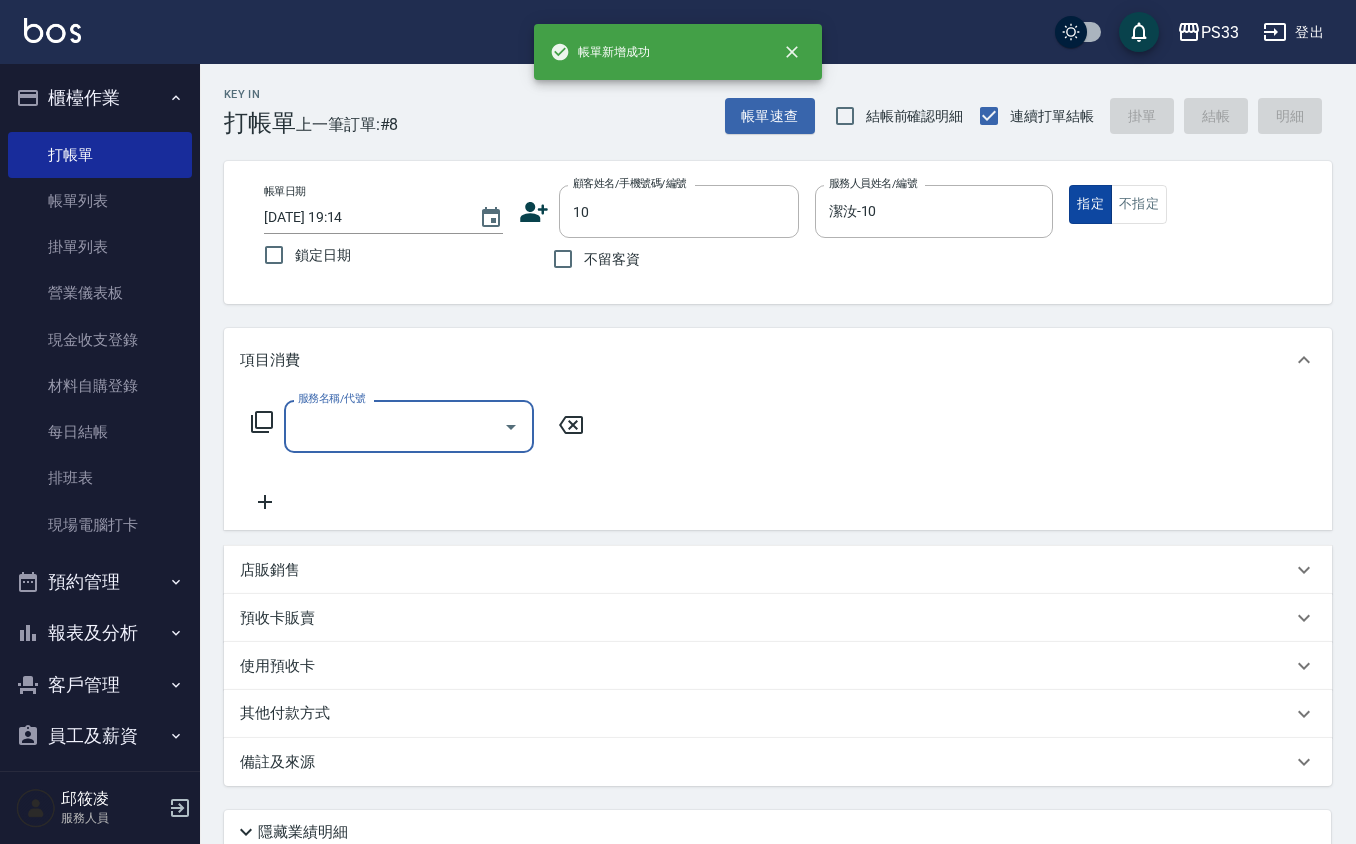 type on "[PERSON_NAME]/10/10" 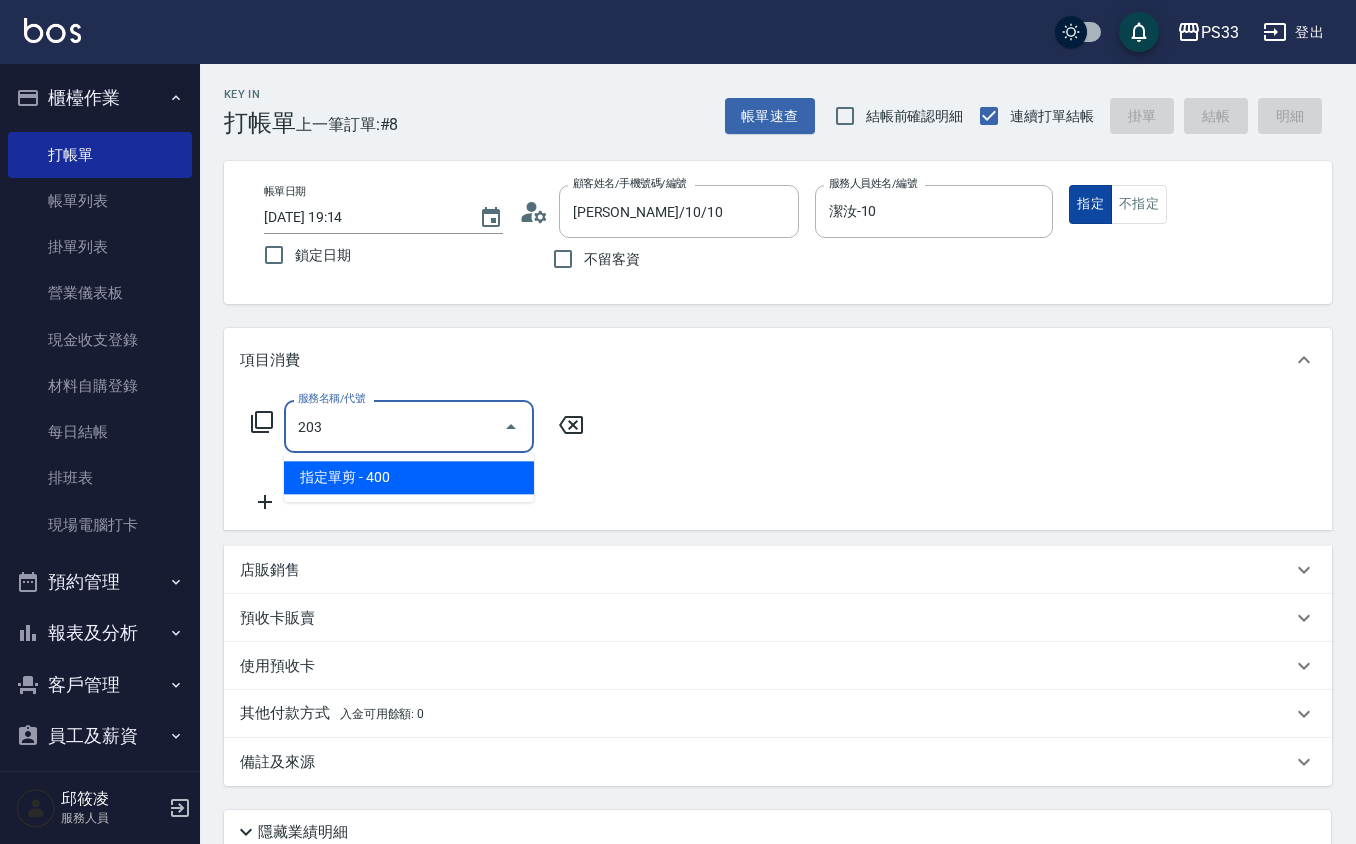 type on "指定單剪(203)" 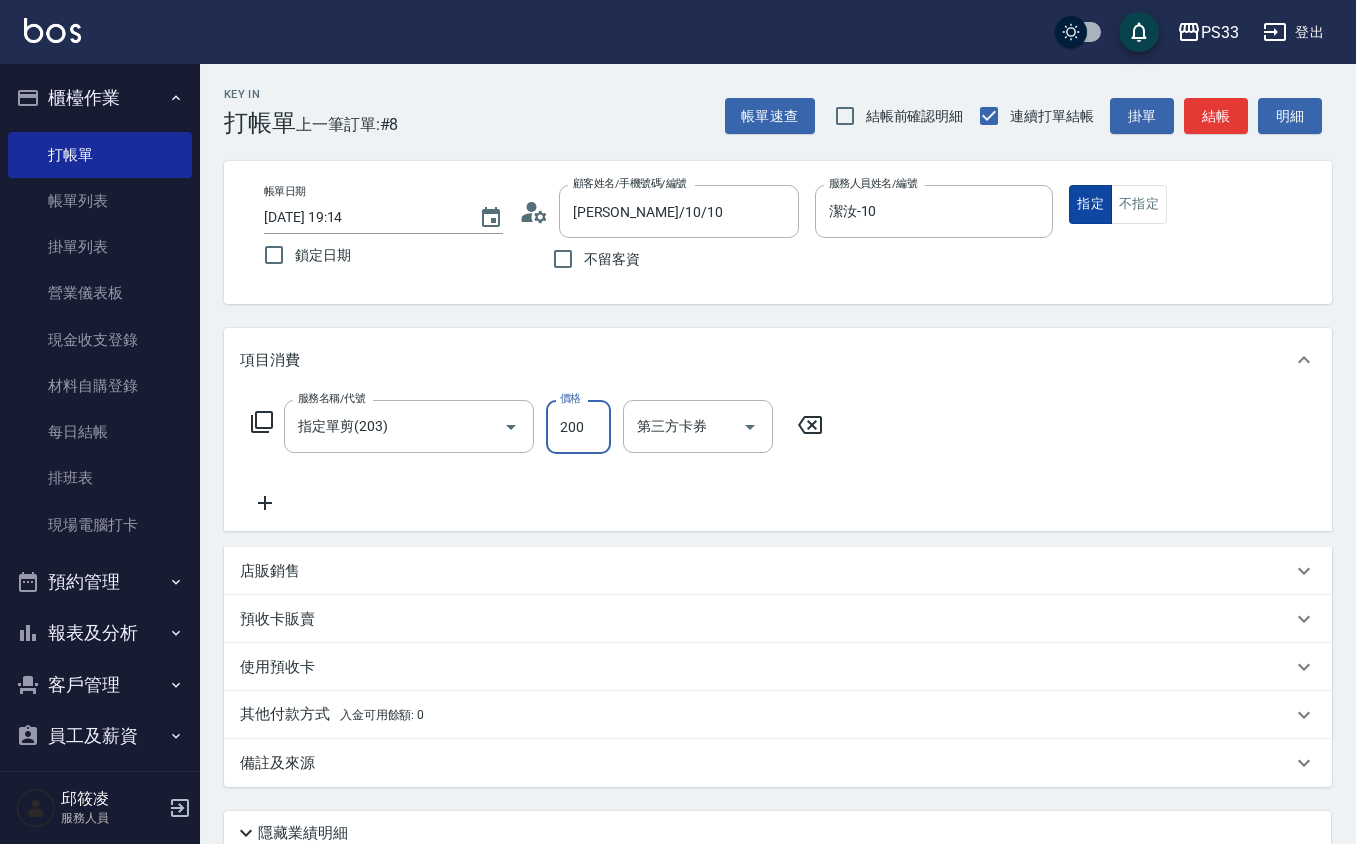 type on "200" 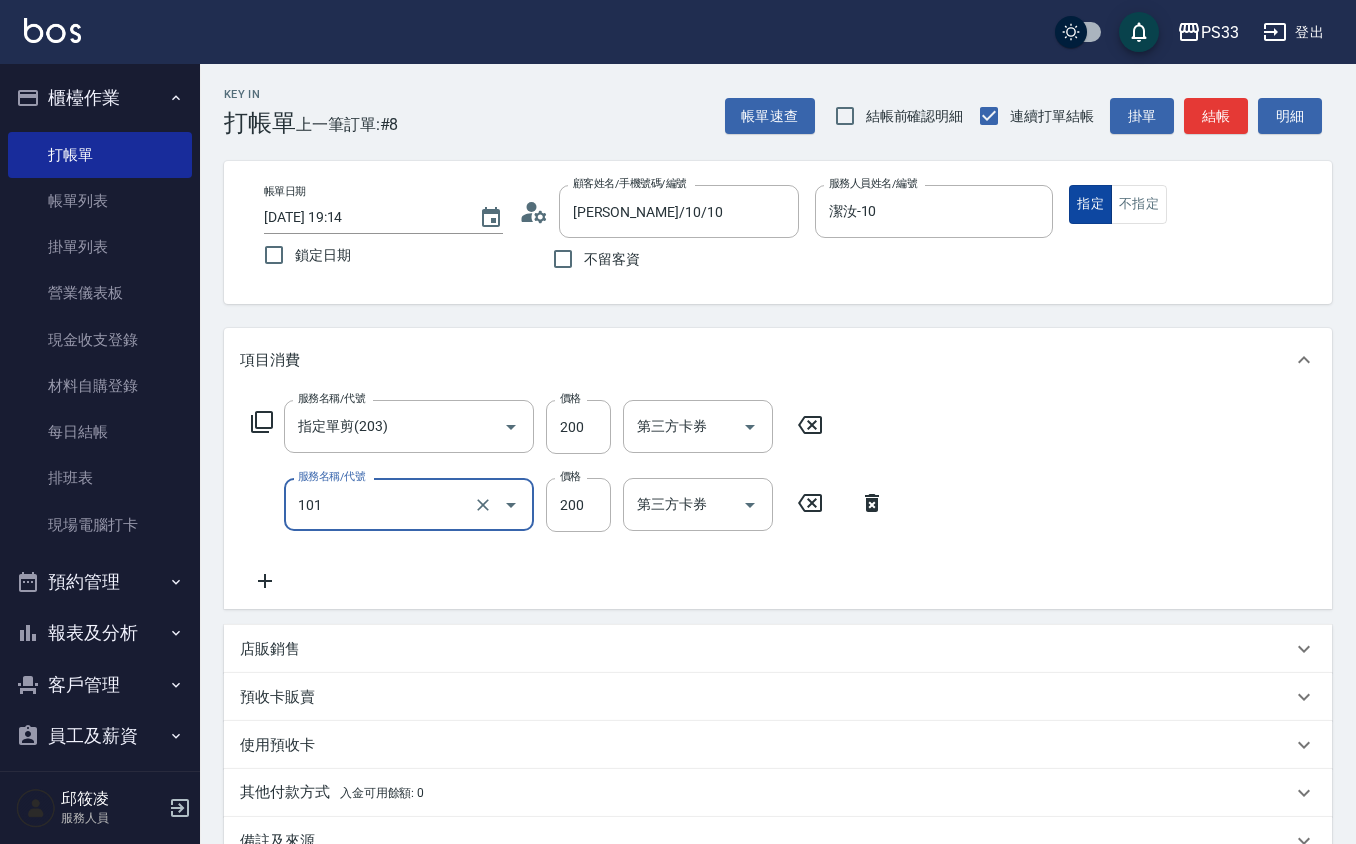 type on "洗髮(101)" 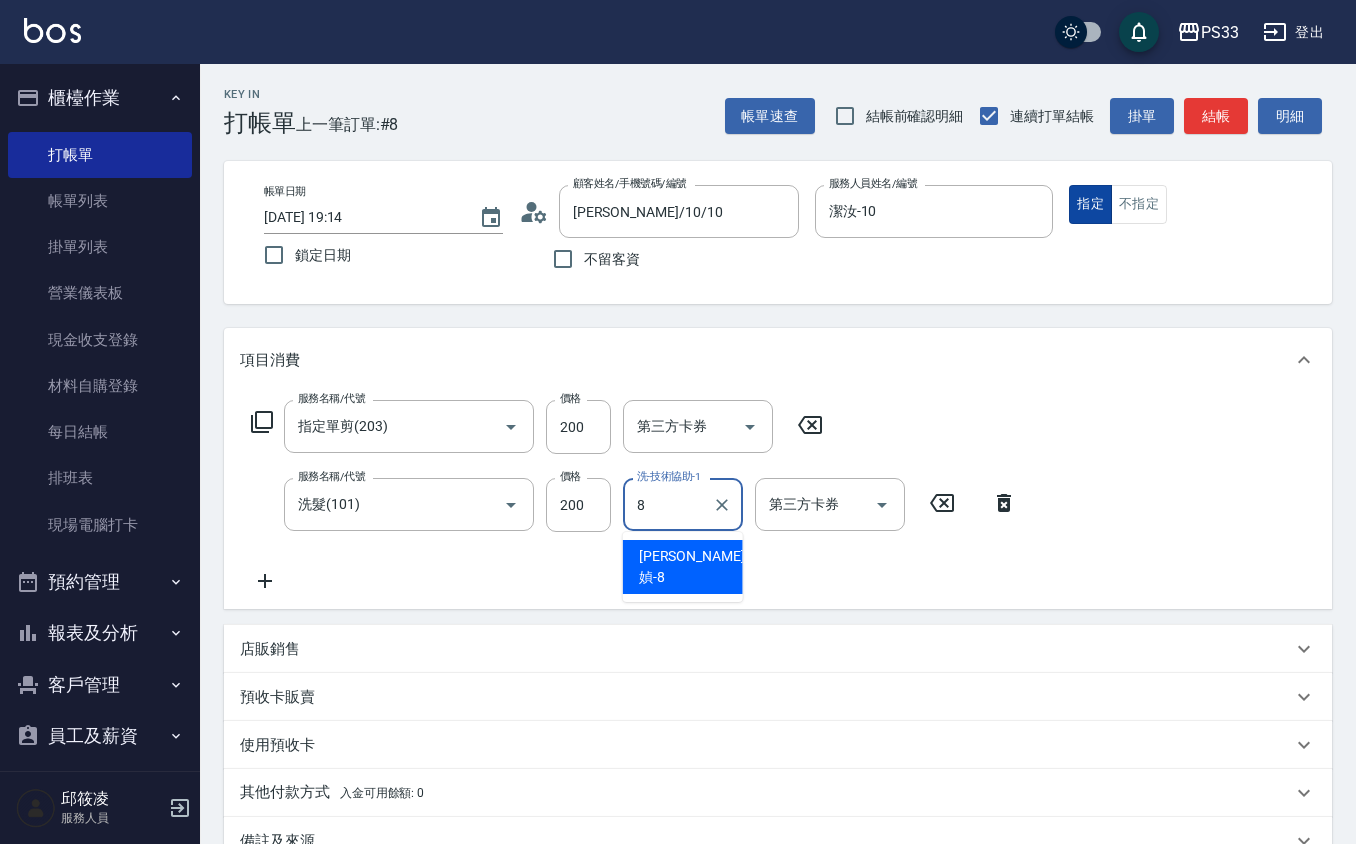type on "[PERSON_NAME]媜-8" 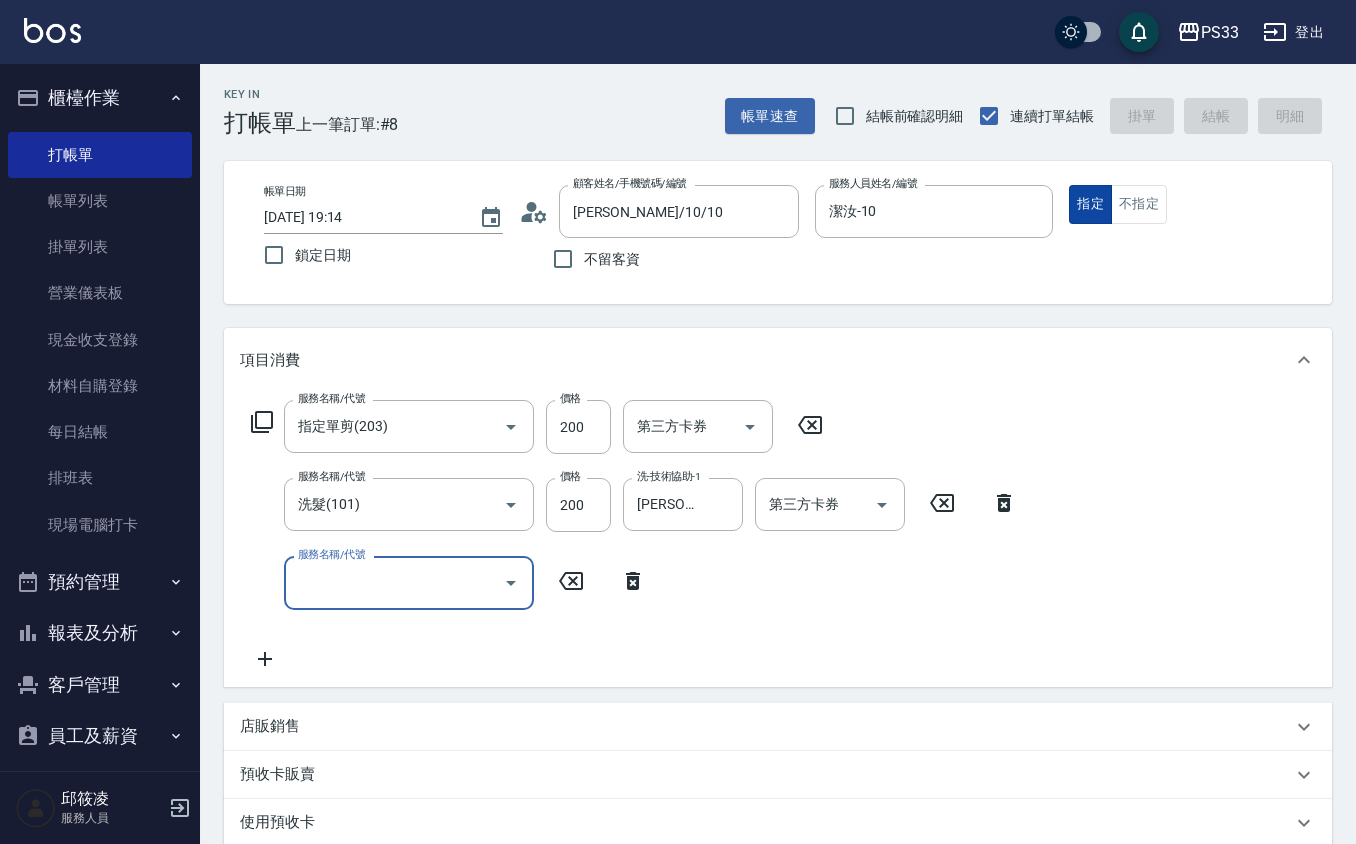 type 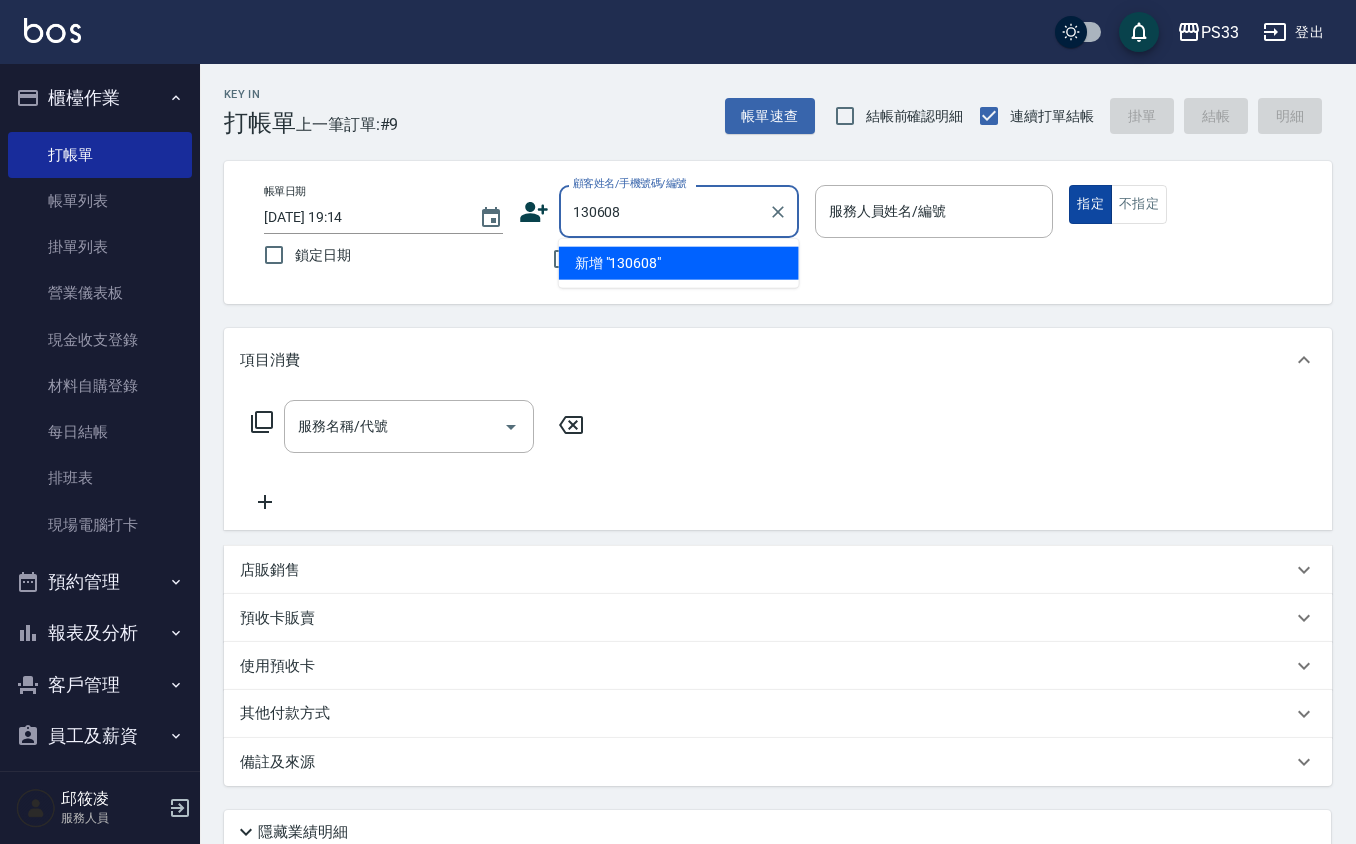 type on "130608" 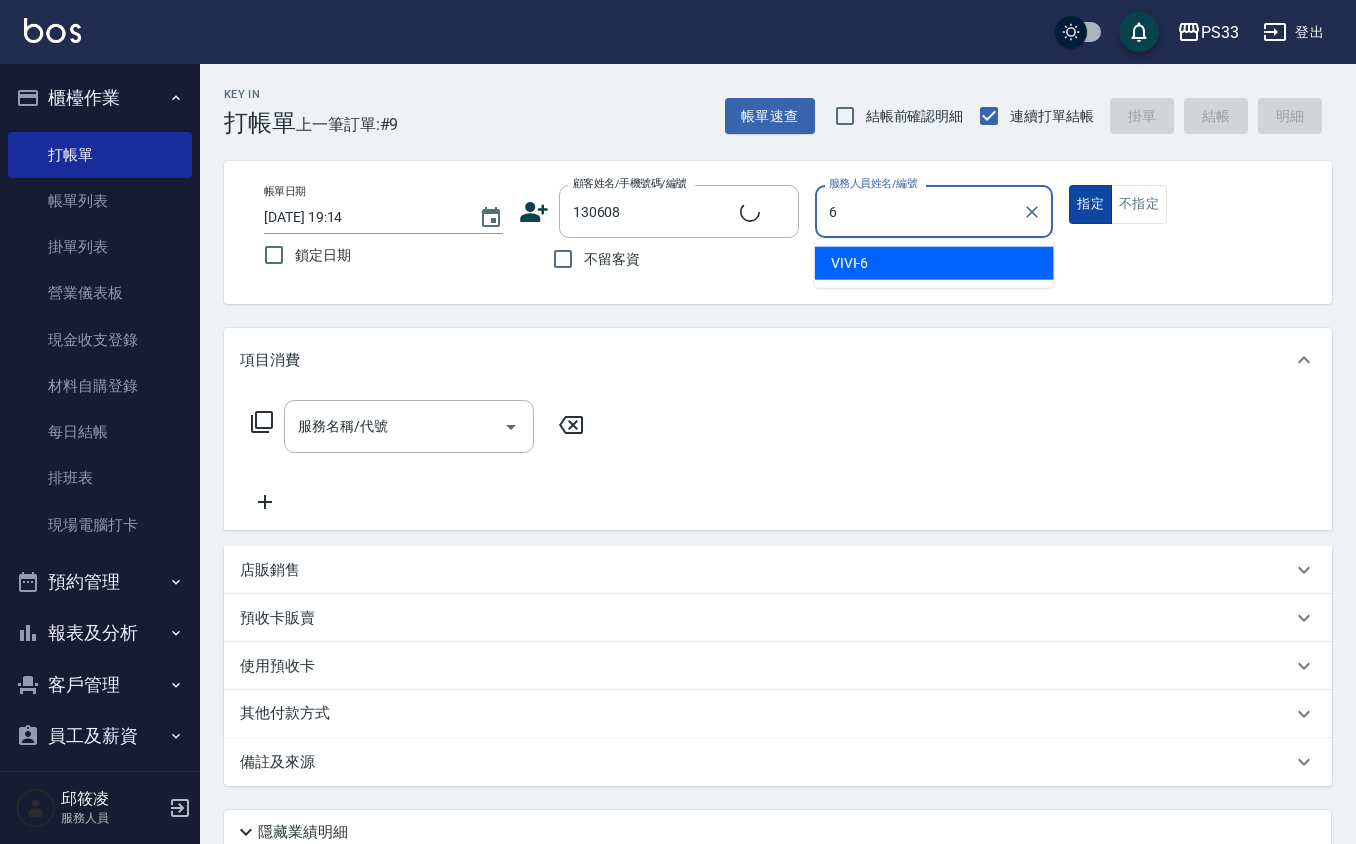 type on "VIVI-6" 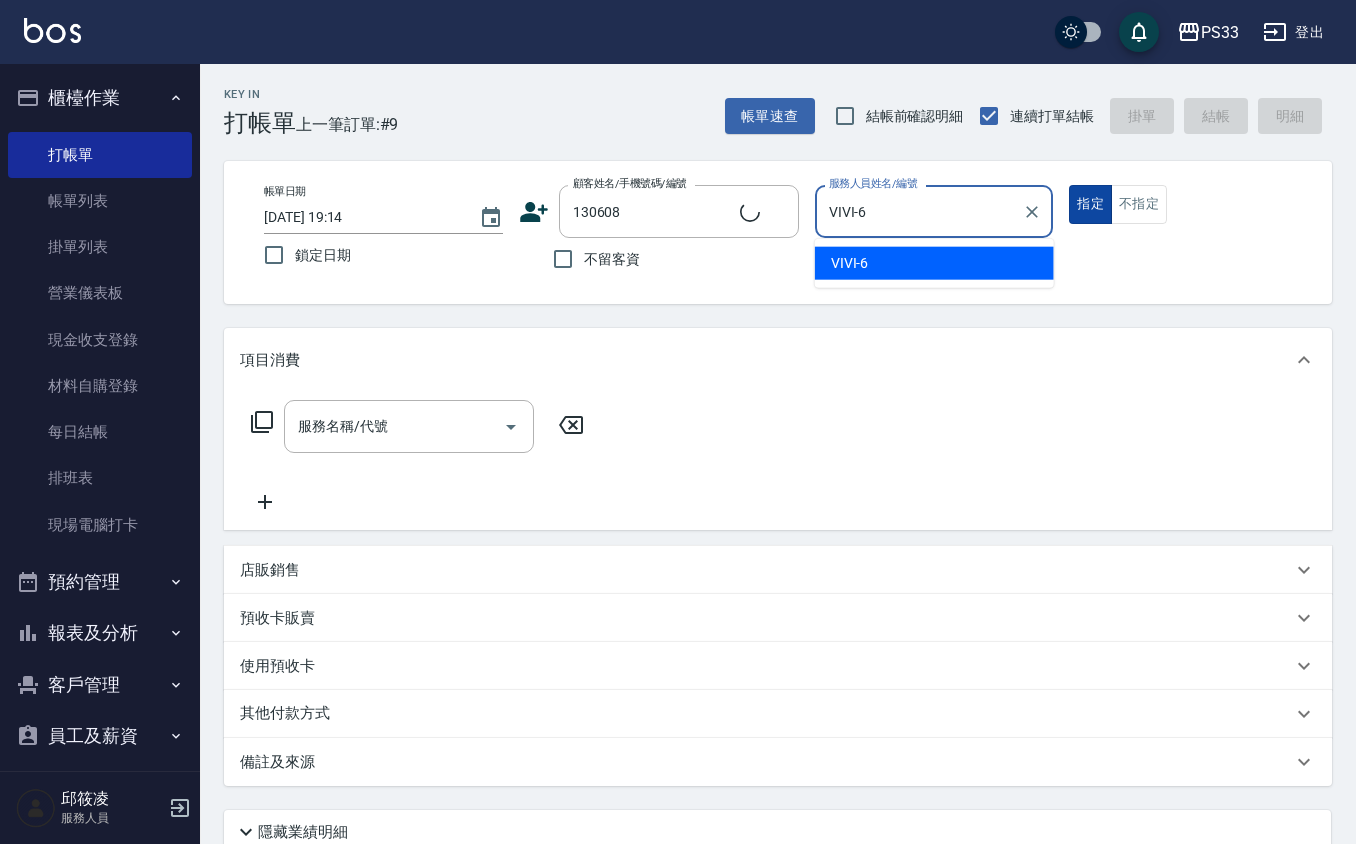 type on "[PERSON_NAME]/0917376802/130608" 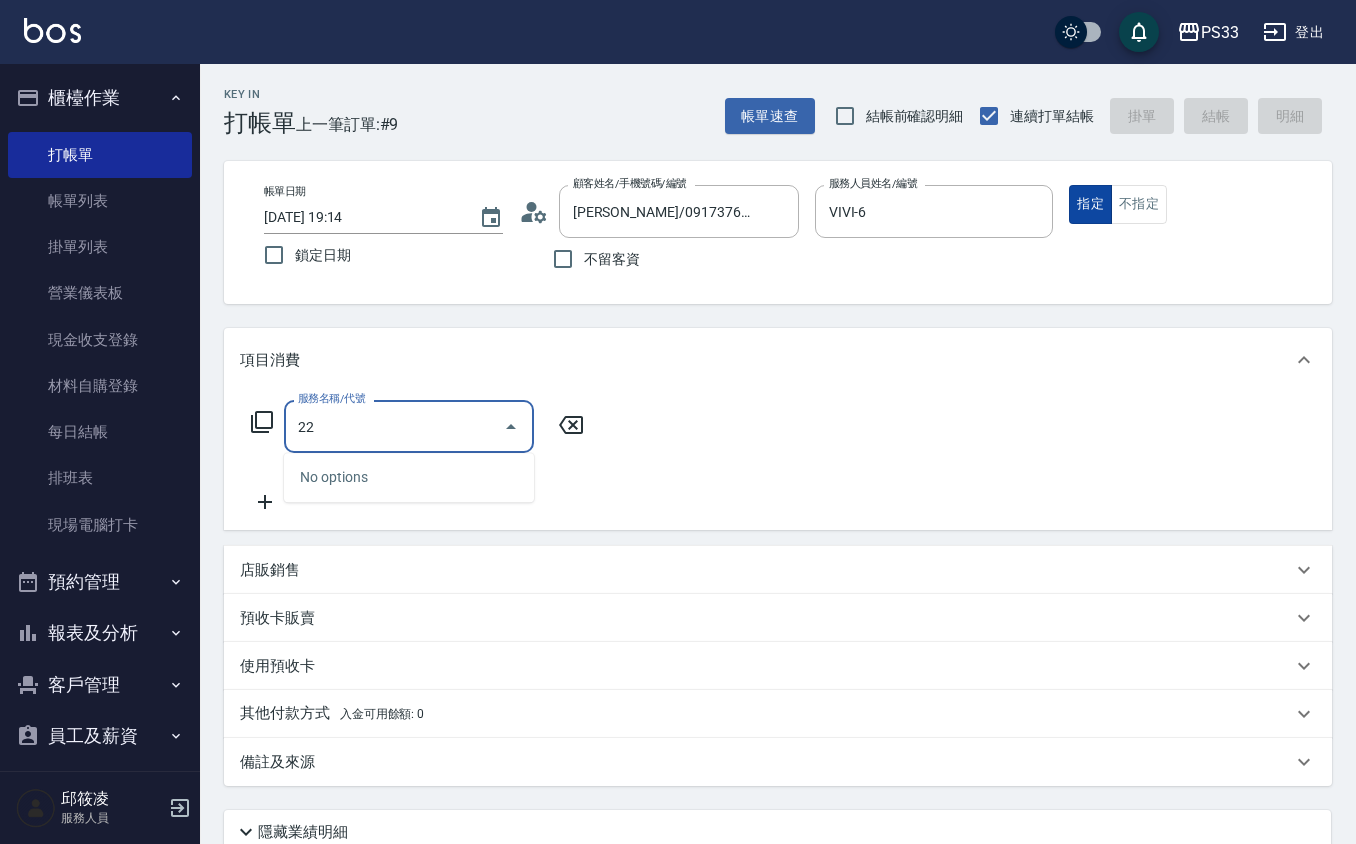 type on "2" 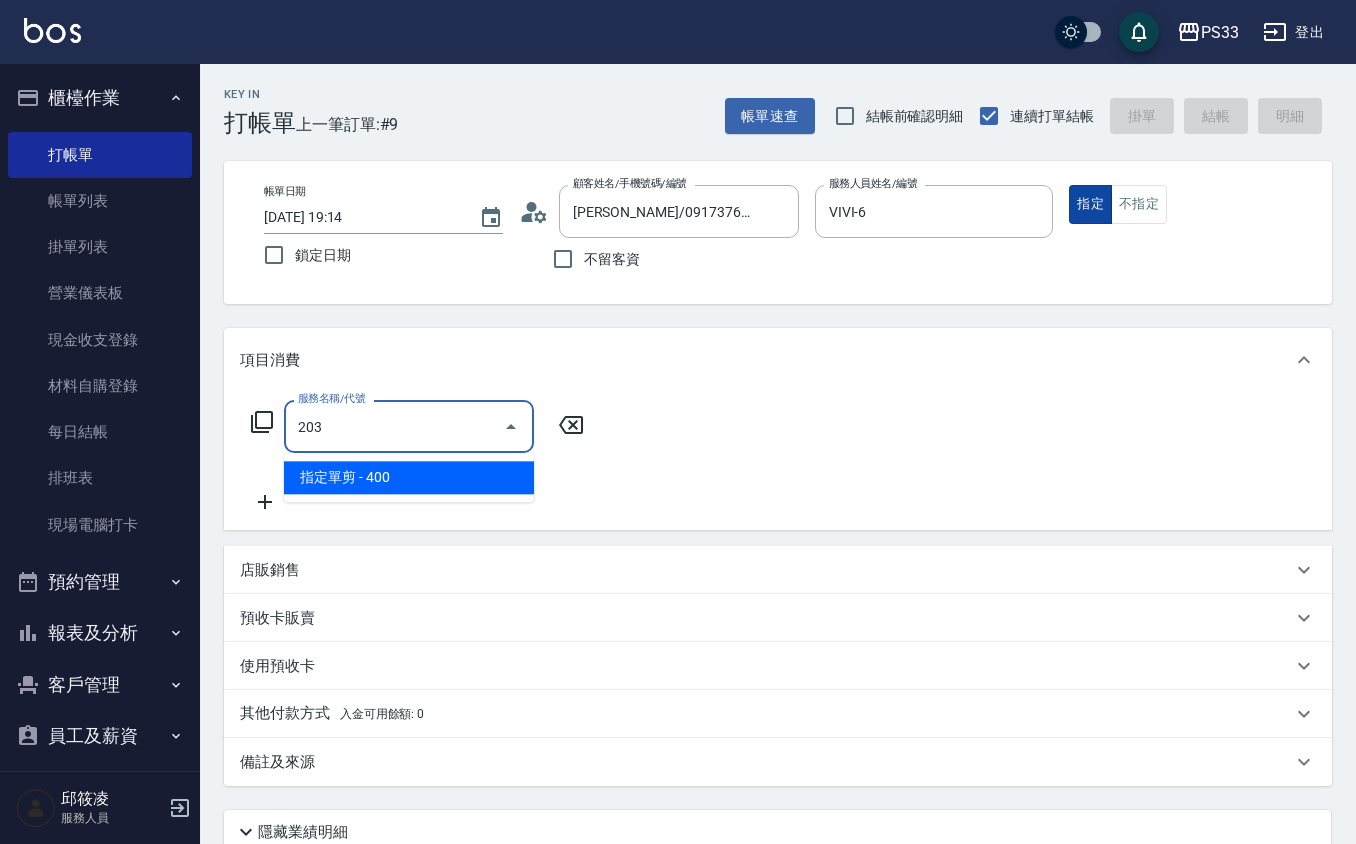 type on "指定單剪(203)" 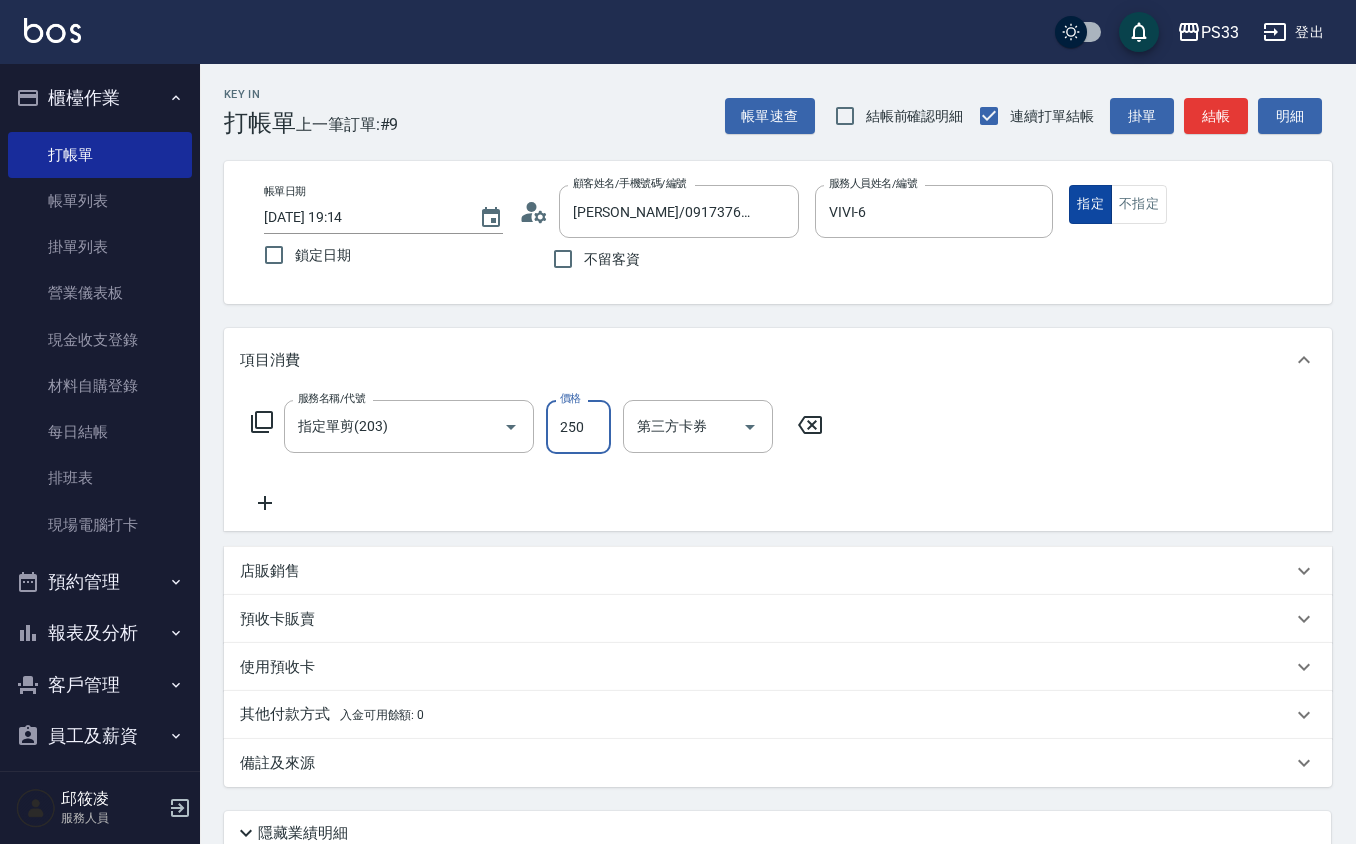 type on "250" 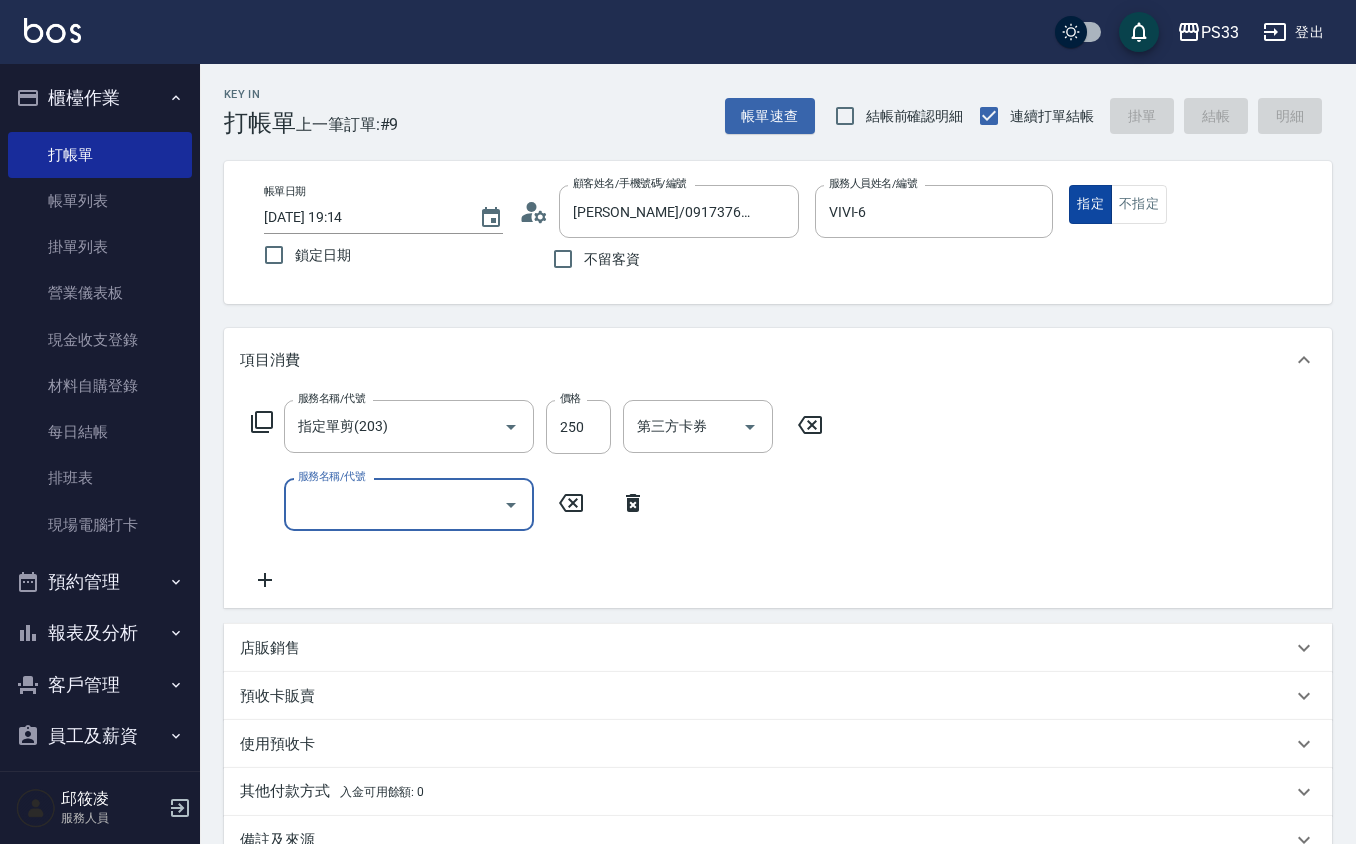 type 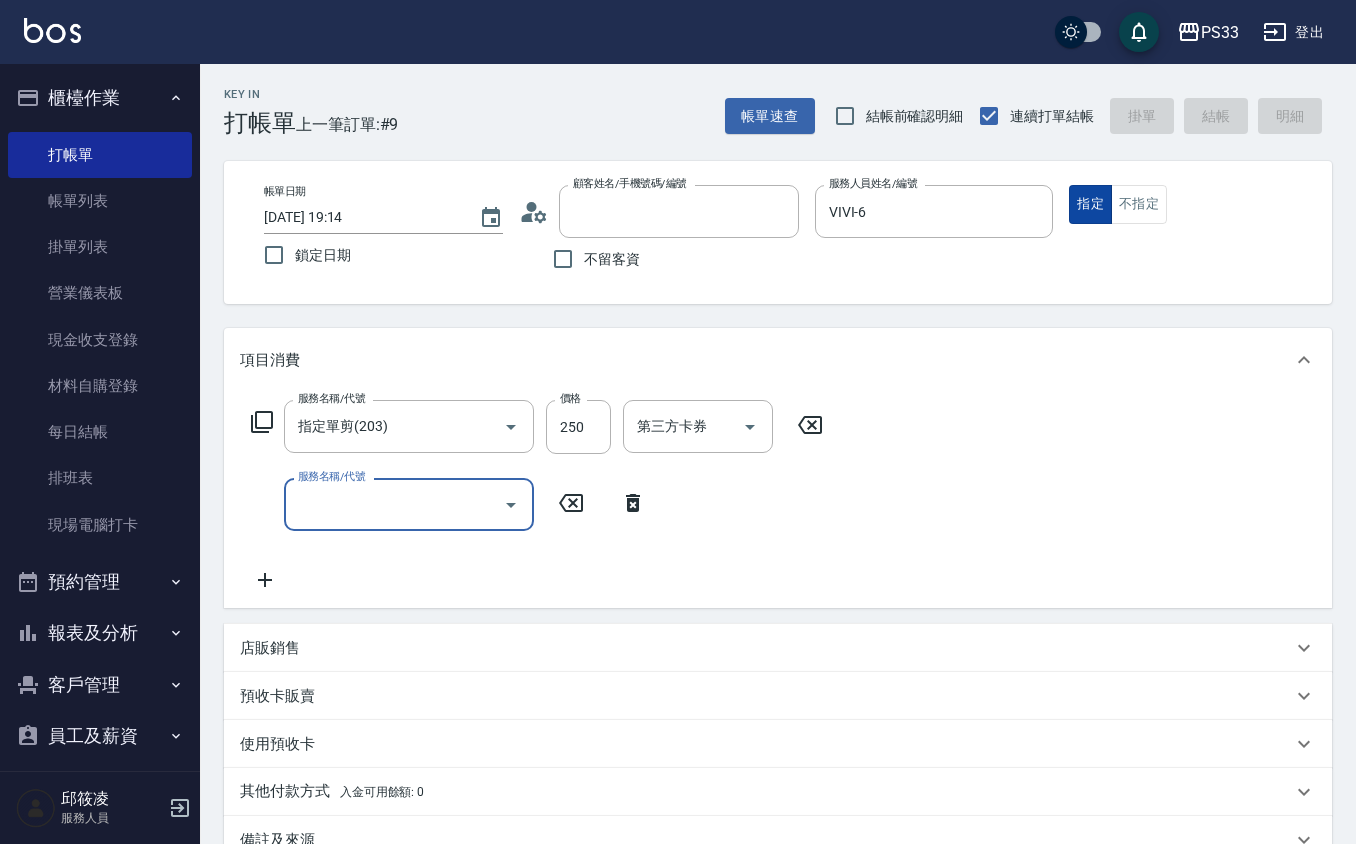 type 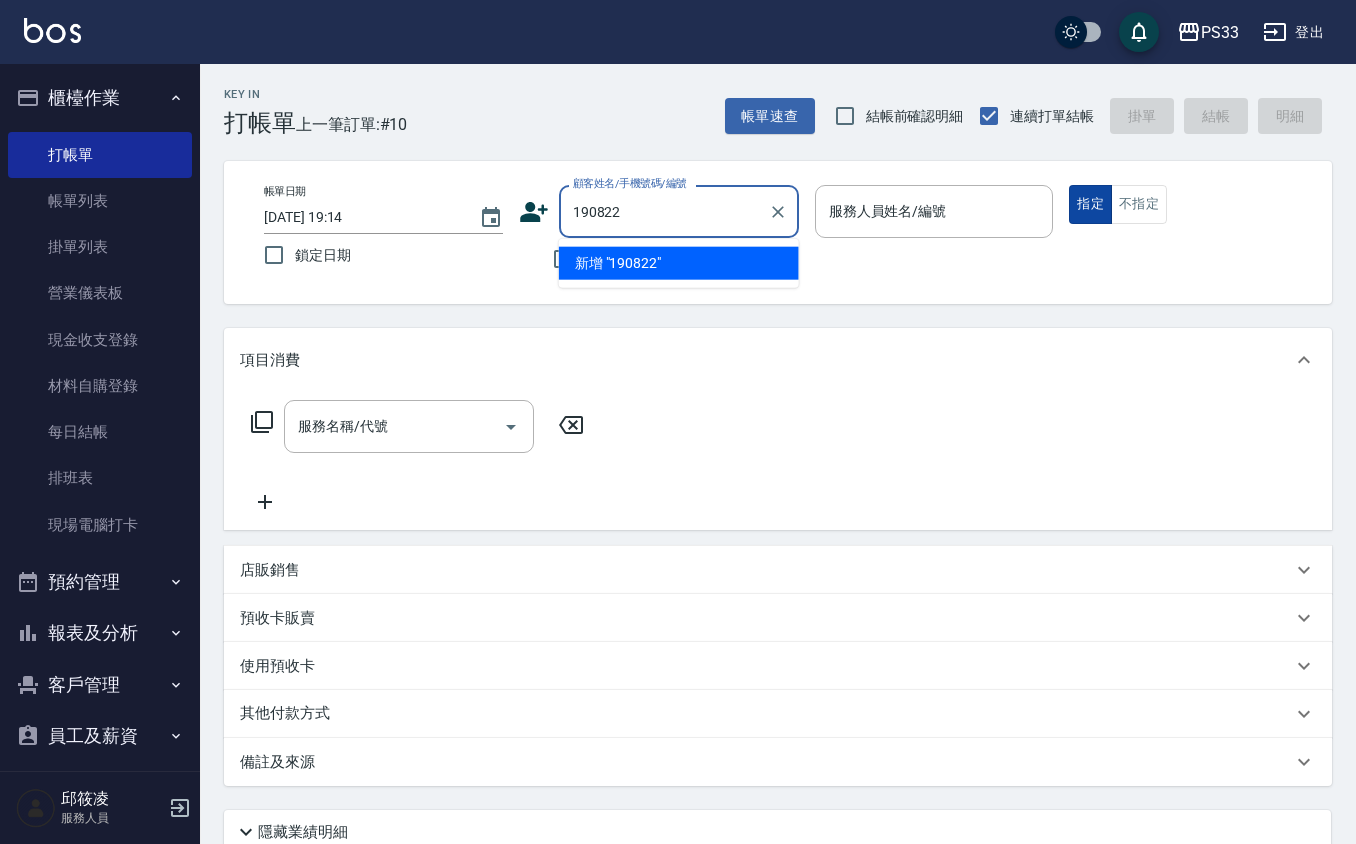 type on "190822" 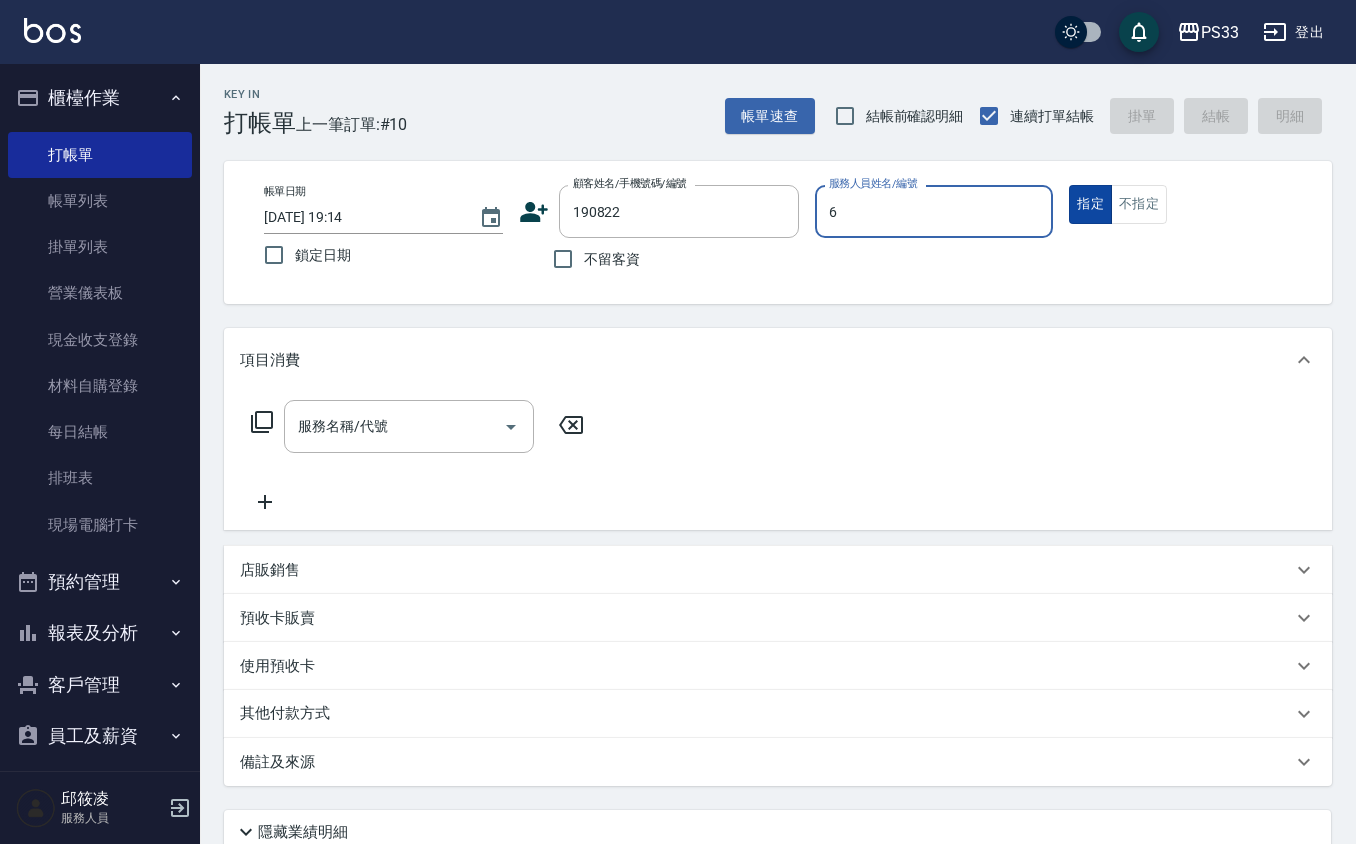 type on "VIVI-6" 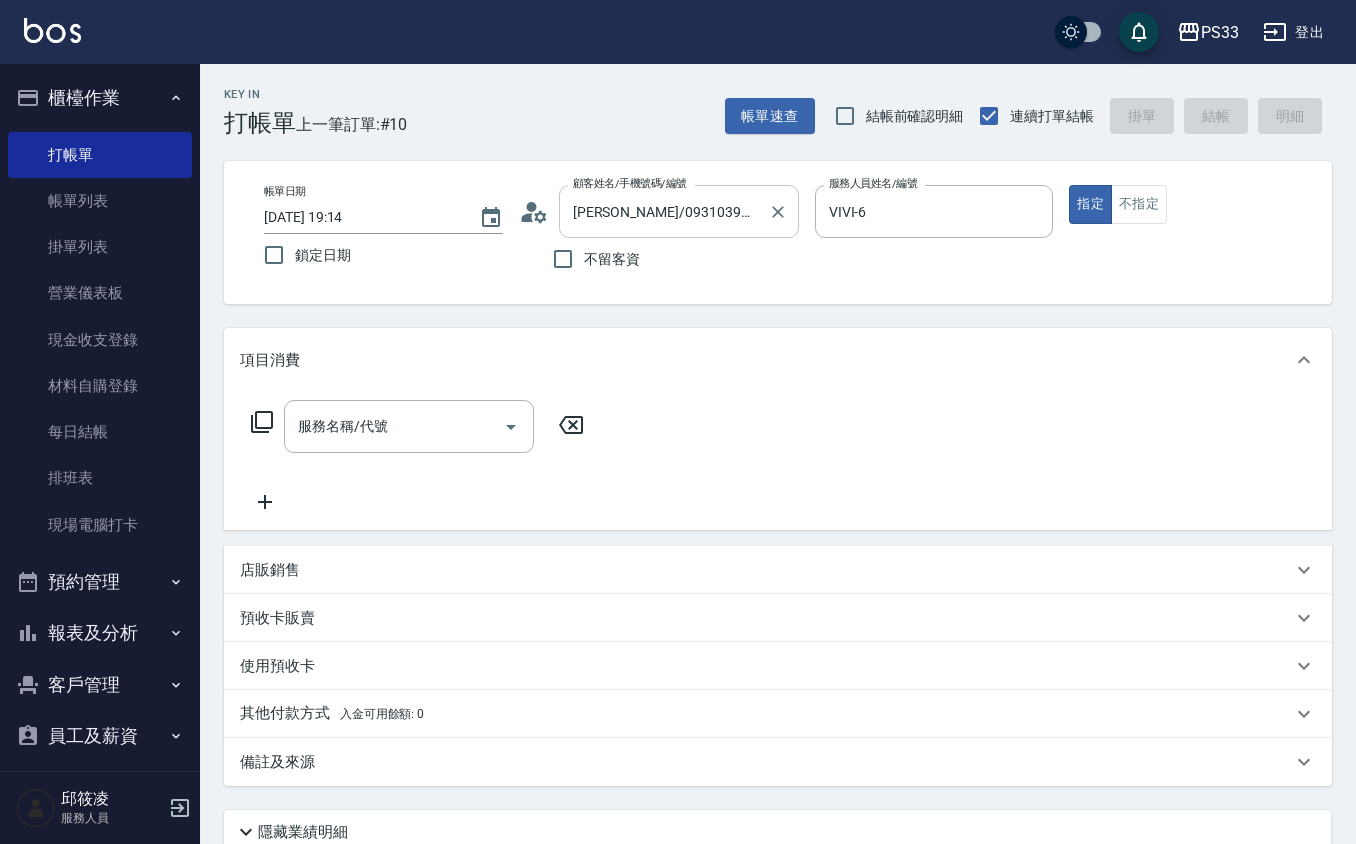 click on "[PERSON_NAME]/0931039539/190822" at bounding box center (664, 211) 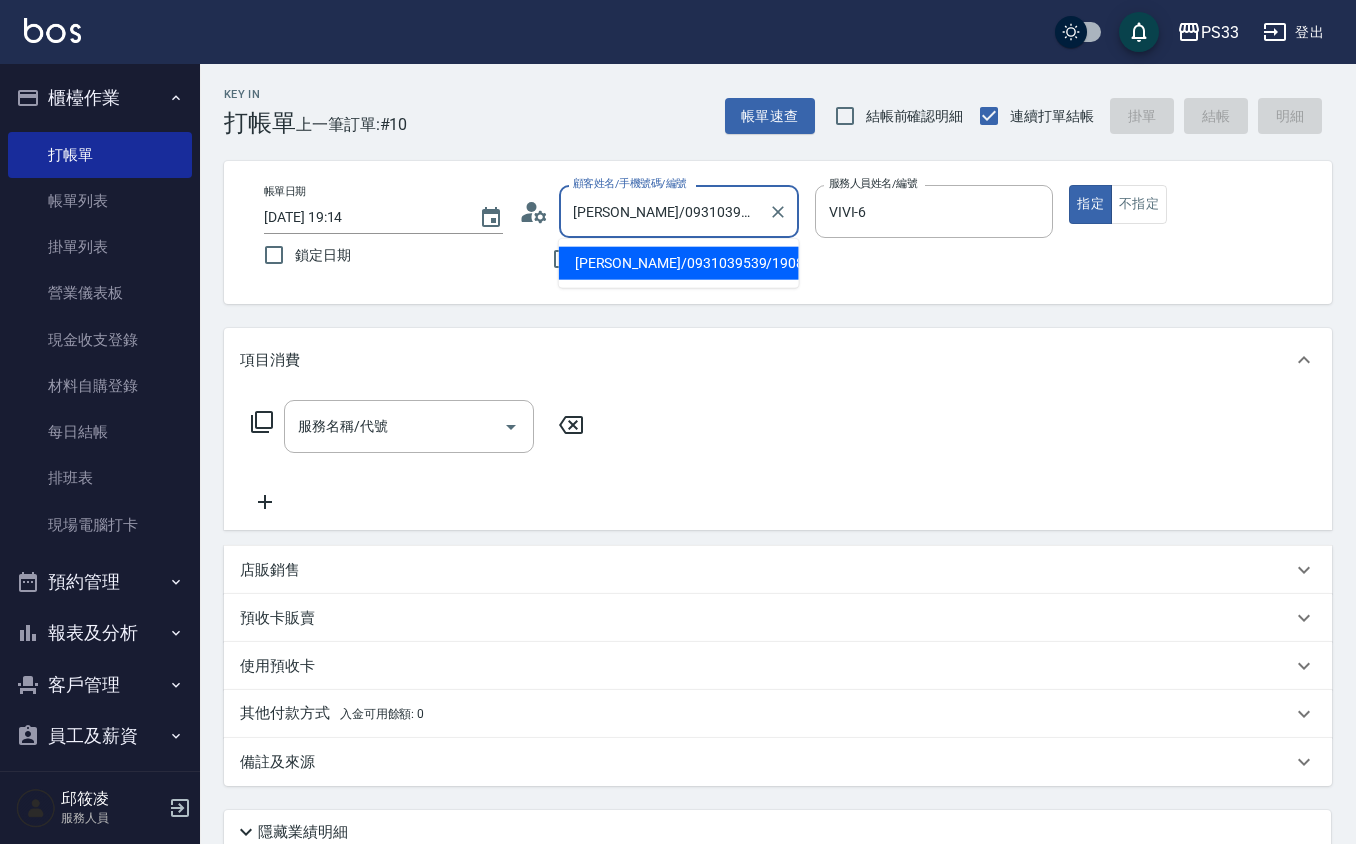click on "[PERSON_NAME]/0931039539/190822" at bounding box center (664, 211) 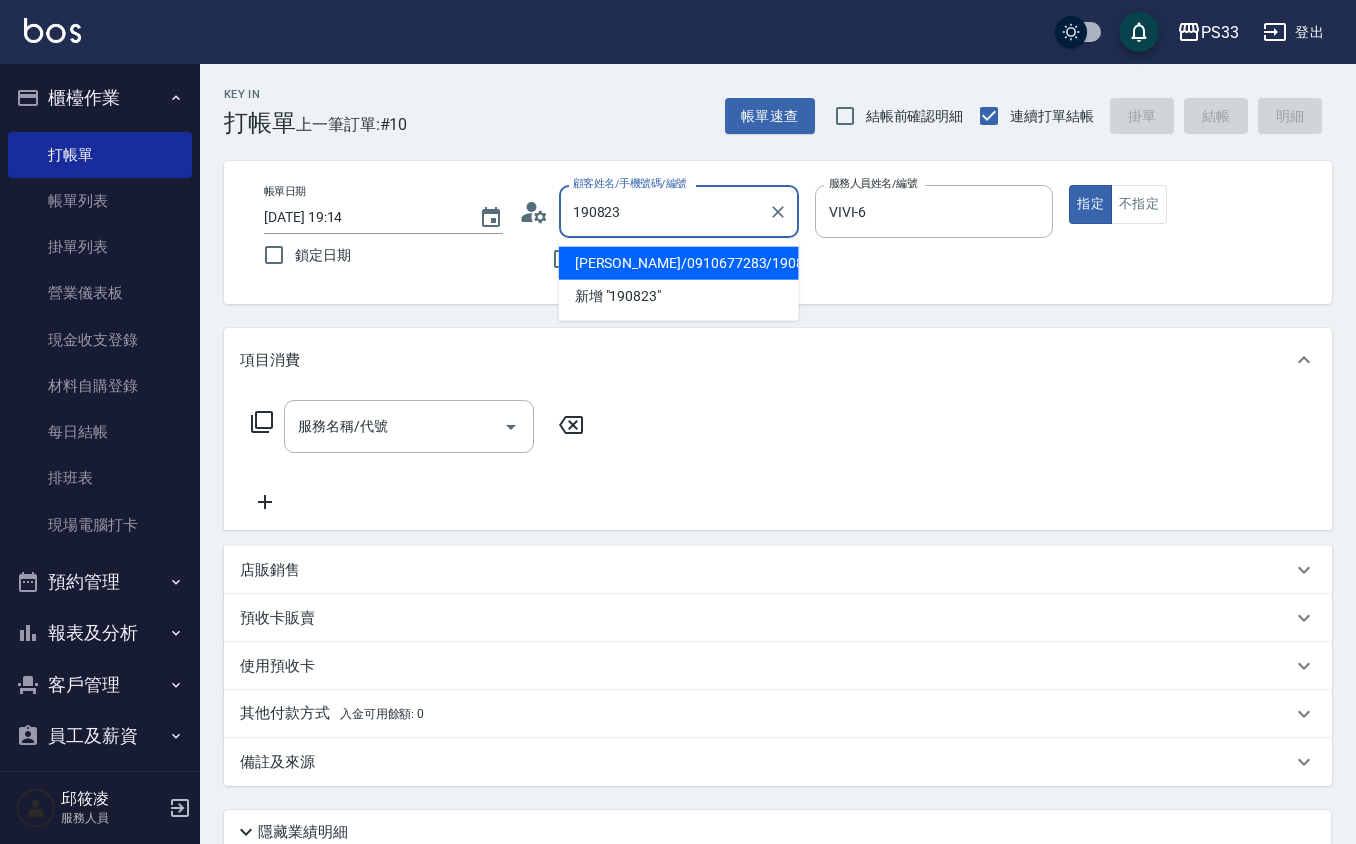 type on "[PERSON_NAME]/0910677283/190823" 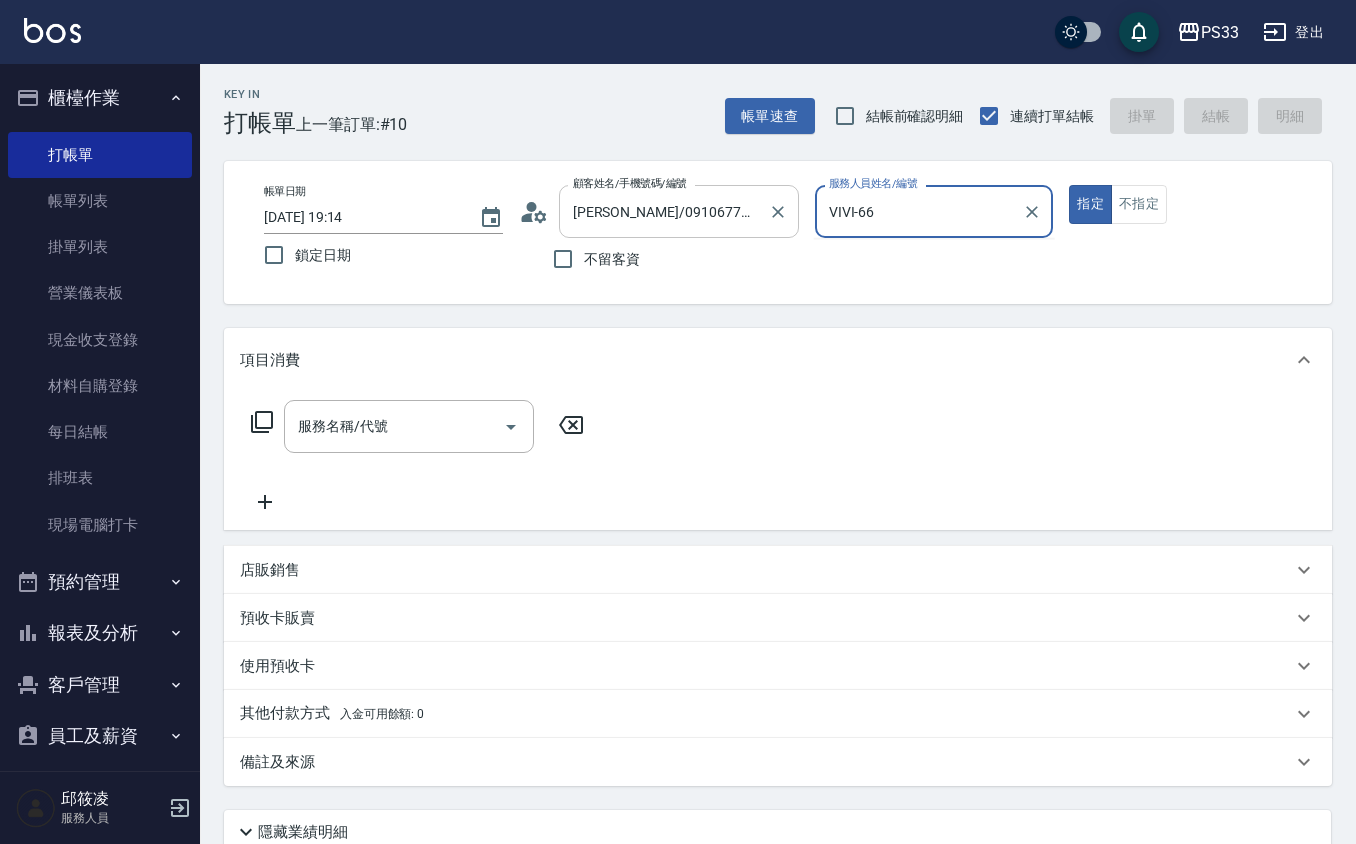 click on "指定" at bounding box center [1090, 204] 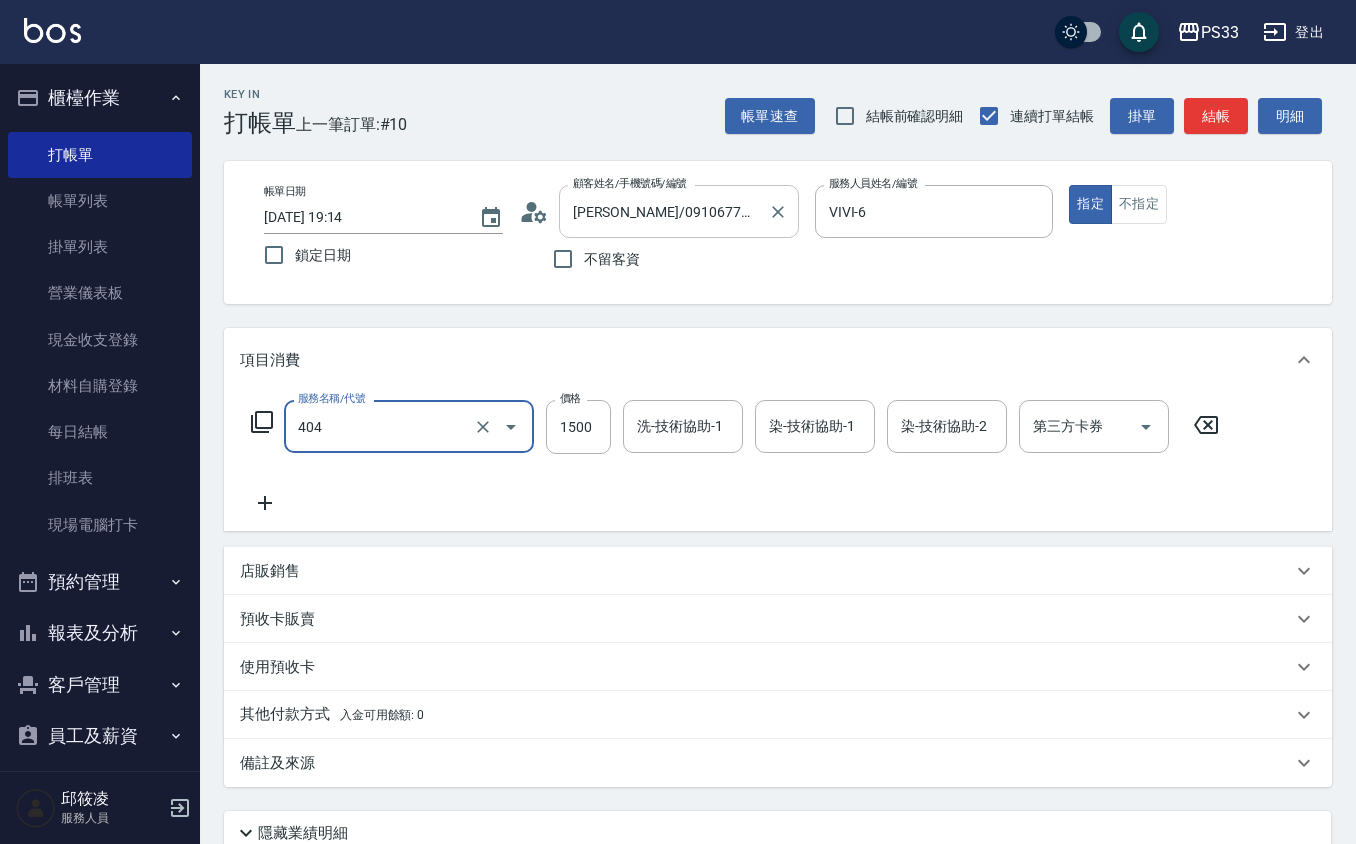 type on "設計染髮(404)" 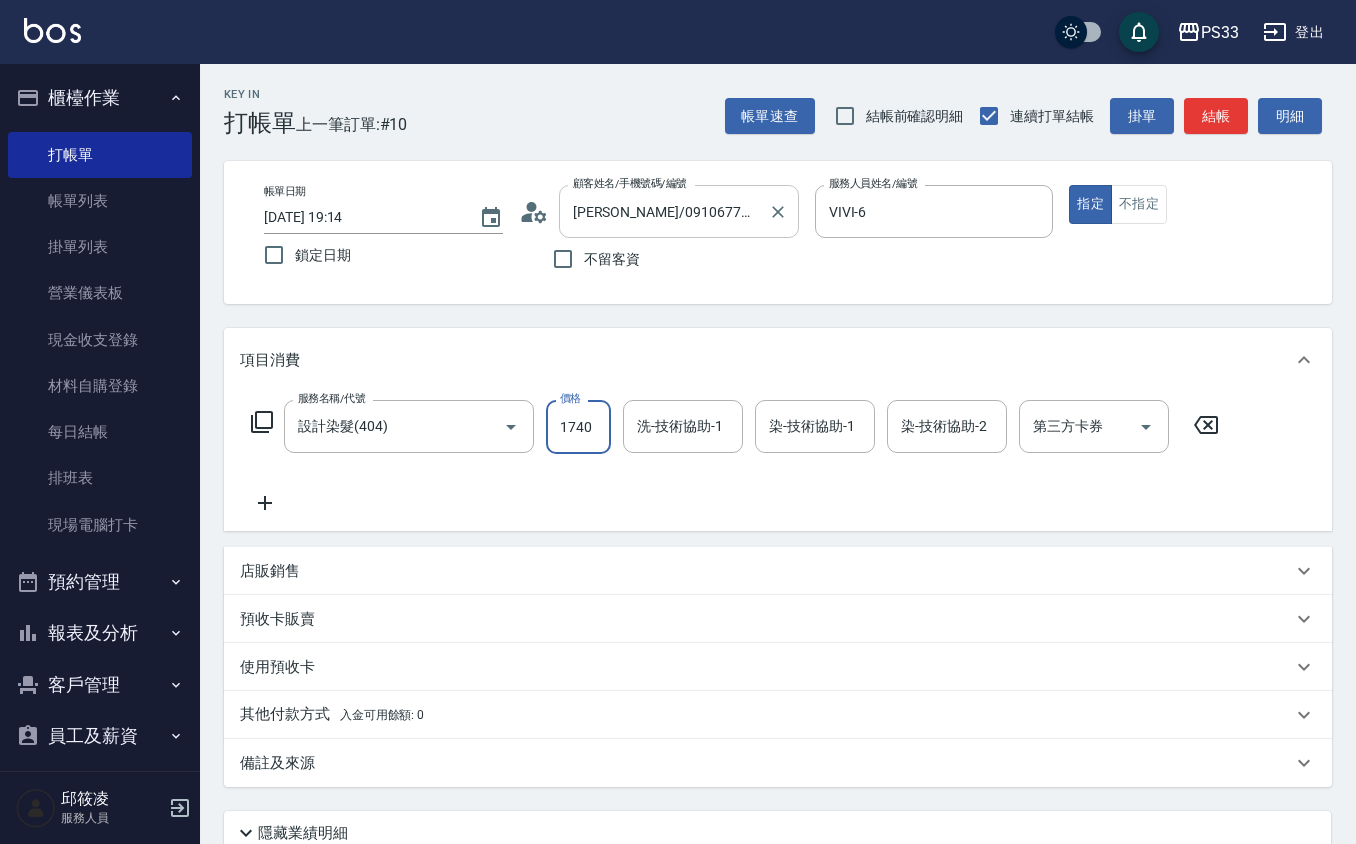 scroll, scrollTop: 0, scrollLeft: 0, axis: both 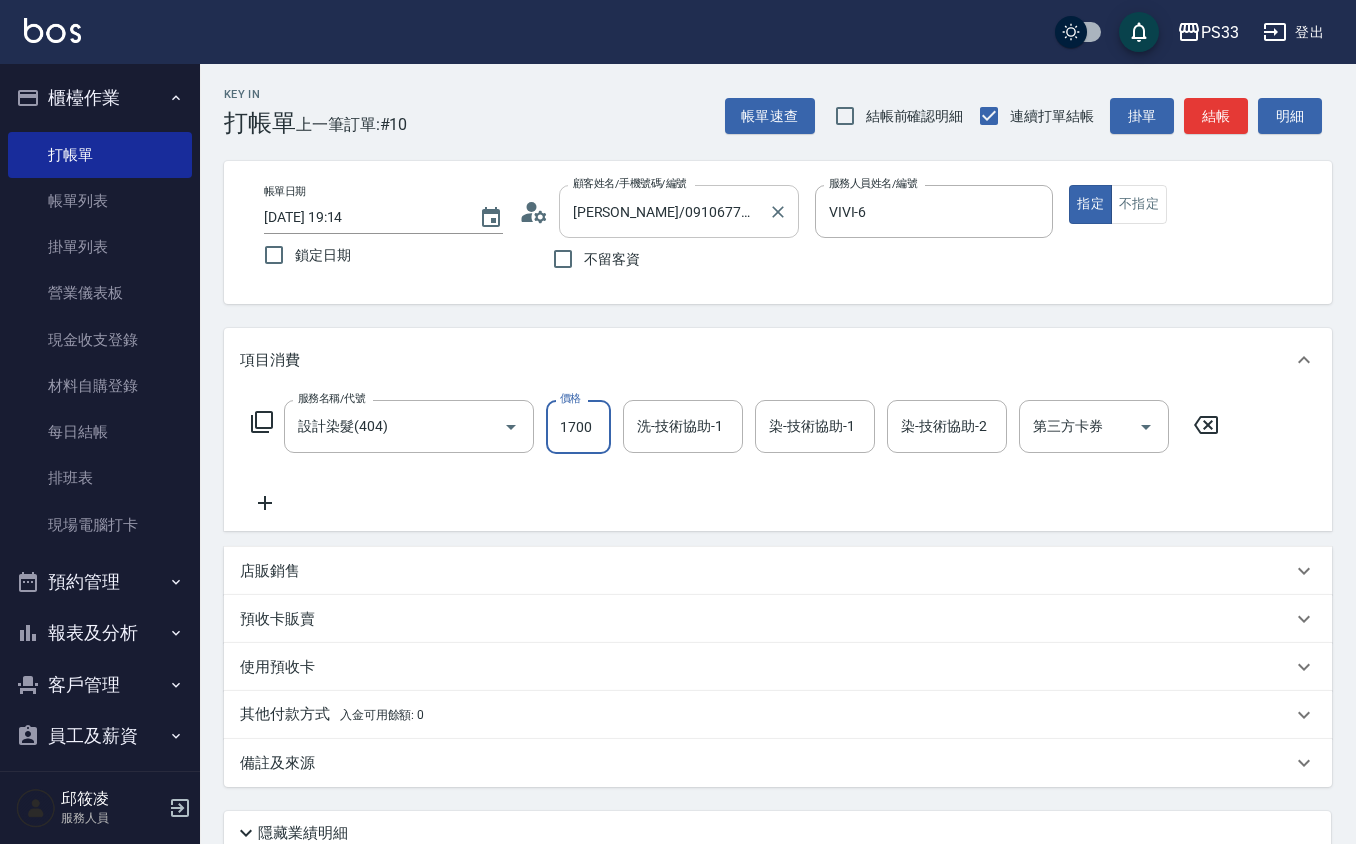 type on "1700" 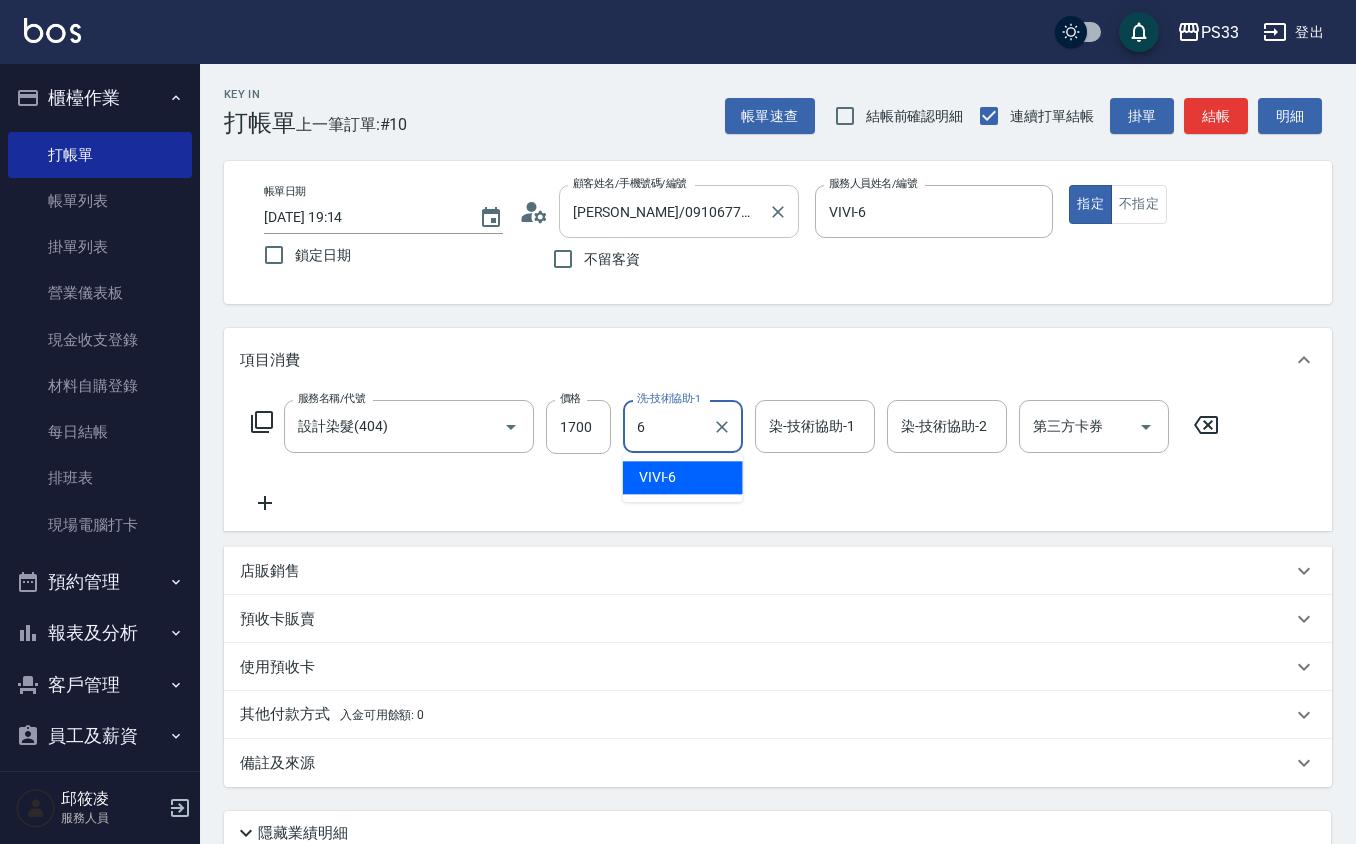 type on "VIVI-6" 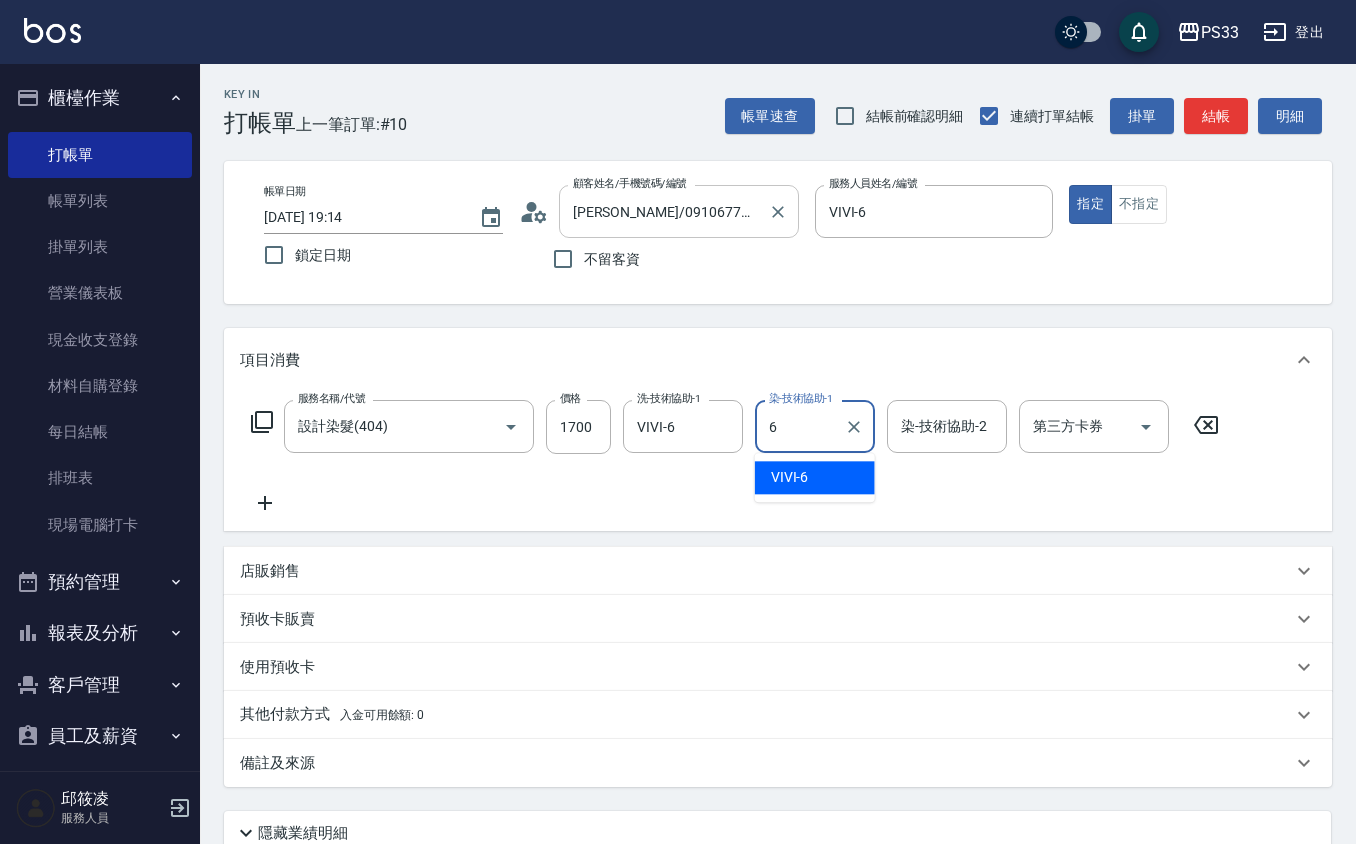 type on "VIVI-6" 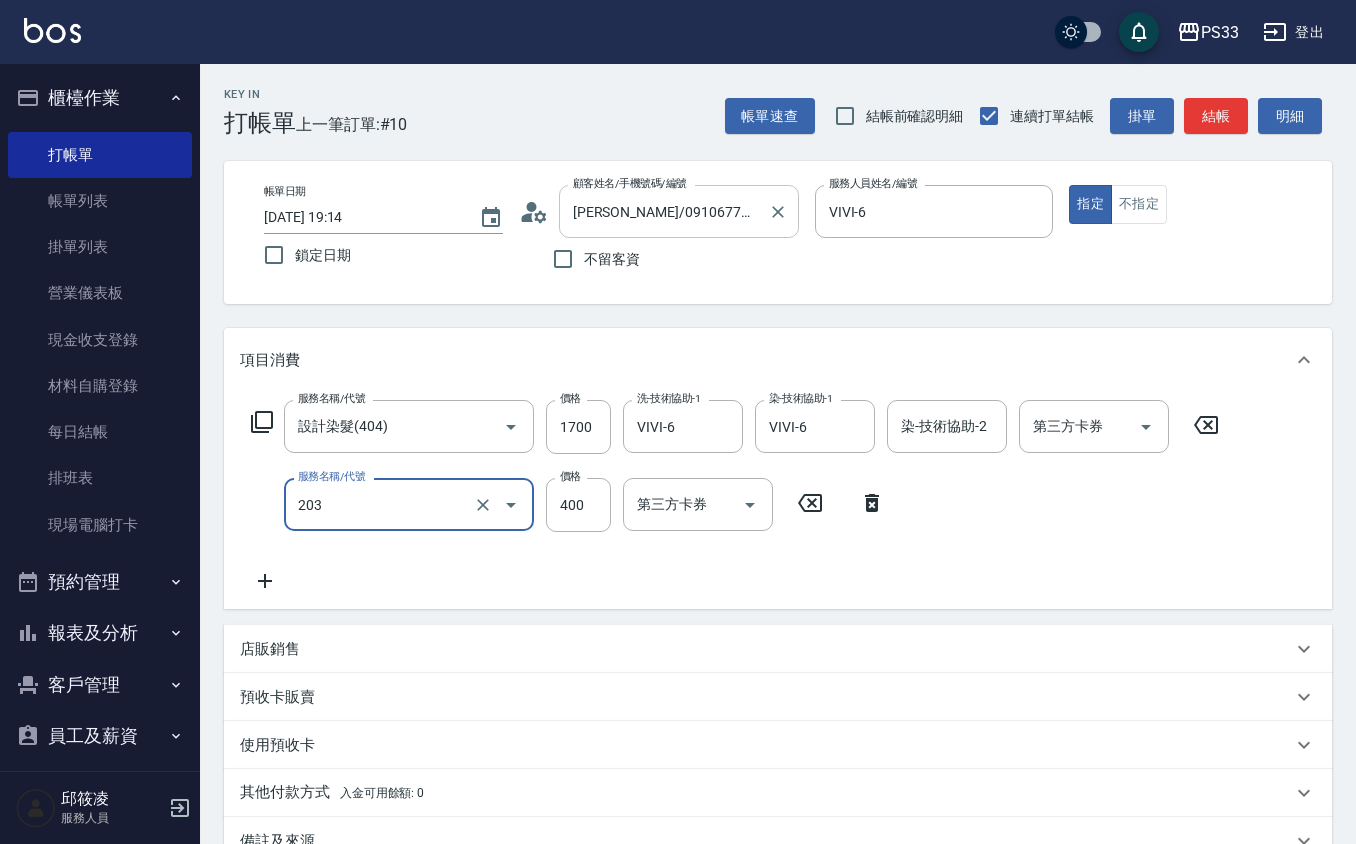 type on "指定單剪(203)" 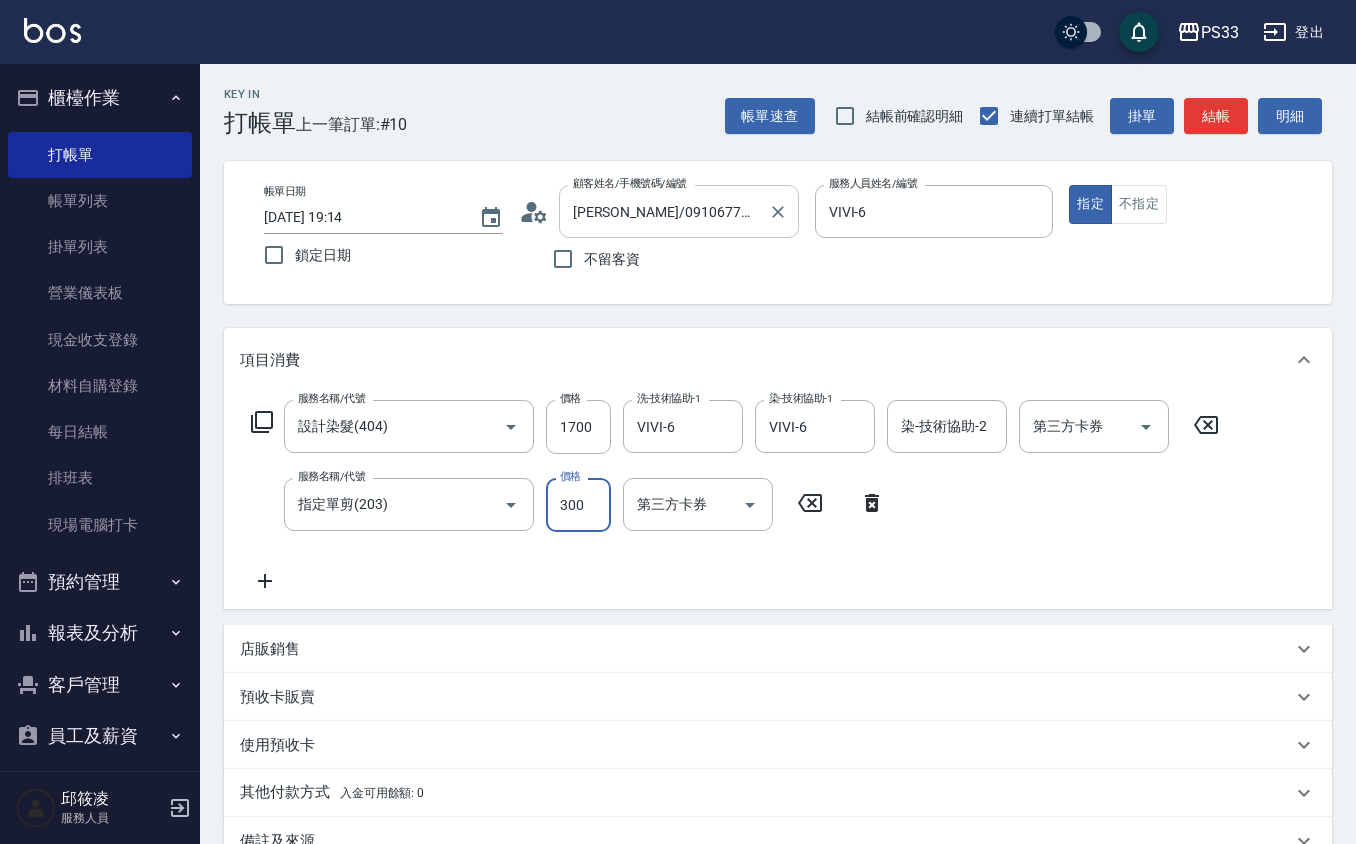 type on "300" 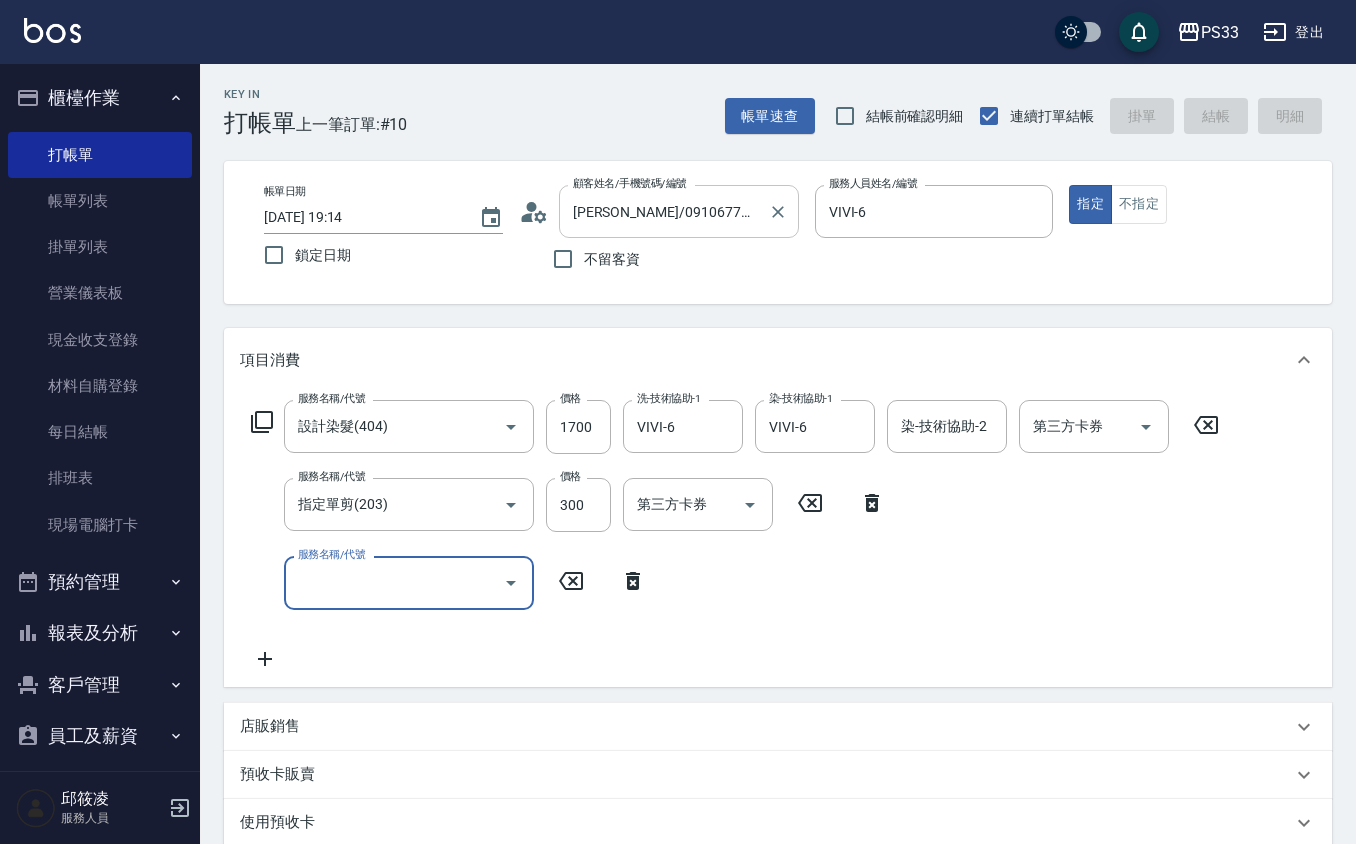 type on "[DATE] 19:15" 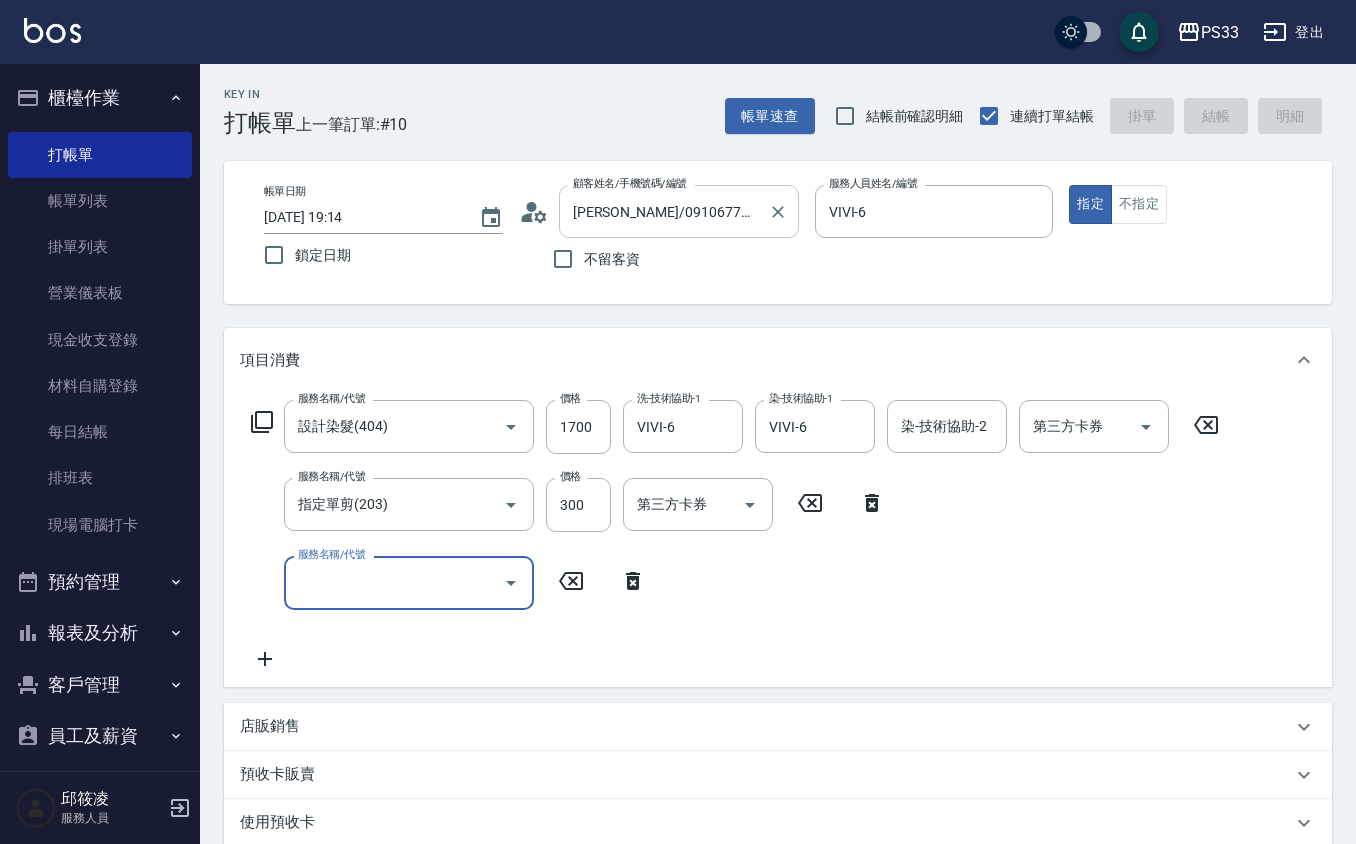 type 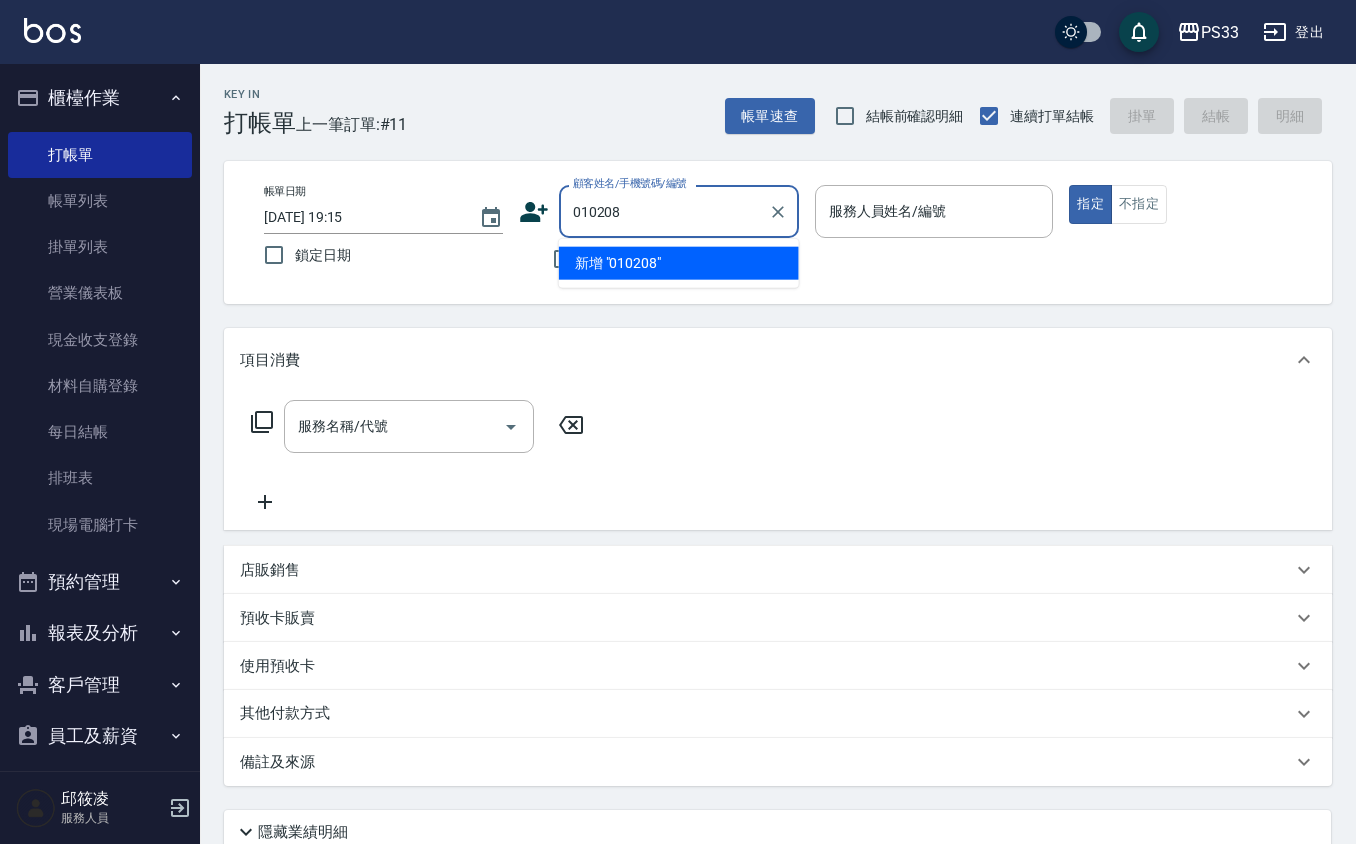 type on "010208" 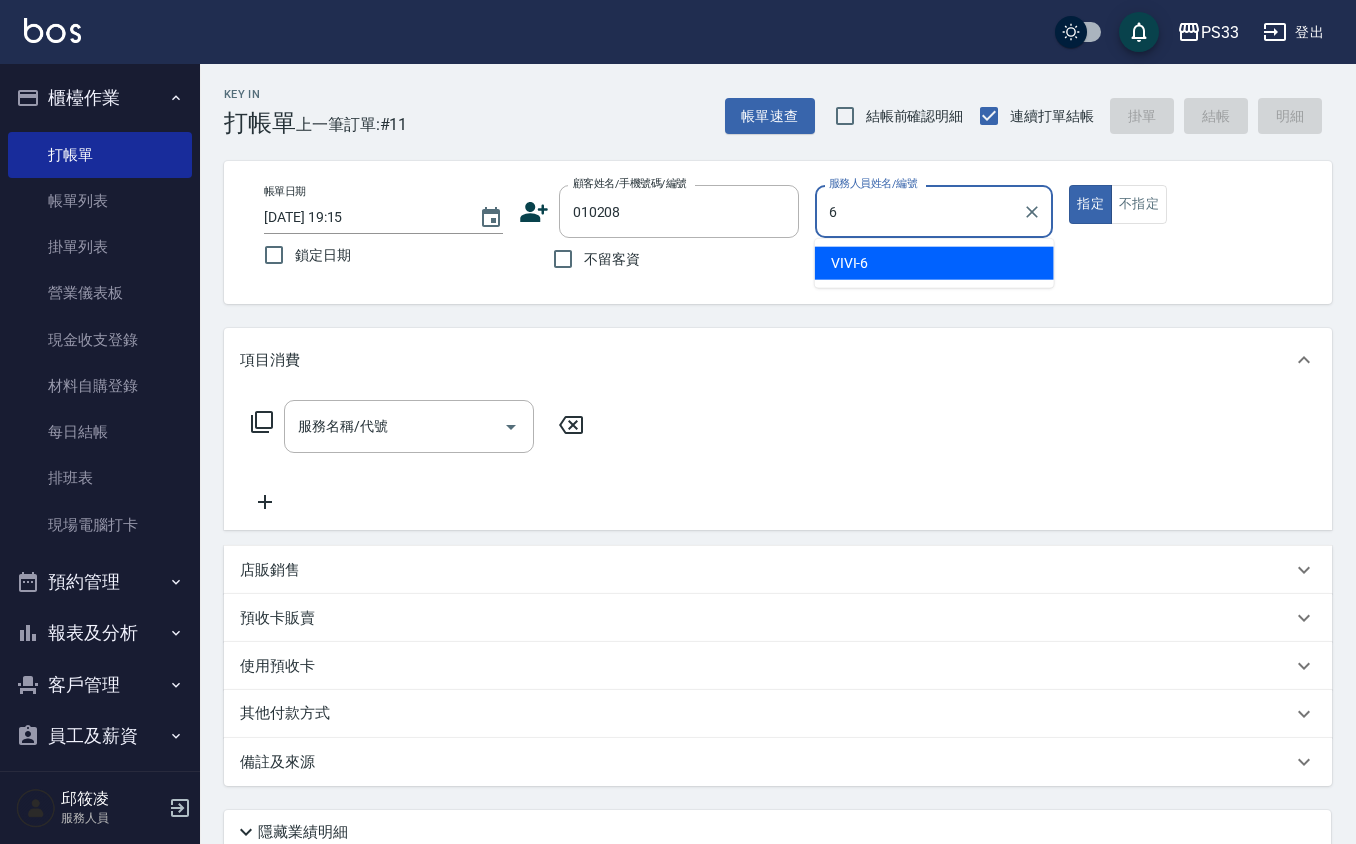 type on "VIVI-6" 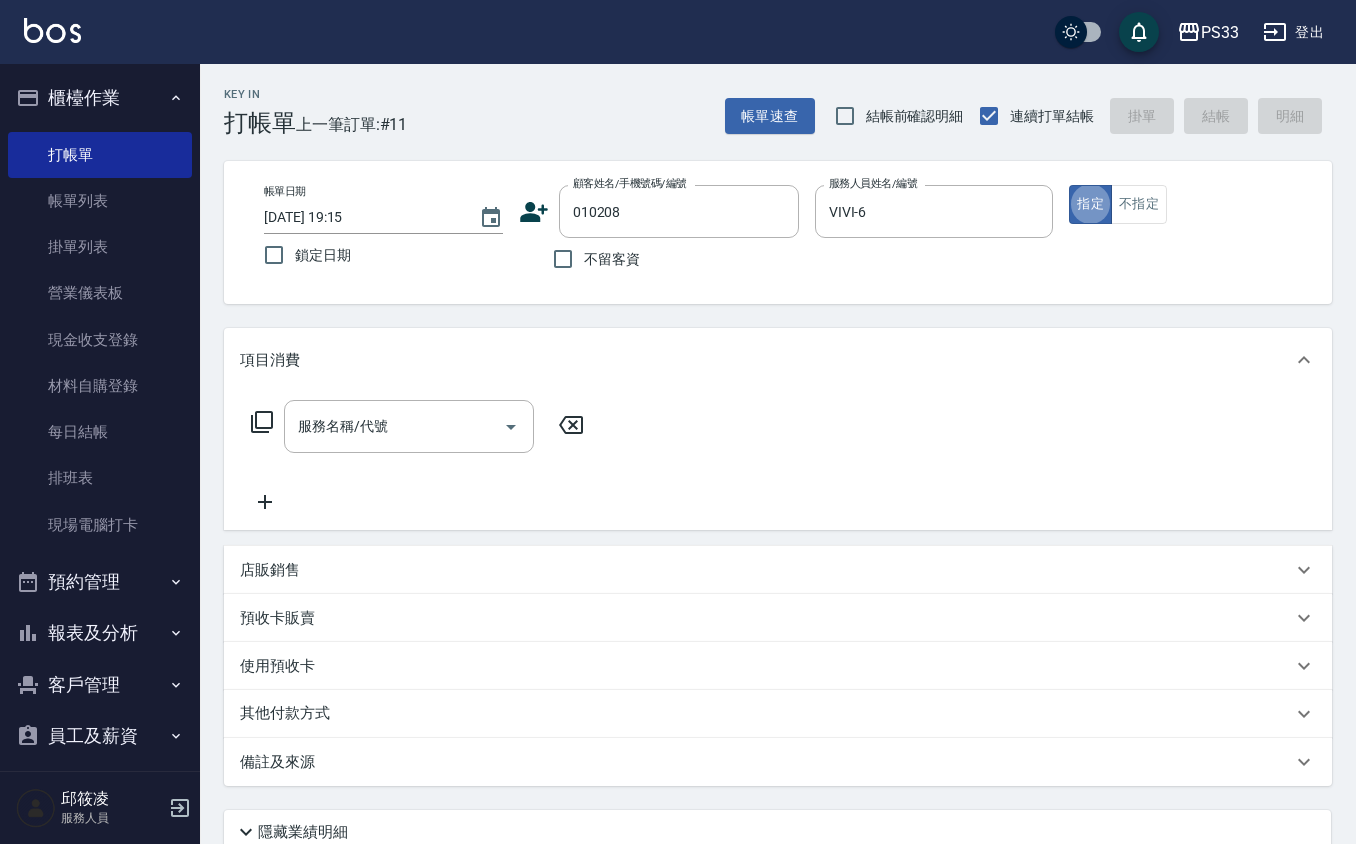 type on "[PERSON_NAME]/0933257087/010208" 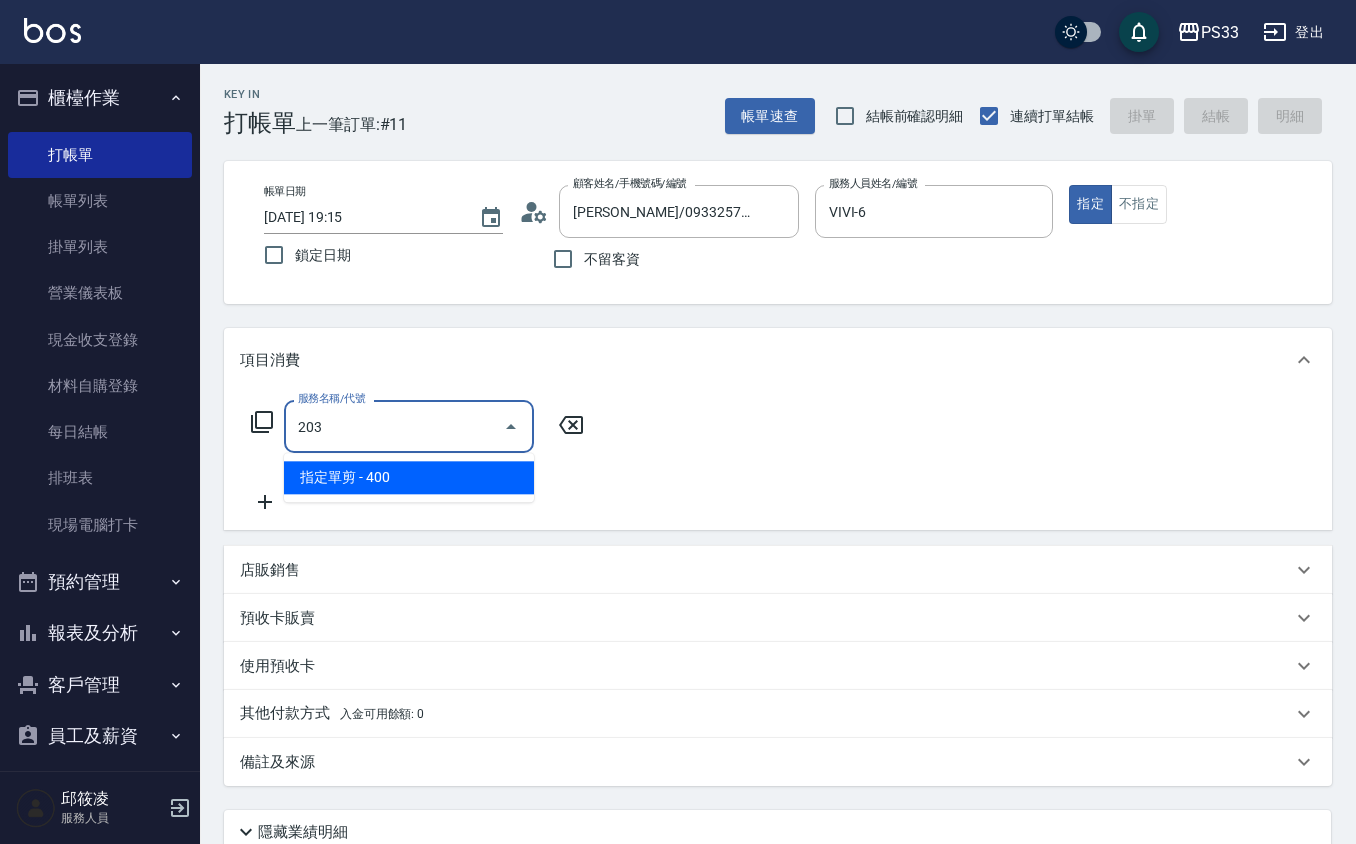 type on "指定單剪(203)" 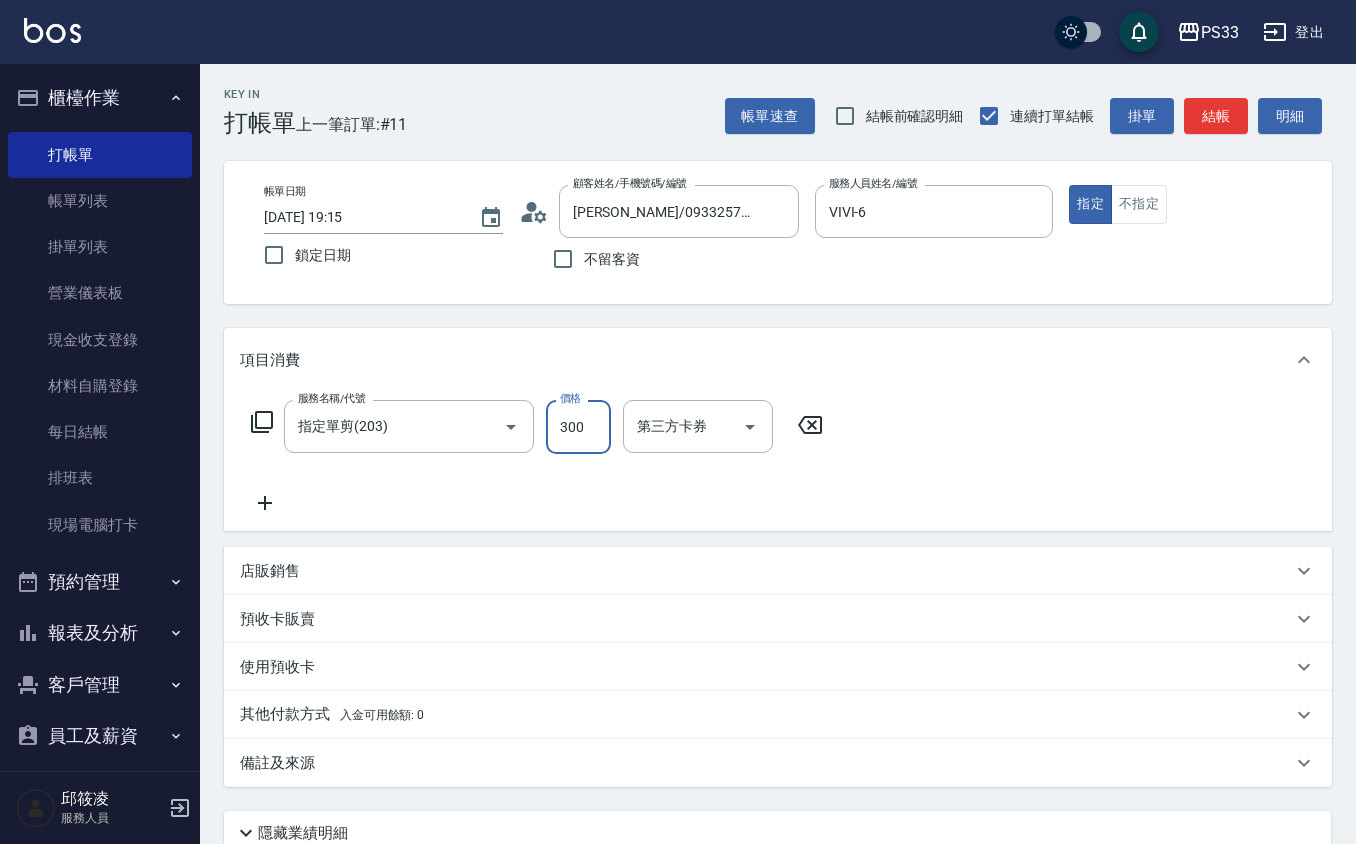type on "300" 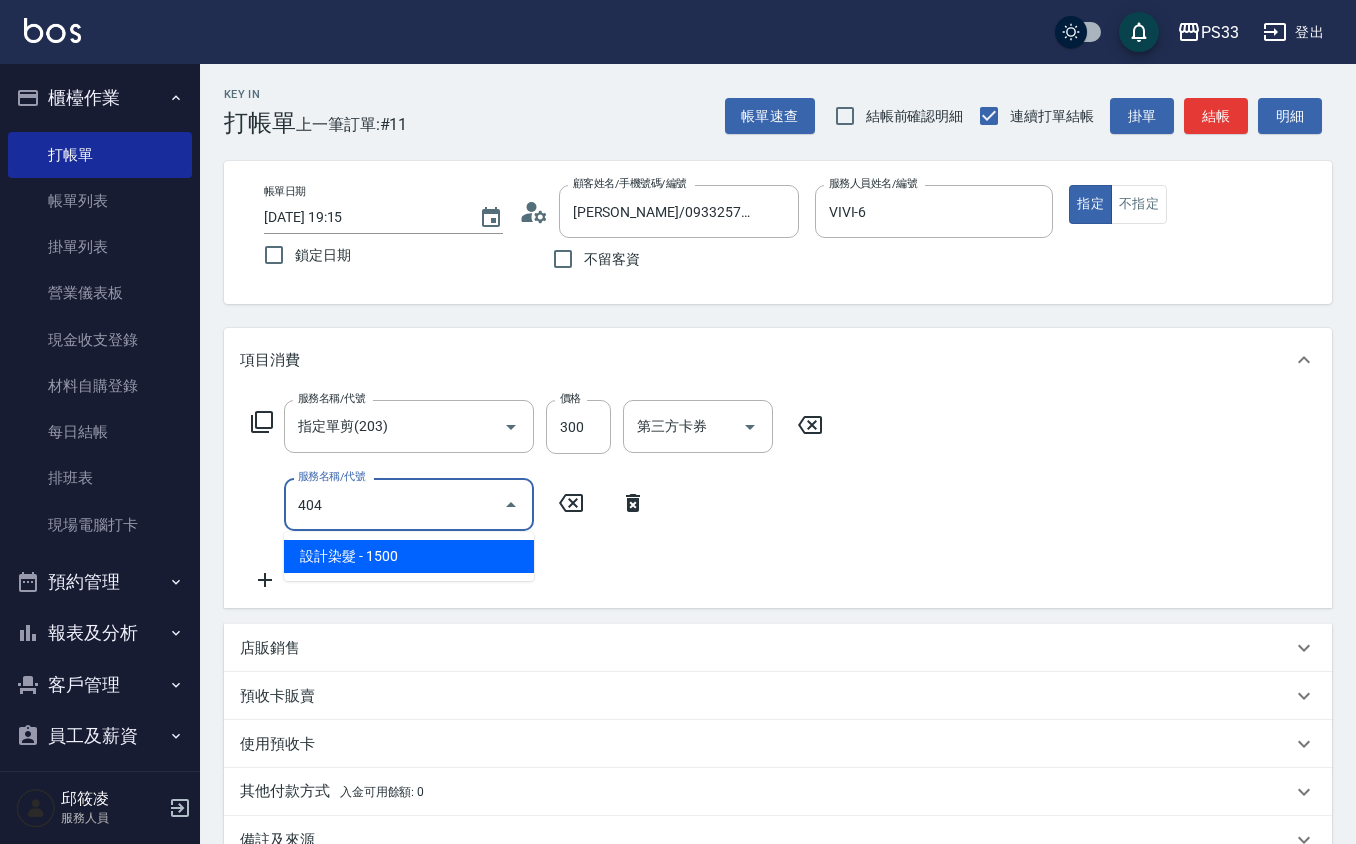 type on "設計染髮(404)" 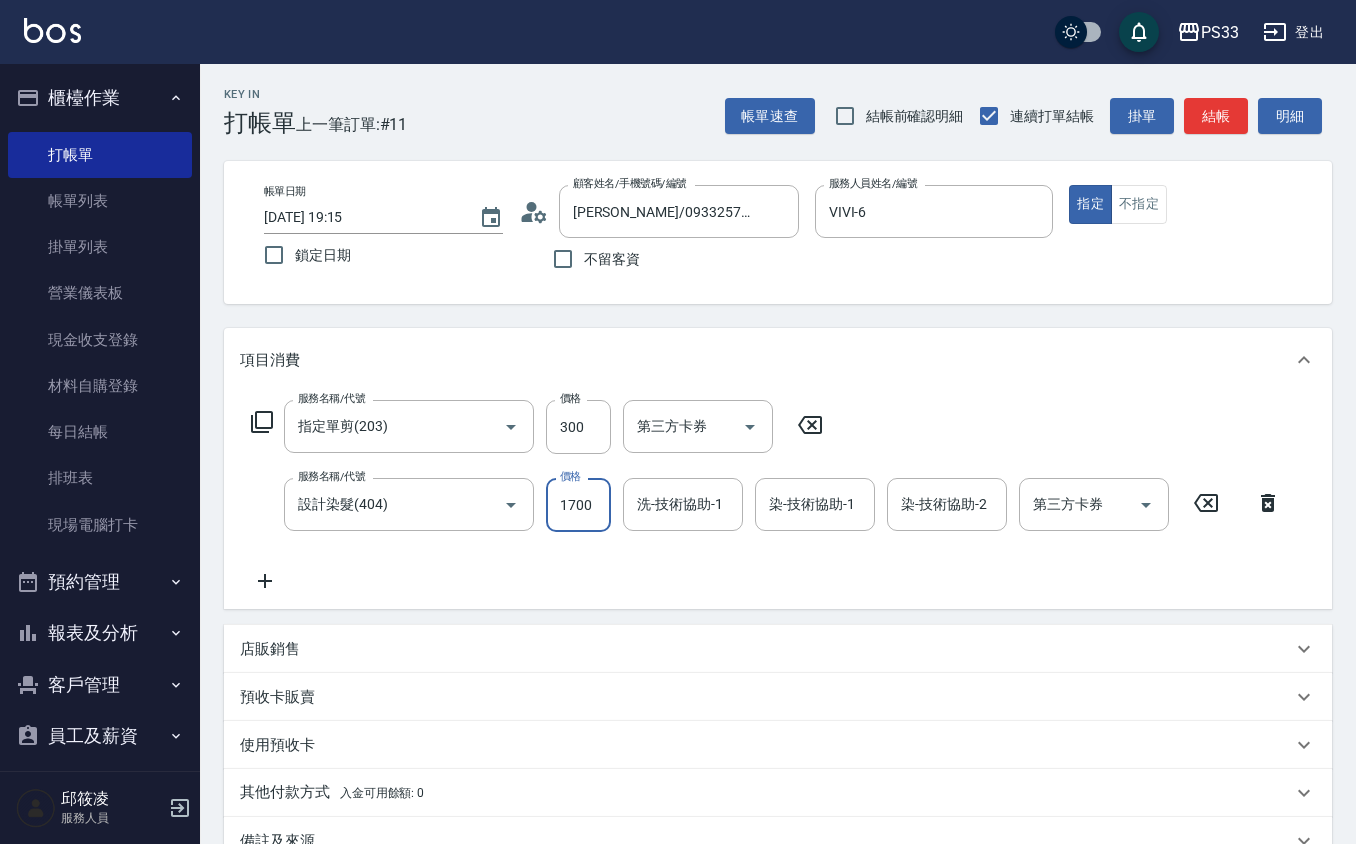 type on "1700" 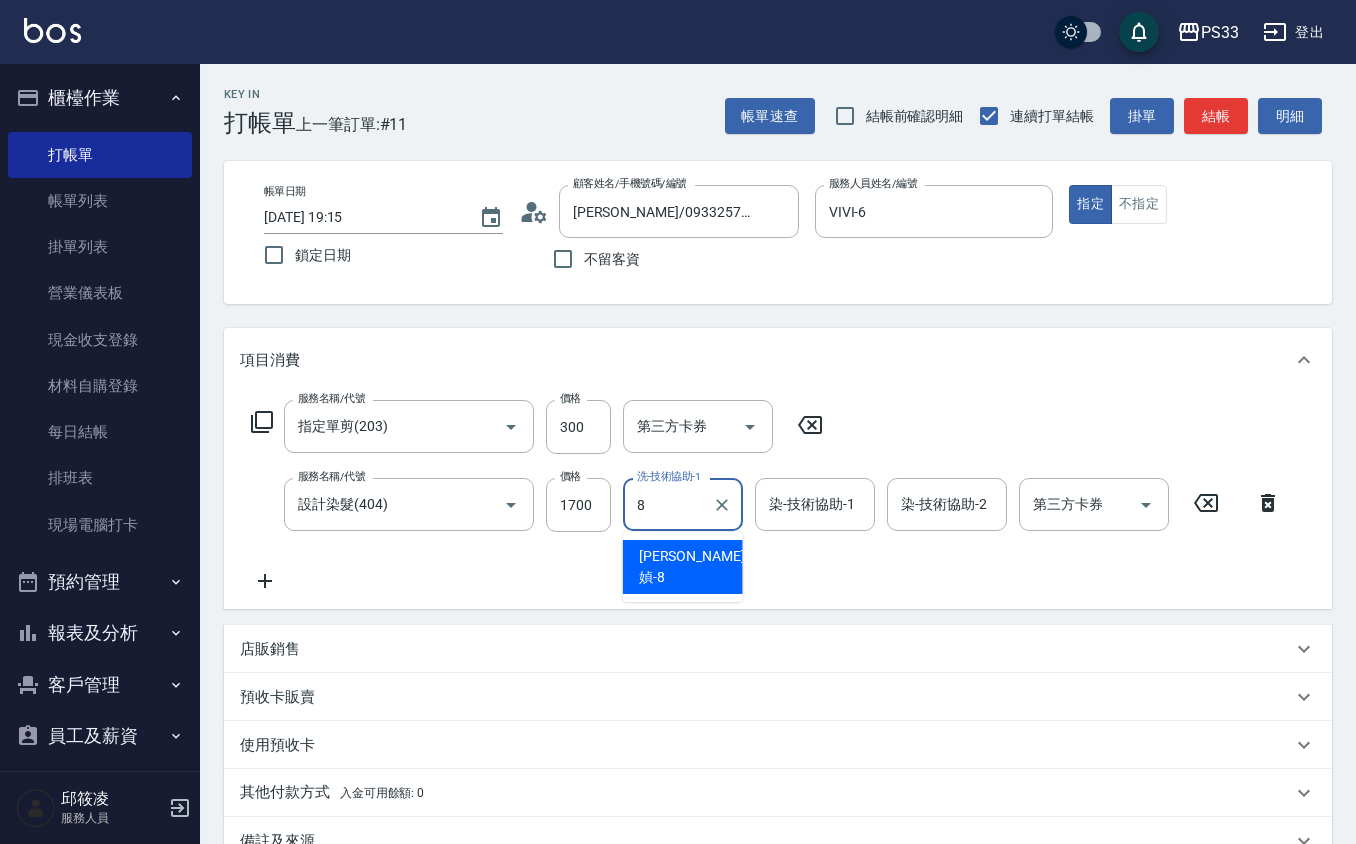type on "[PERSON_NAME]媜-8" 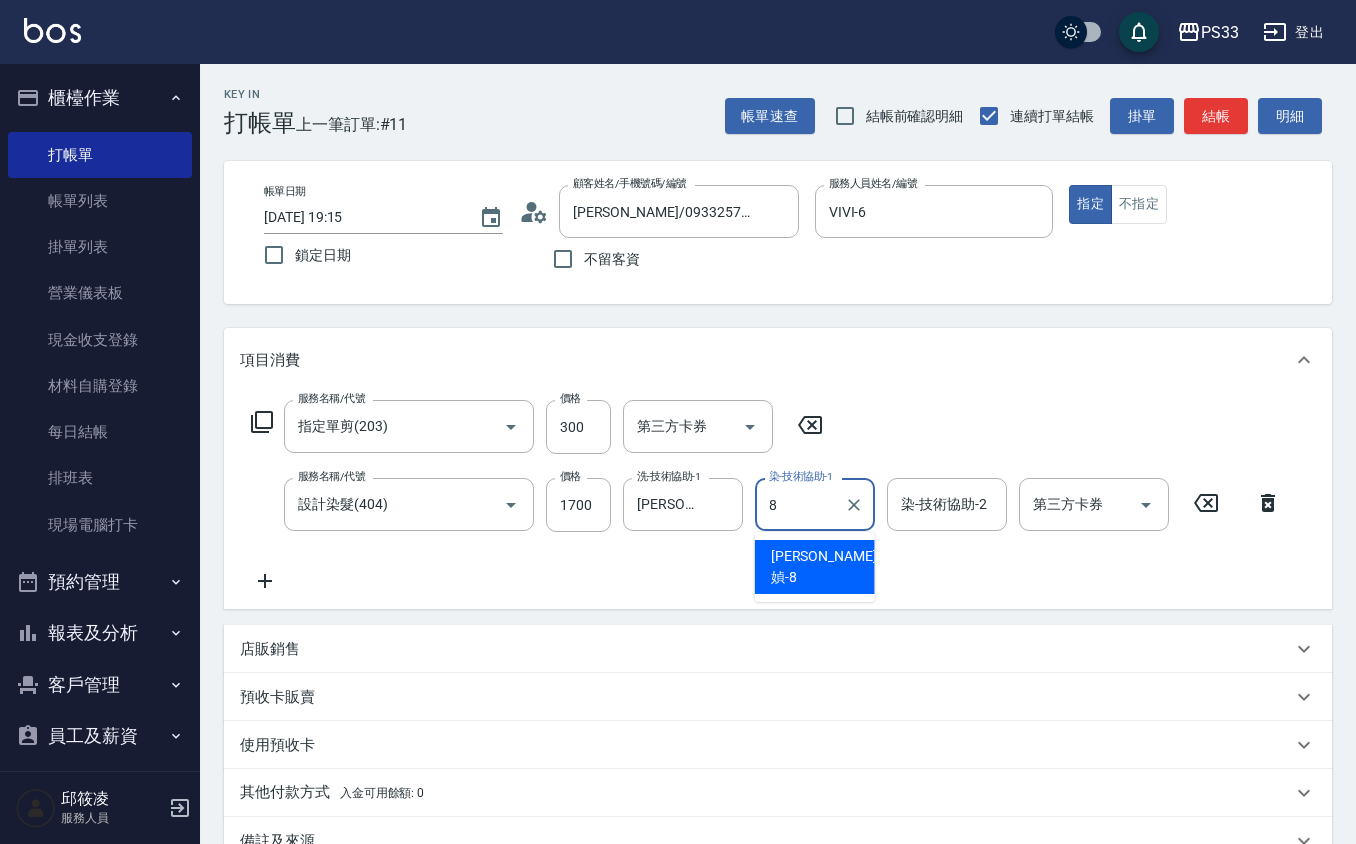 type on "[PERSON_NAME]媜-8" 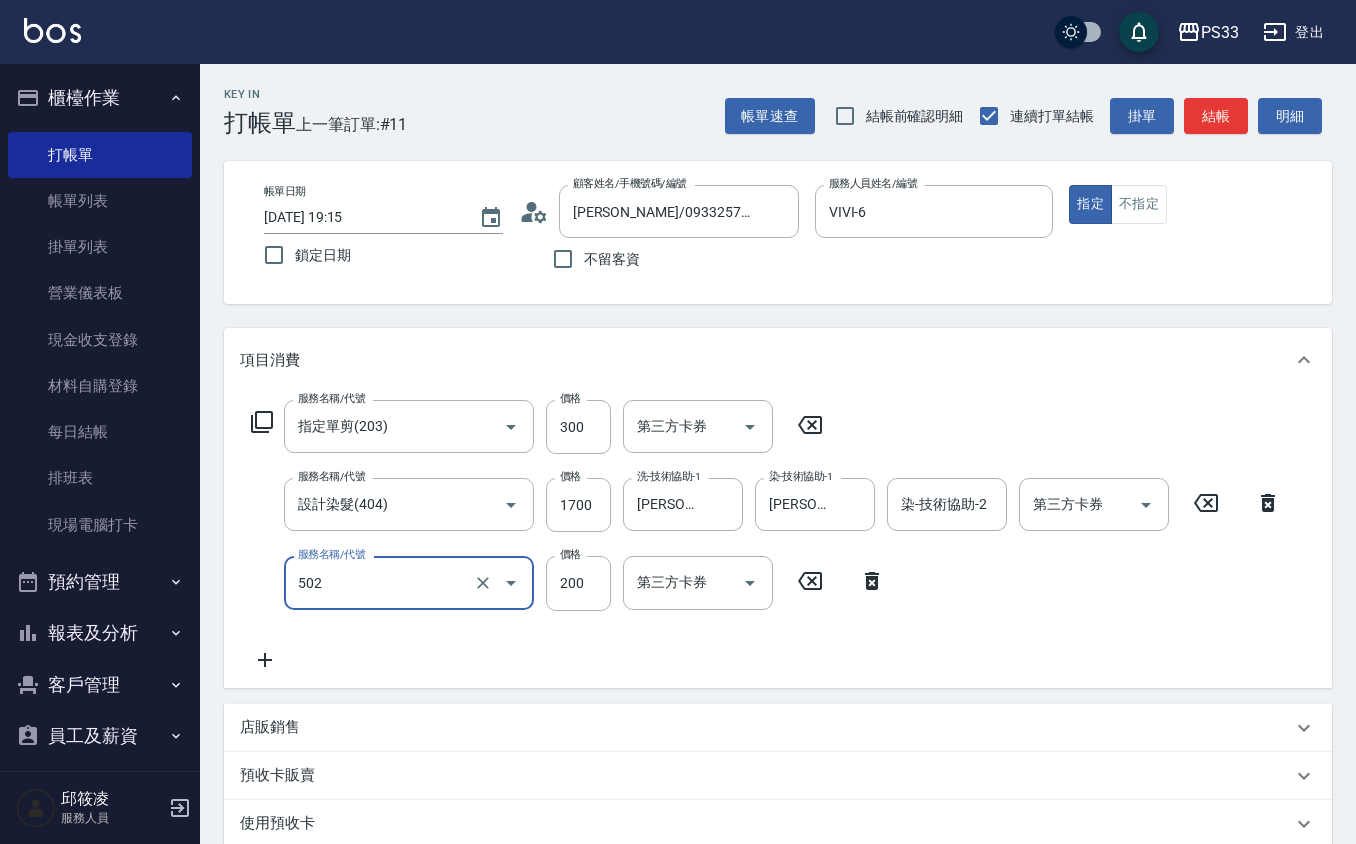 type on "自備護髮(502)" 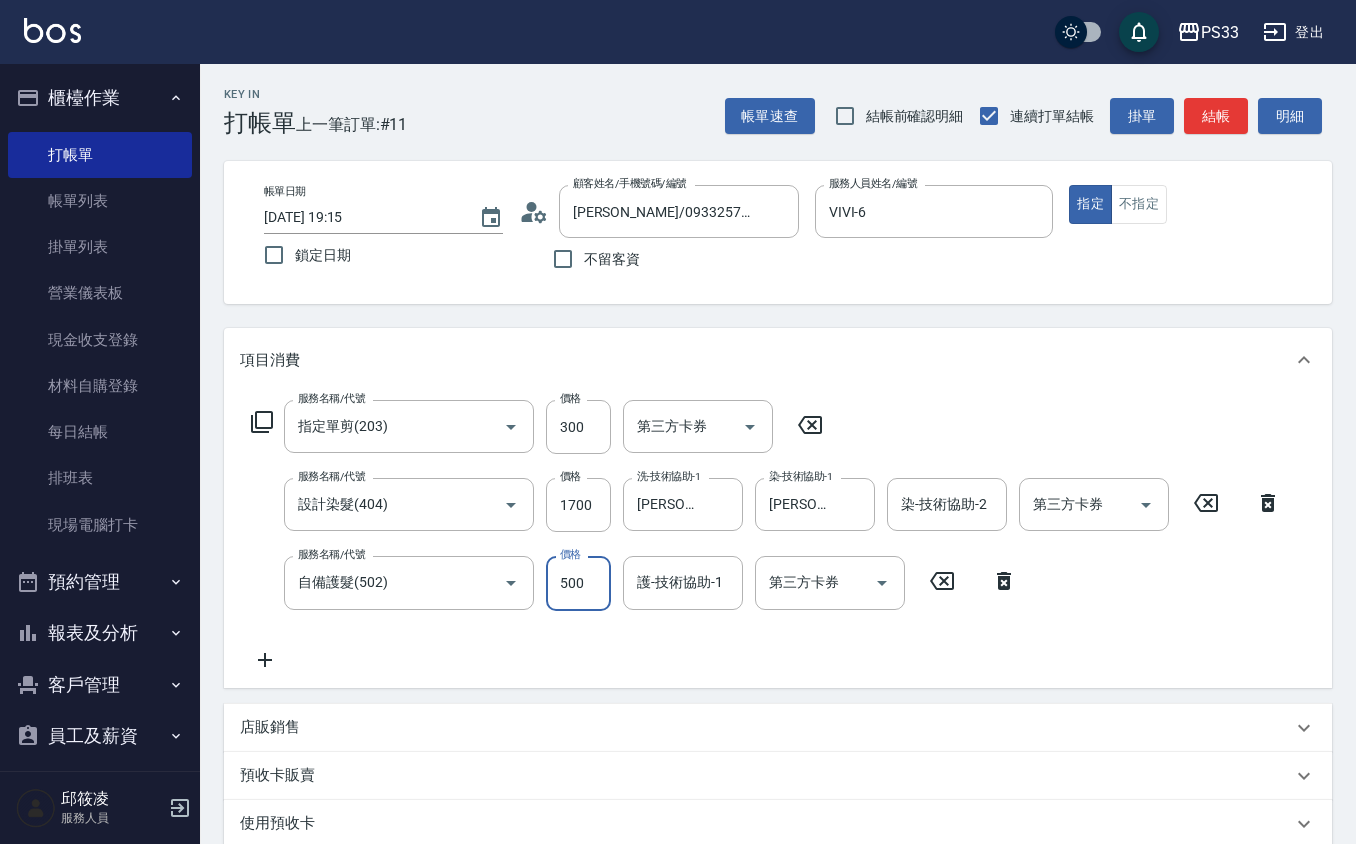 type on "500" 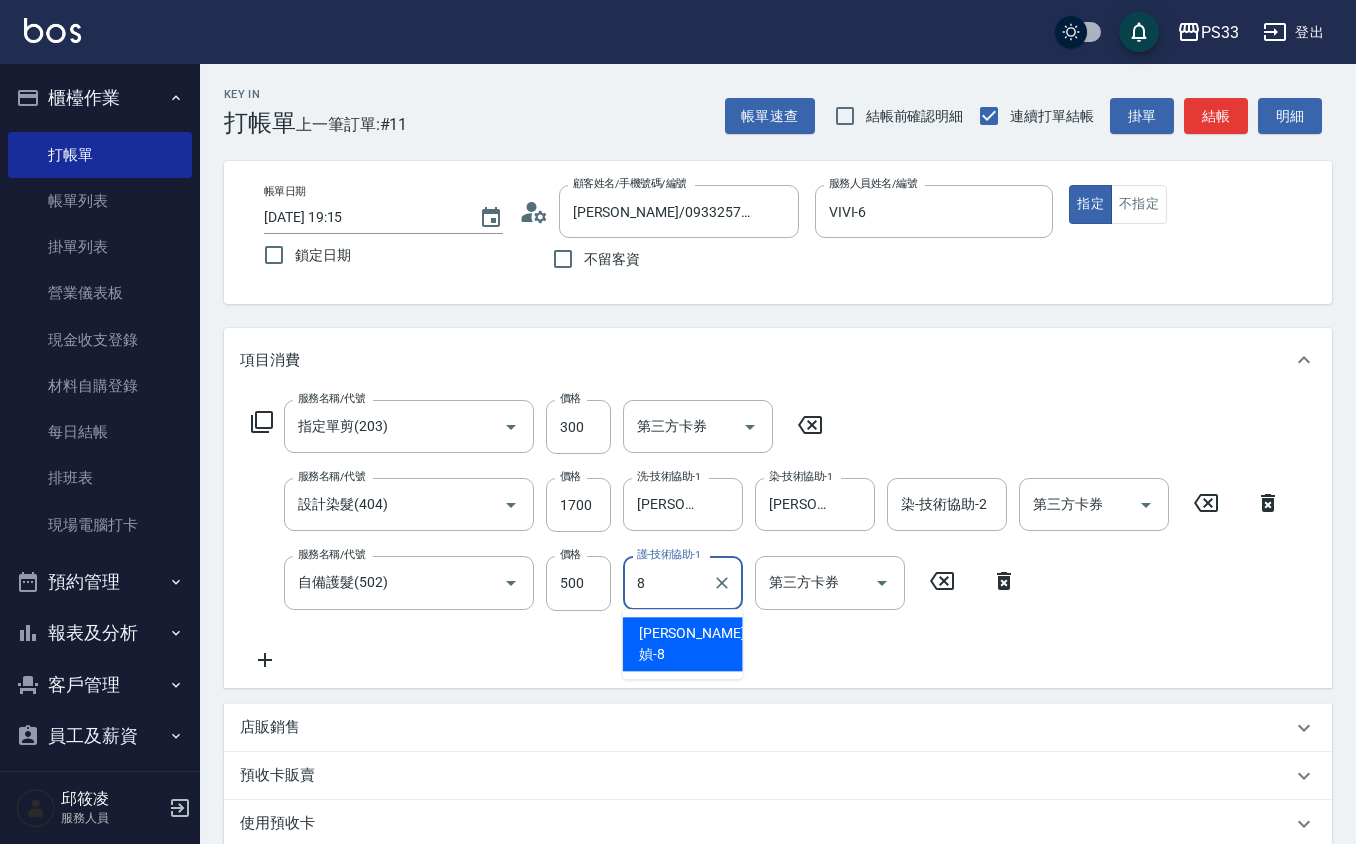 type on "[PERSON_NAME]媜-8" 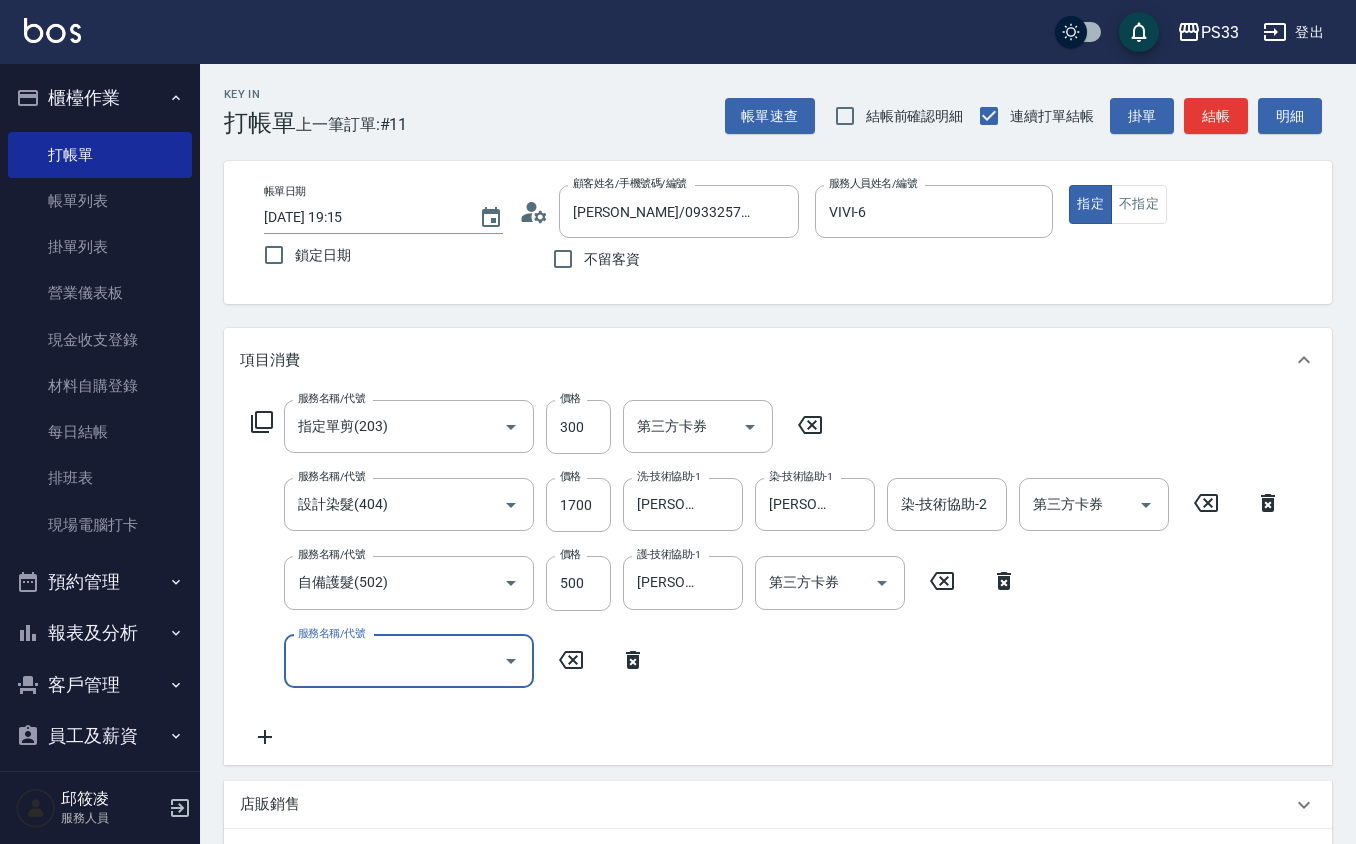scroll, scrollTop: 398, scrollLeft: 0, axis: vertical 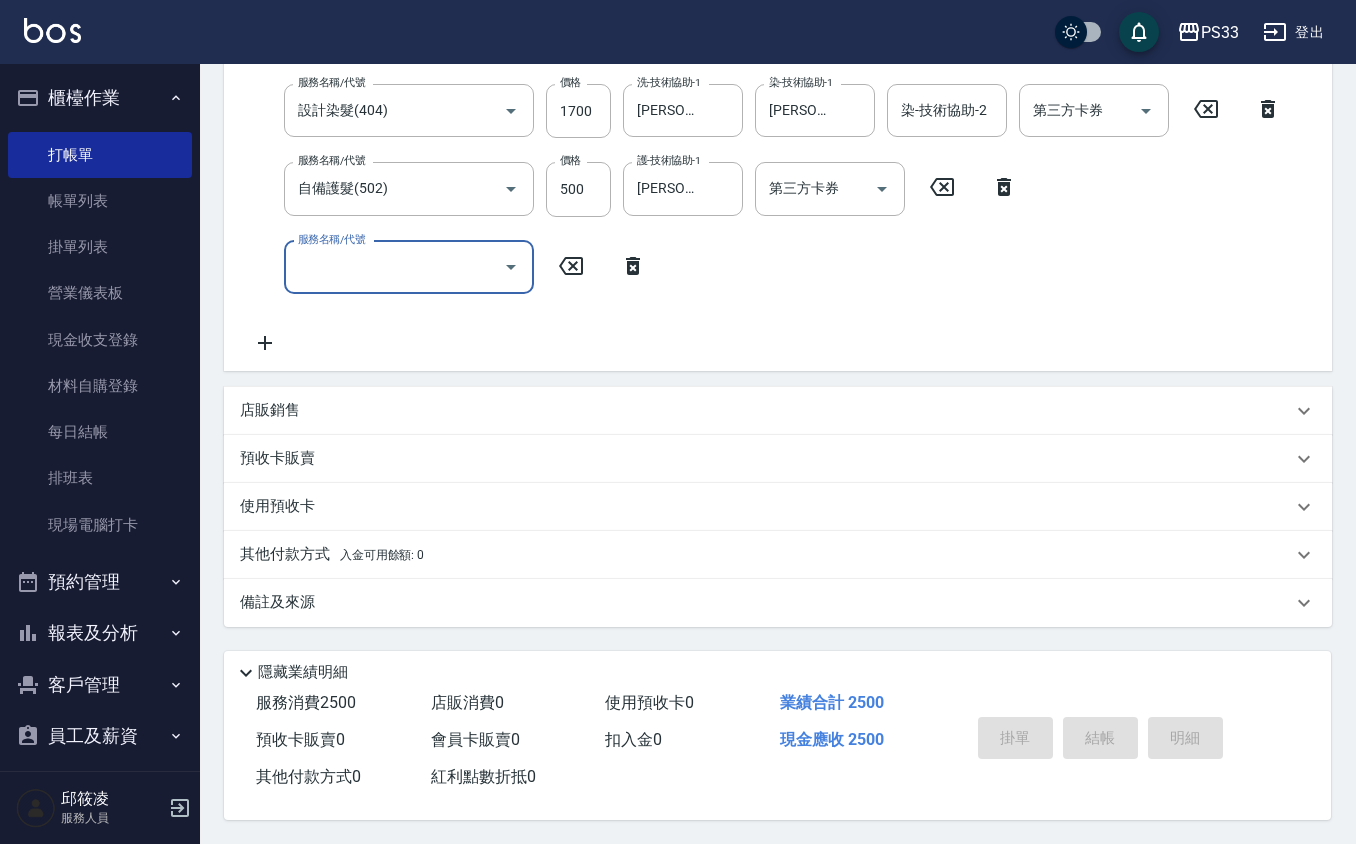 type on "[DATE] 19:16" 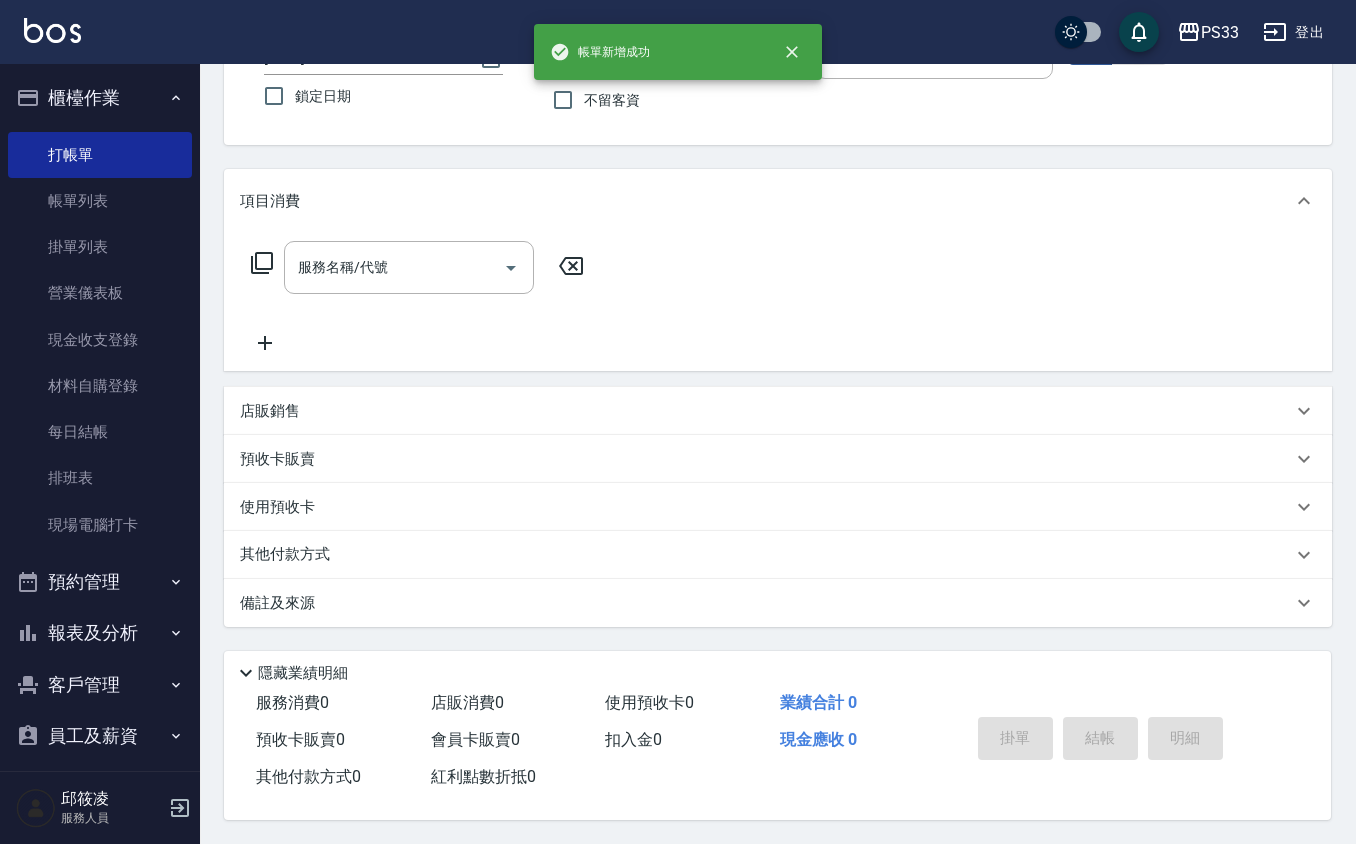 scroll, scrollTop: 0, scrollLeft: 0, axis: both 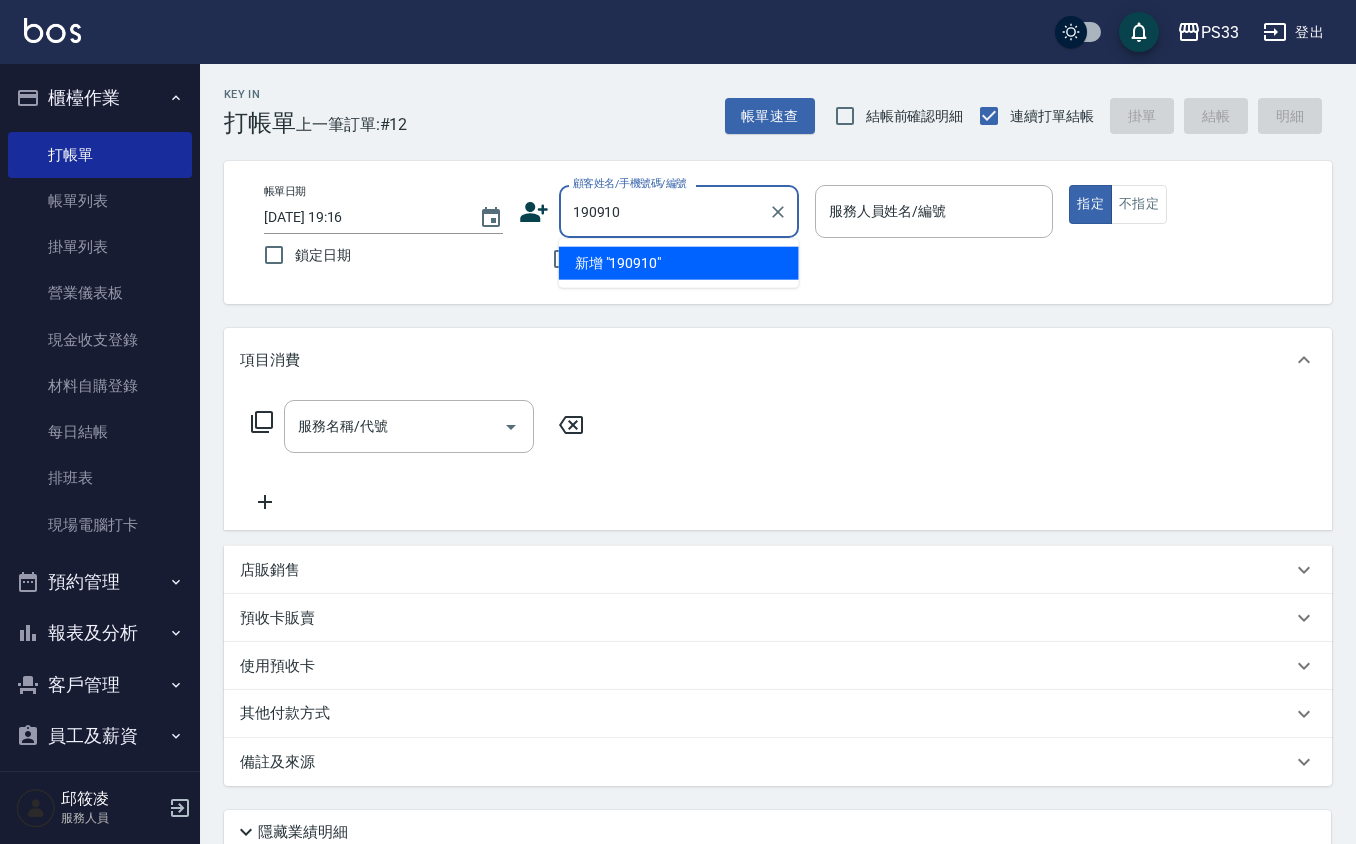 type on "190910" 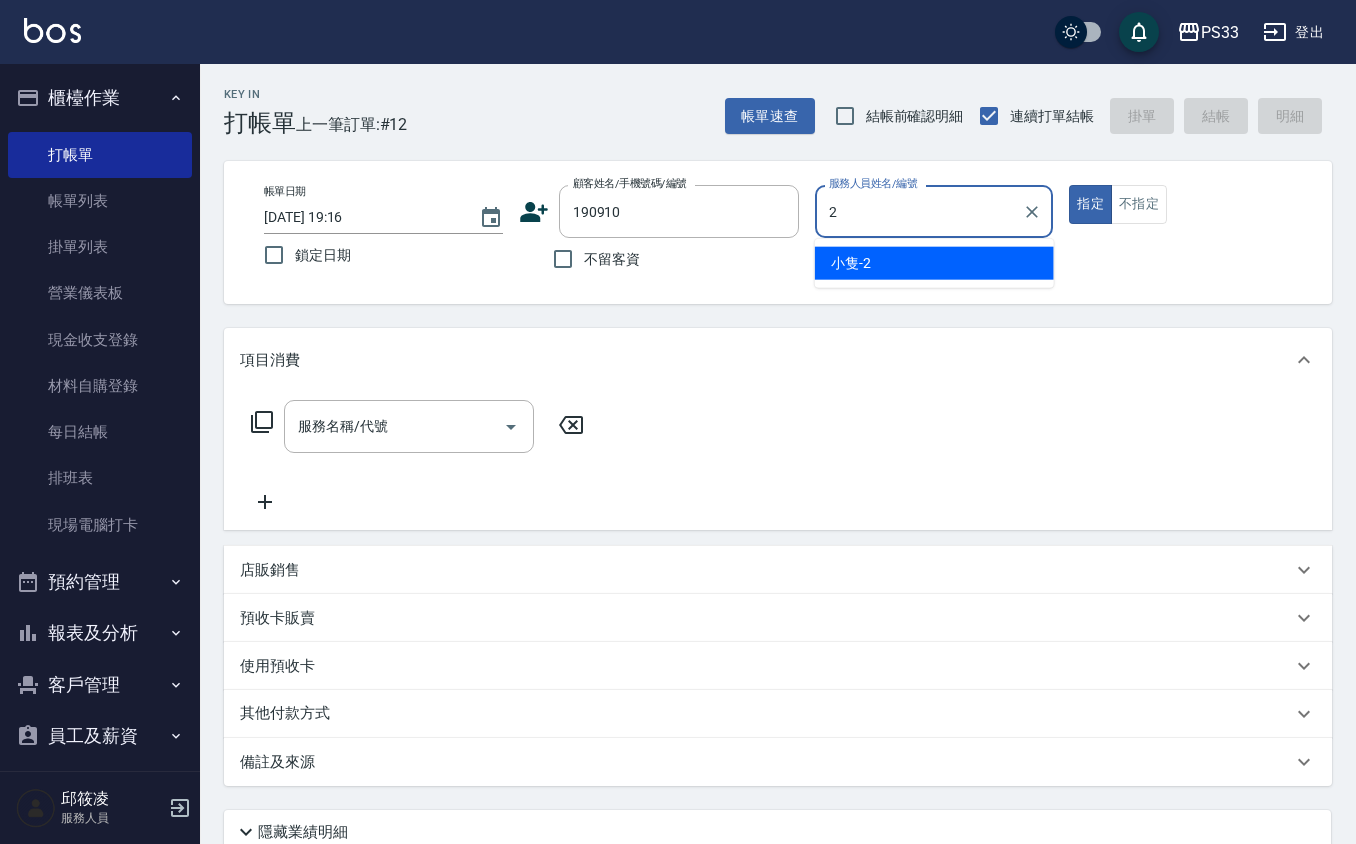 type on "小隻-2" 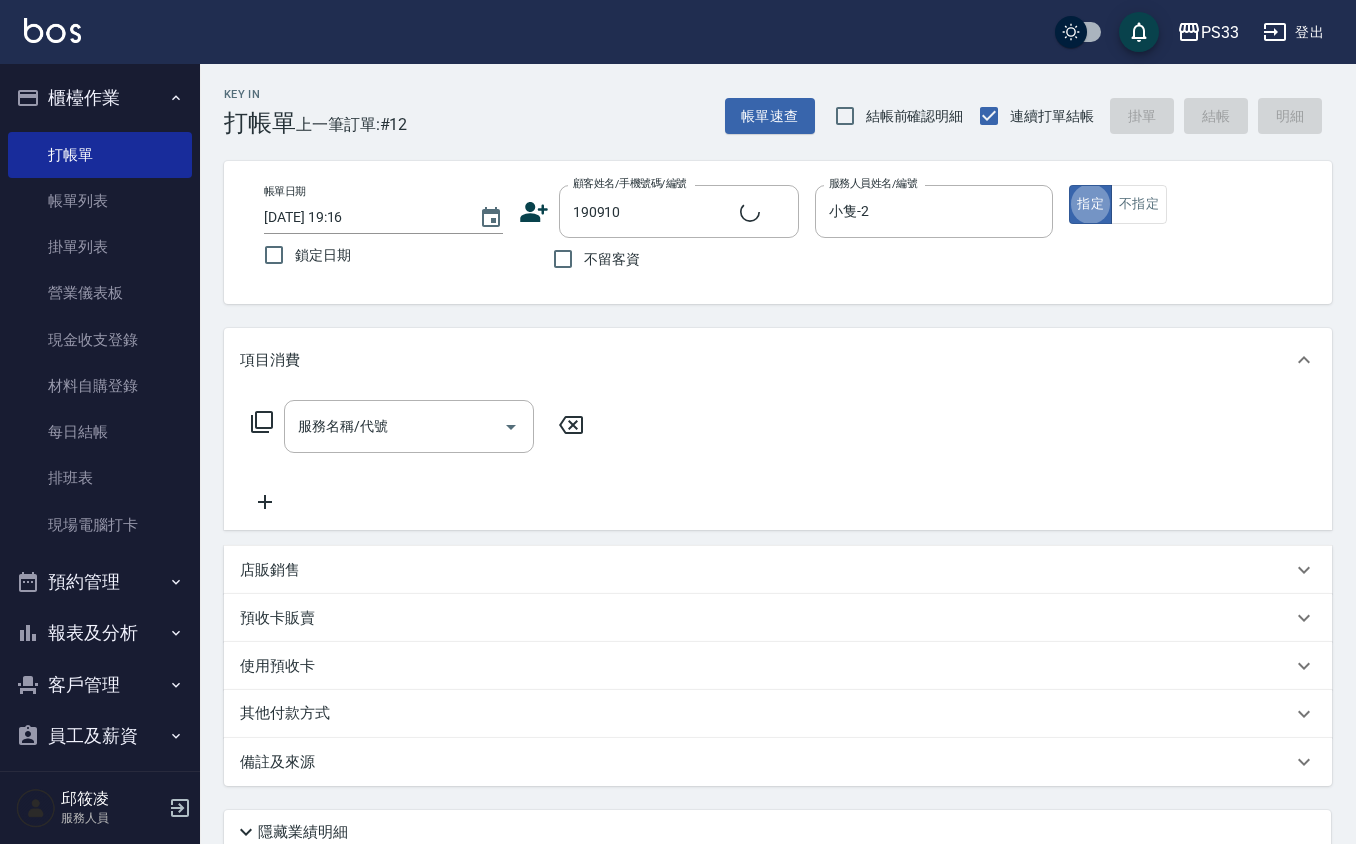 type on "[PERSON_NAME]/0900505358/190910" 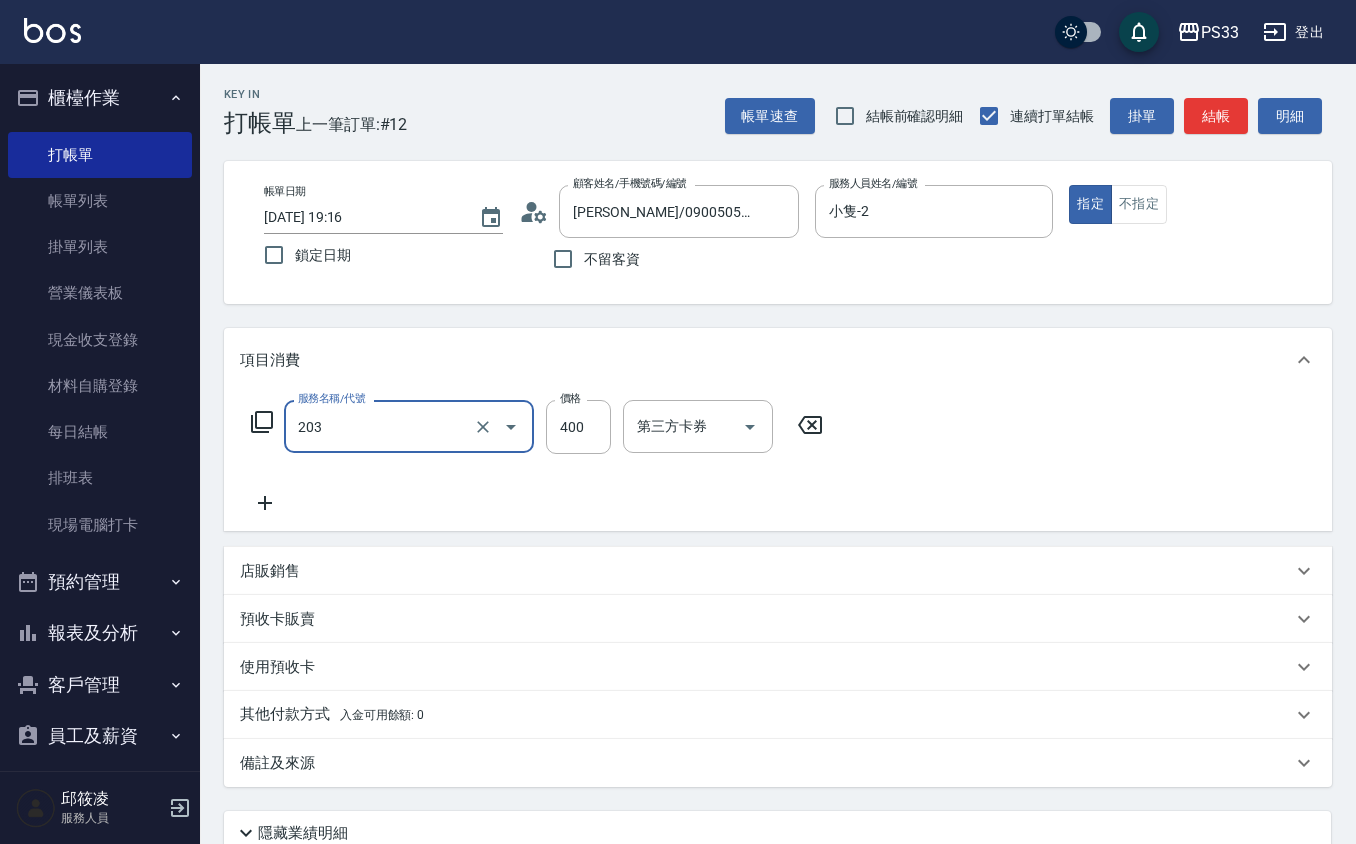 type on "指定單剪(203)" 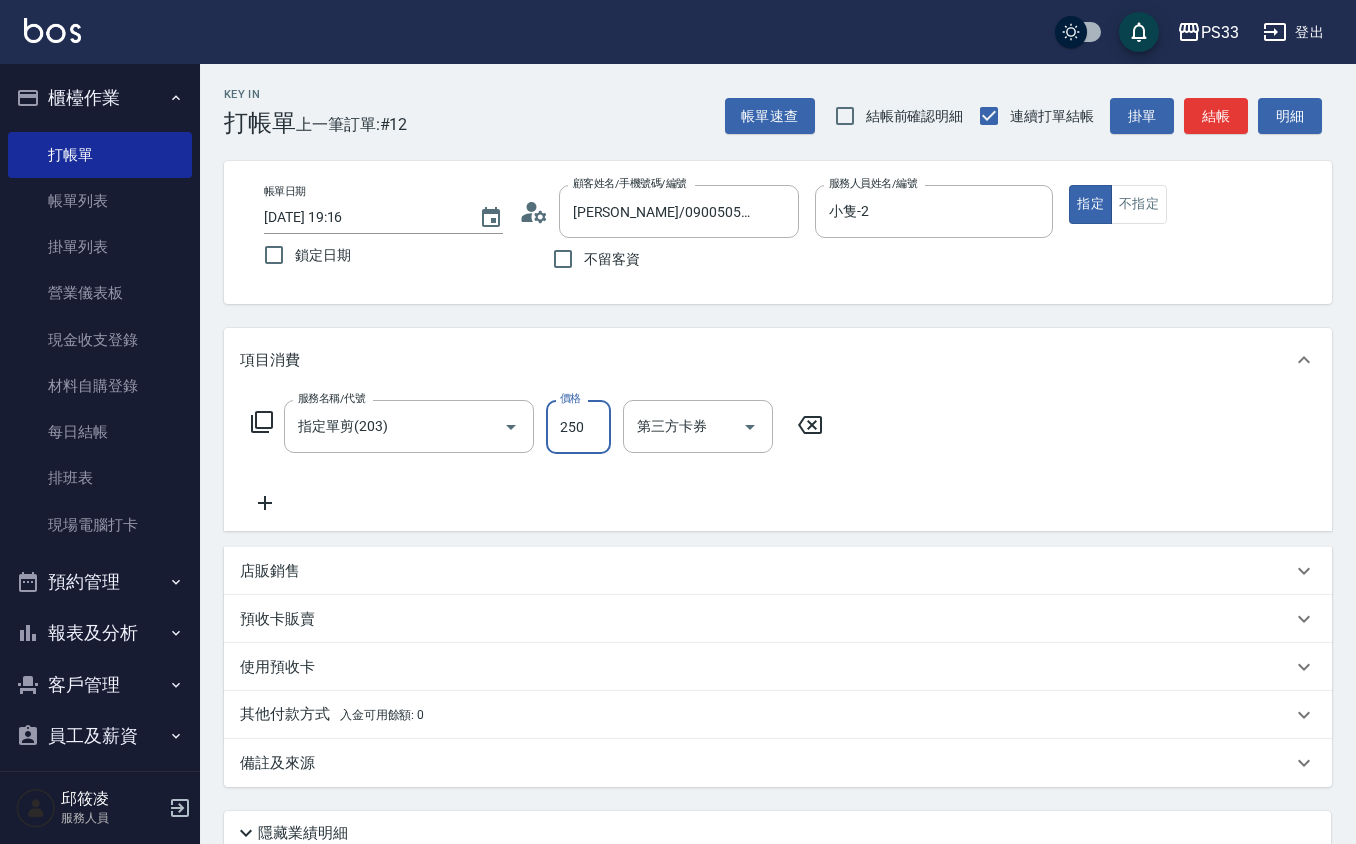 type on "250" 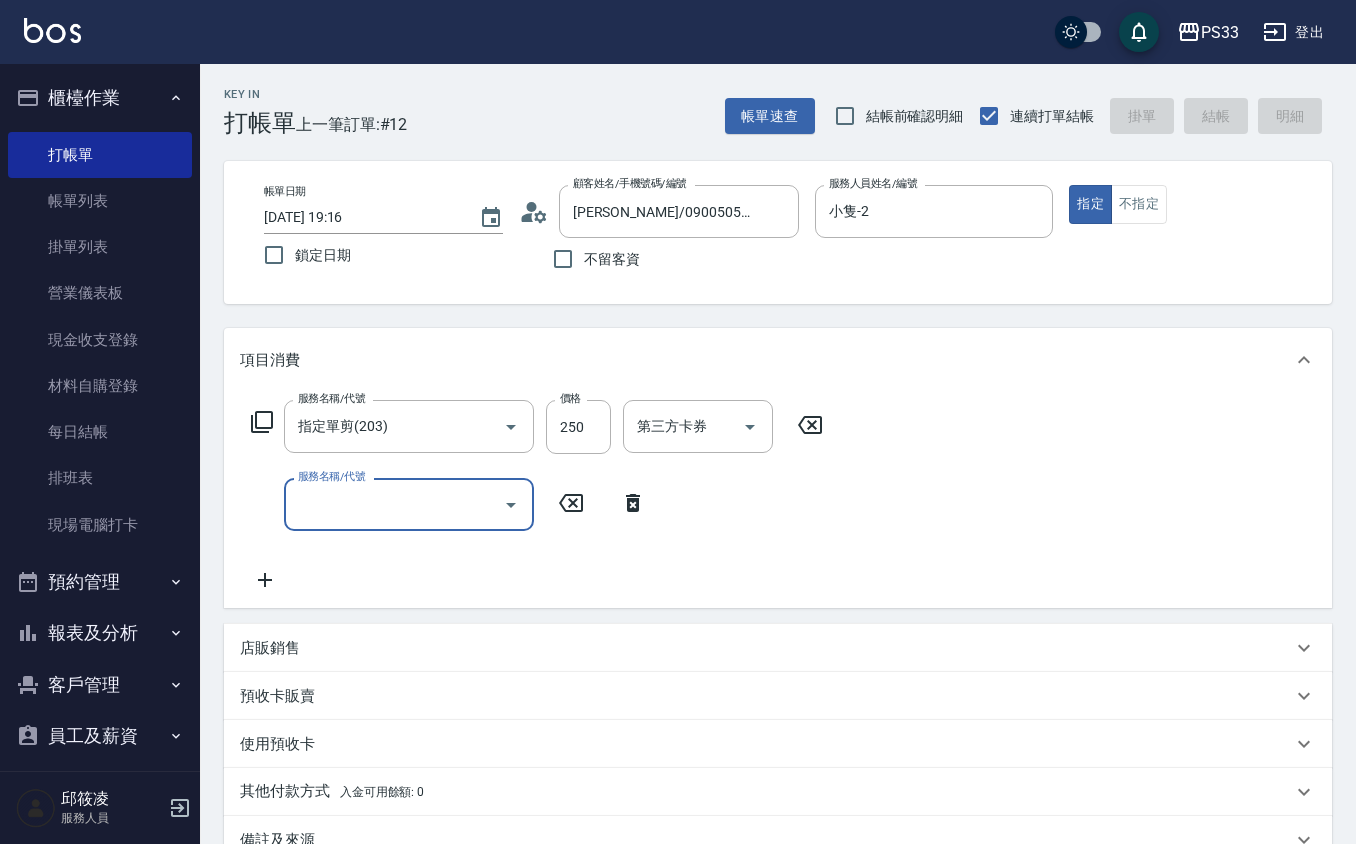 type 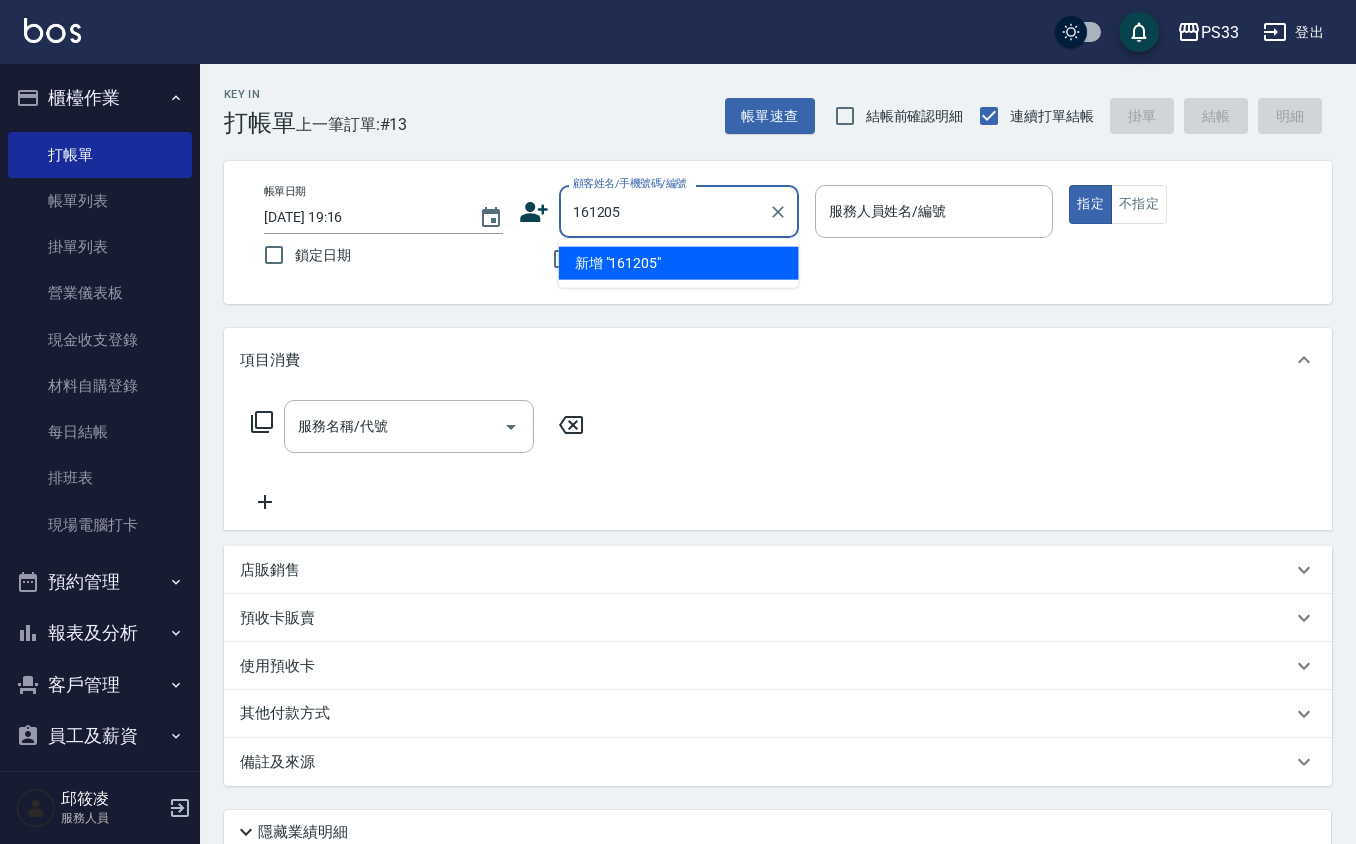 type on "161205" 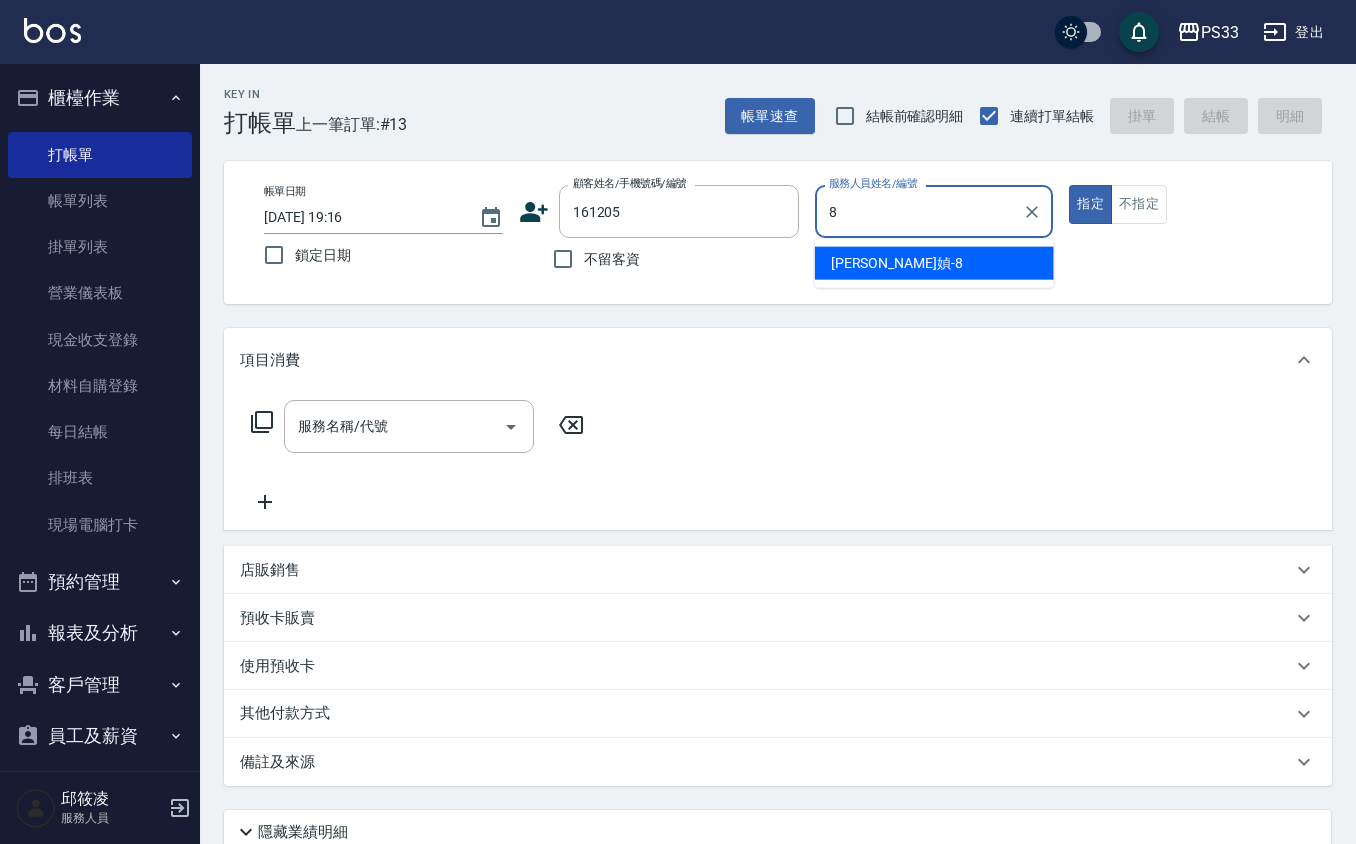 type on "[PERSON_NAME]媜-8" 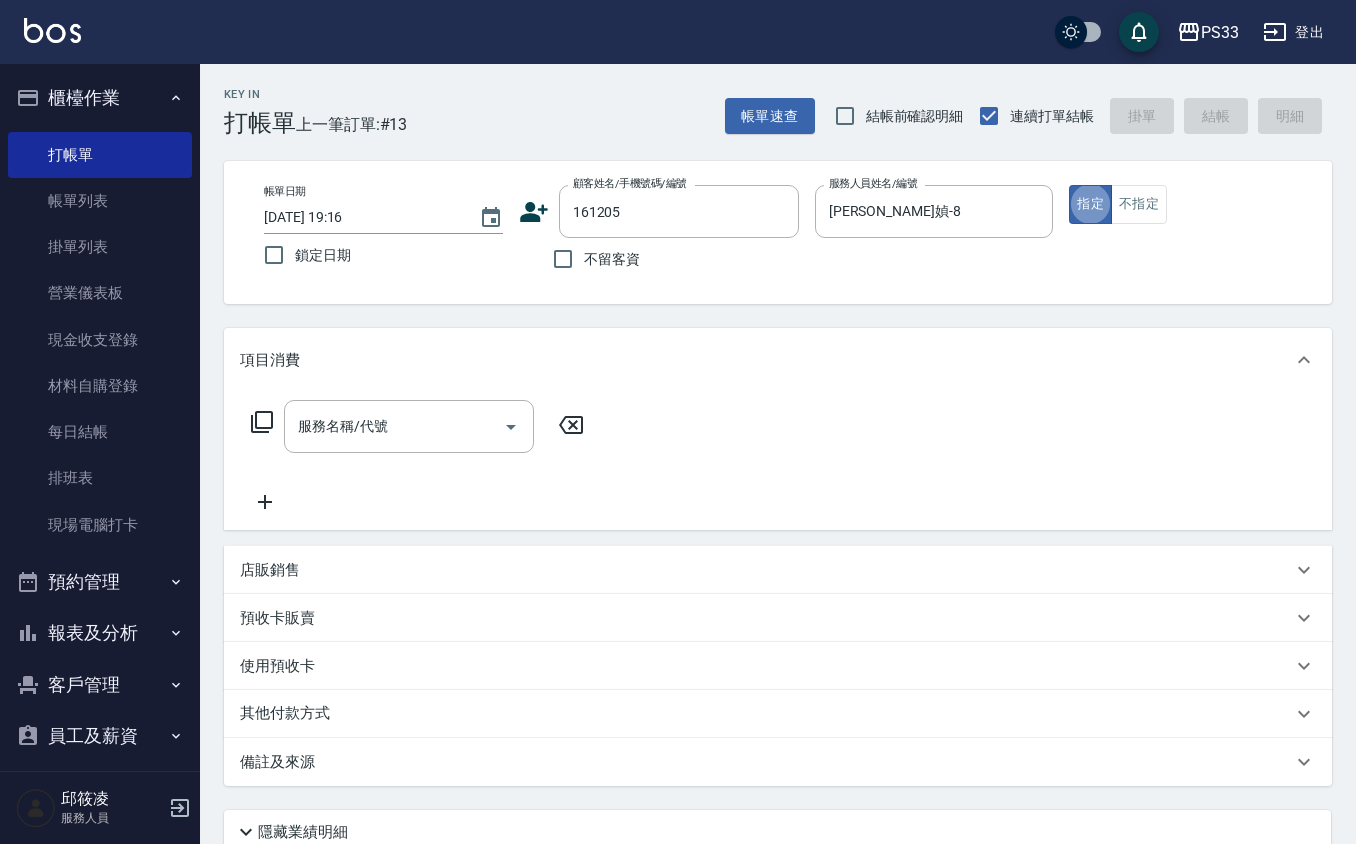 type on "[PERSON_NAME]/0938282123/161205" 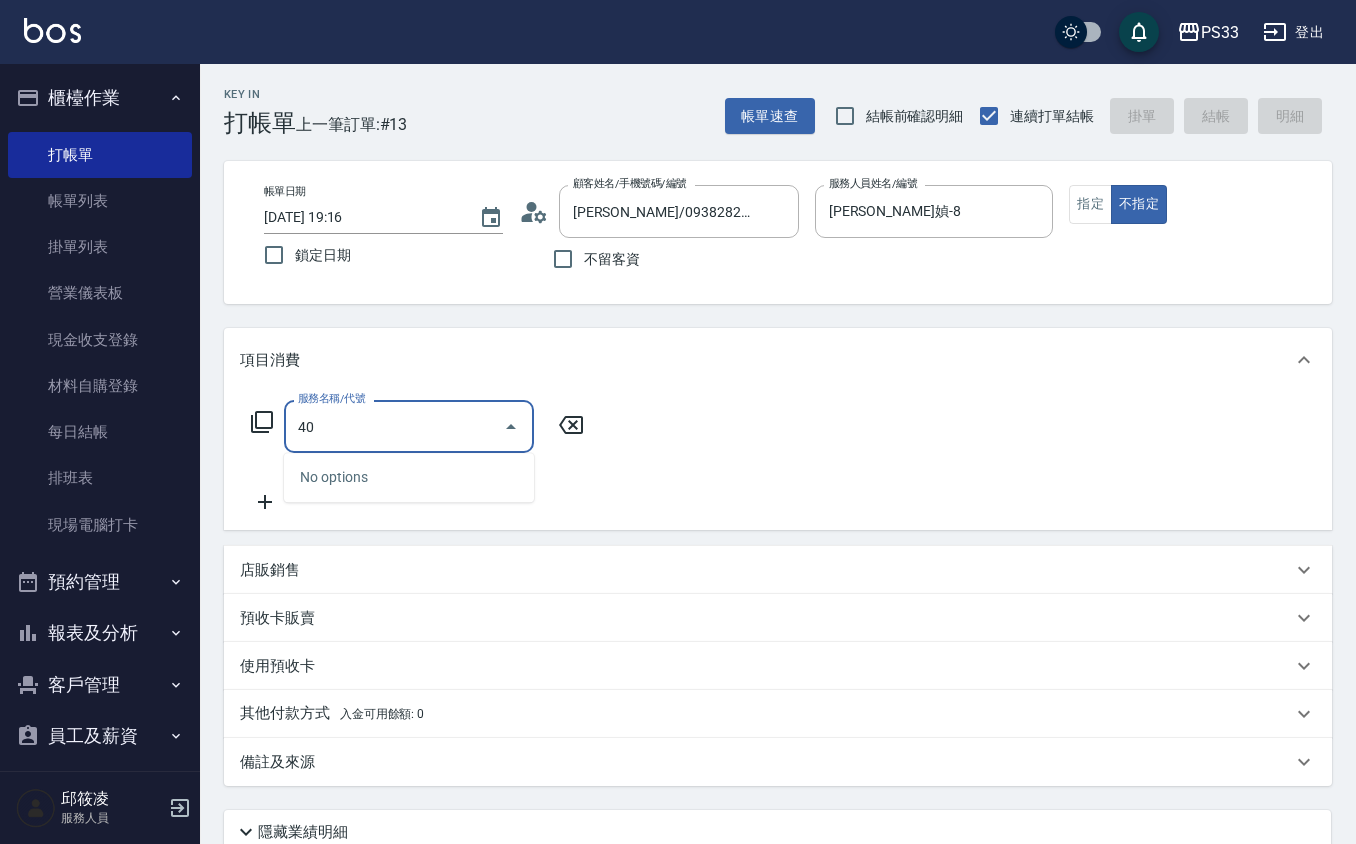 type on "4" 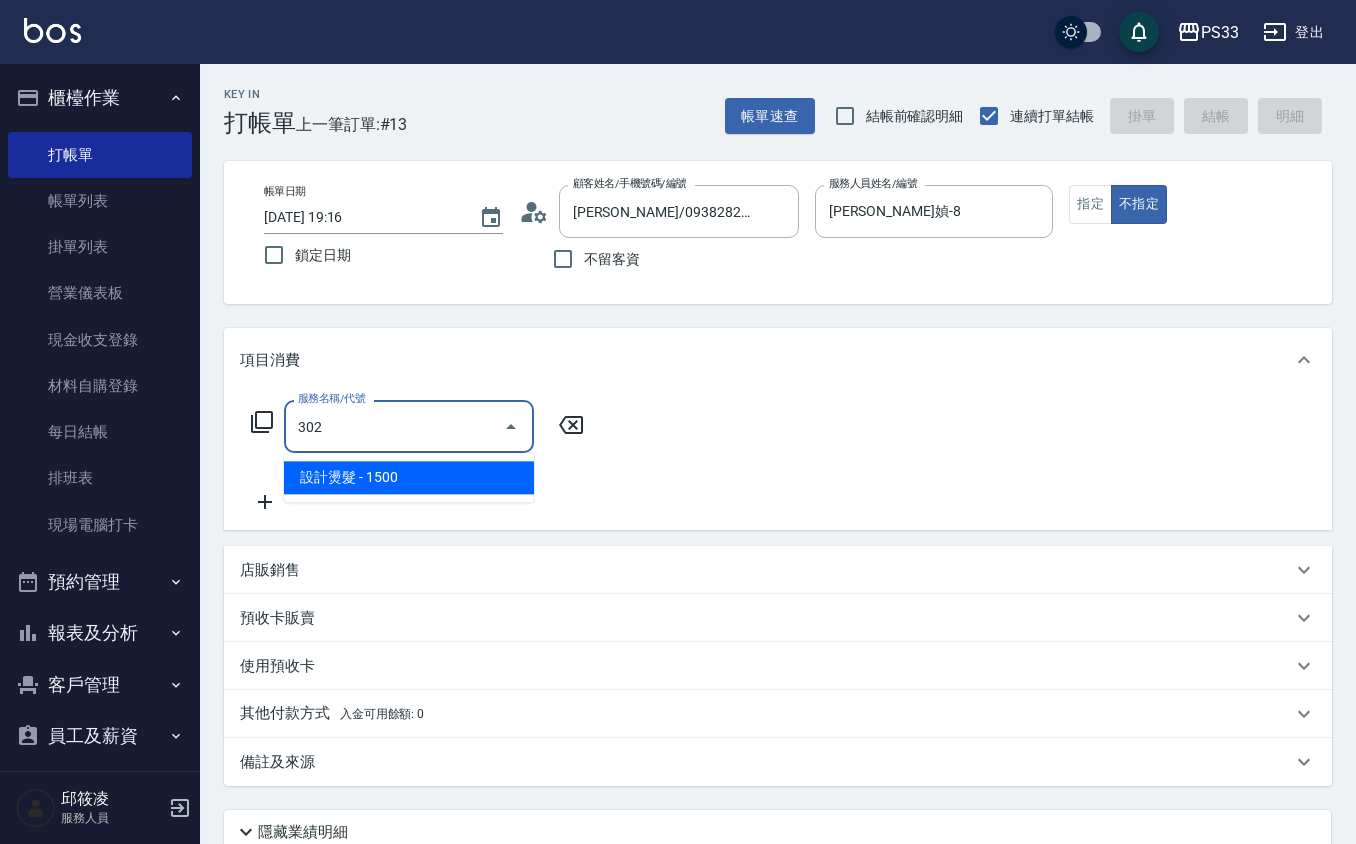 type on "設計燙髮(302)" 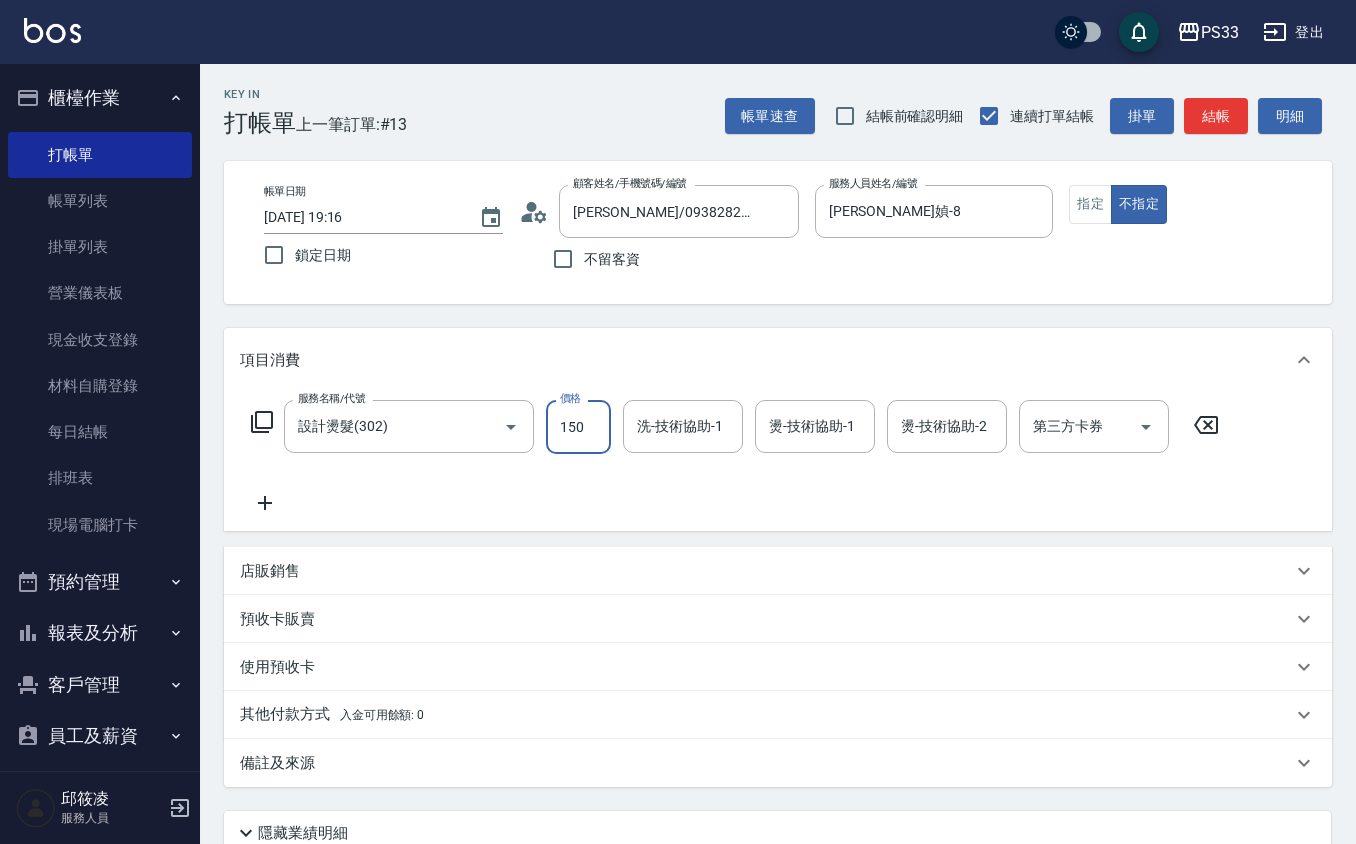 type on "1500" 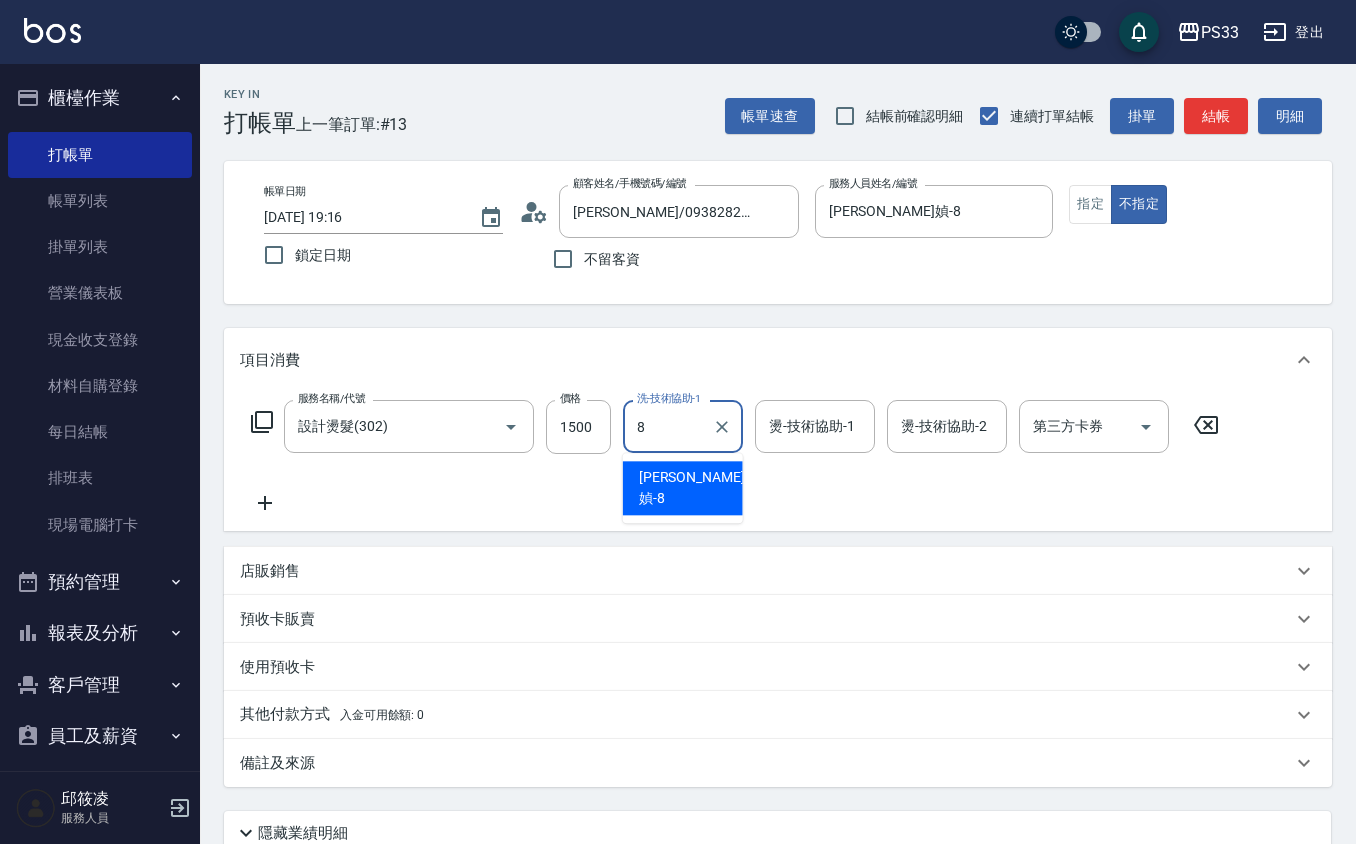 type on "[PERSON_NAME]媜-8" 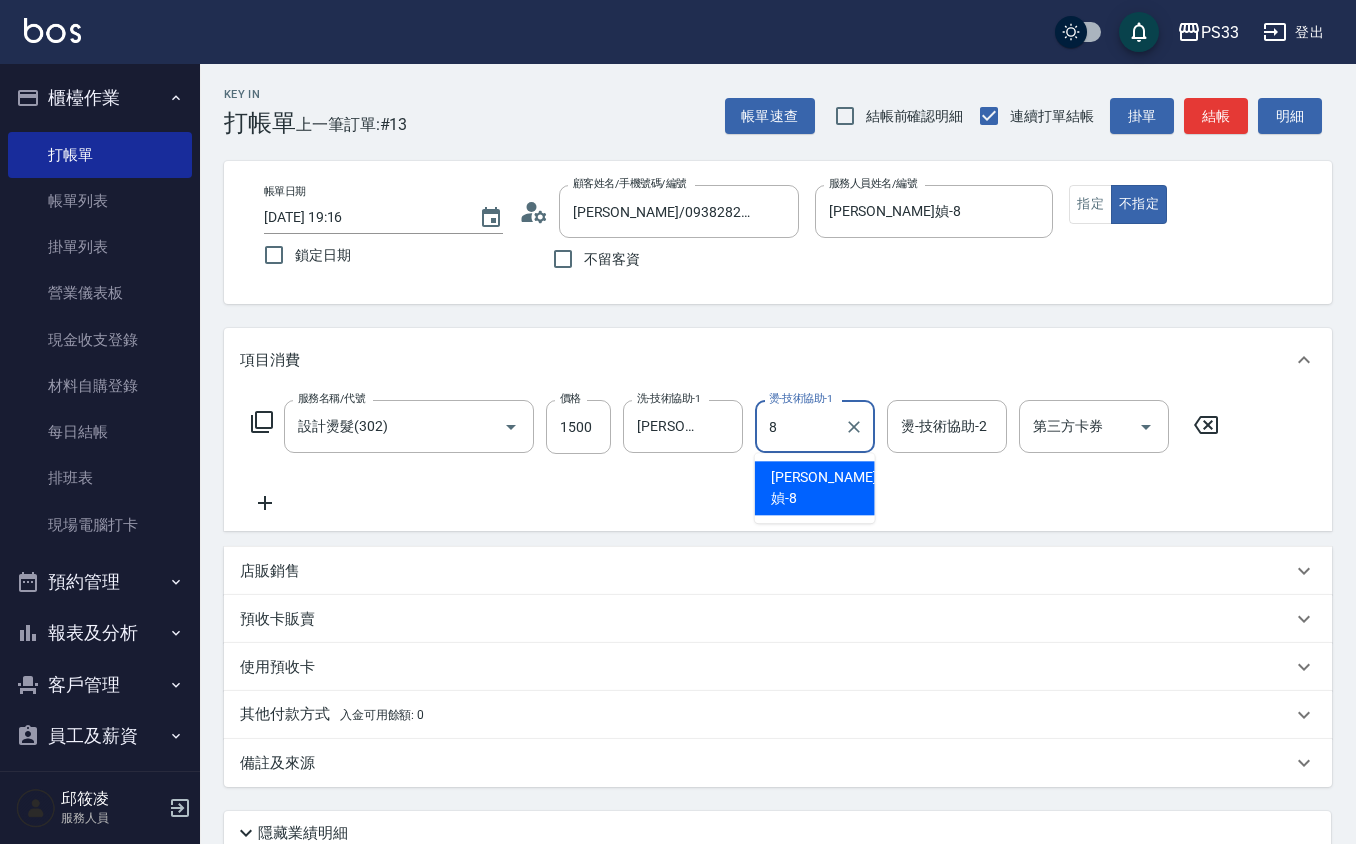 type on "[PERSON_NAME]媜-8" 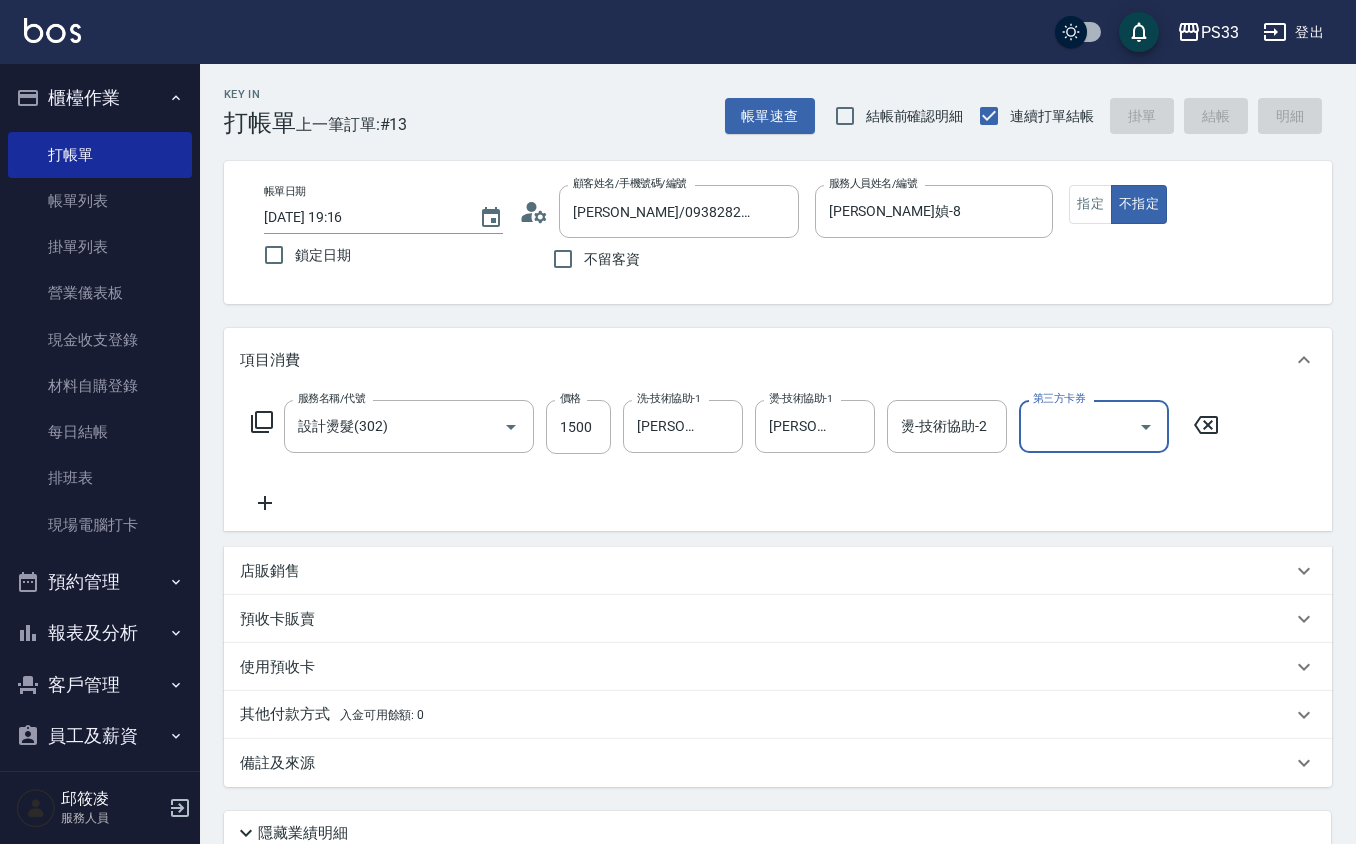 type 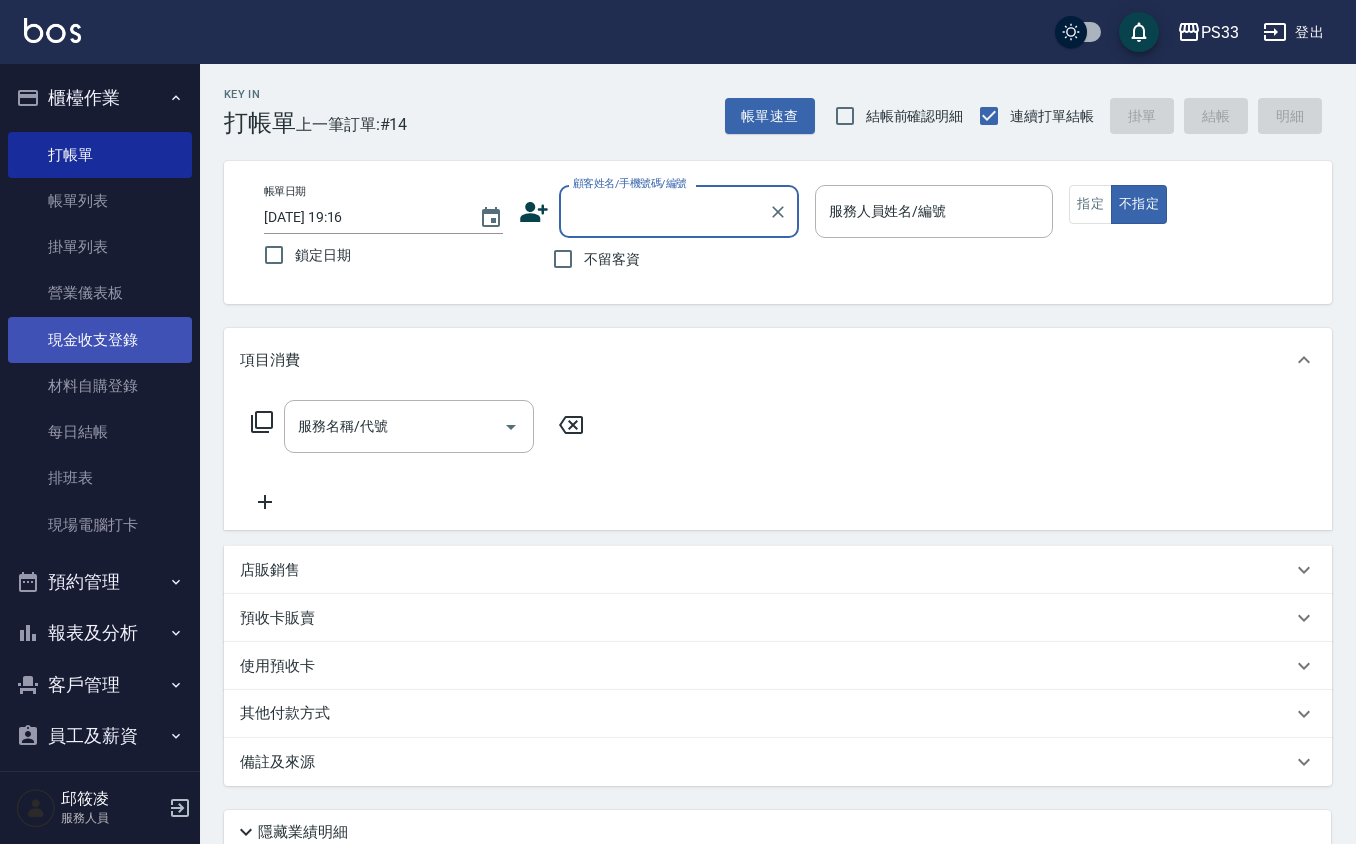 click on "現金收支登錄" at bounding box center (100, 340) 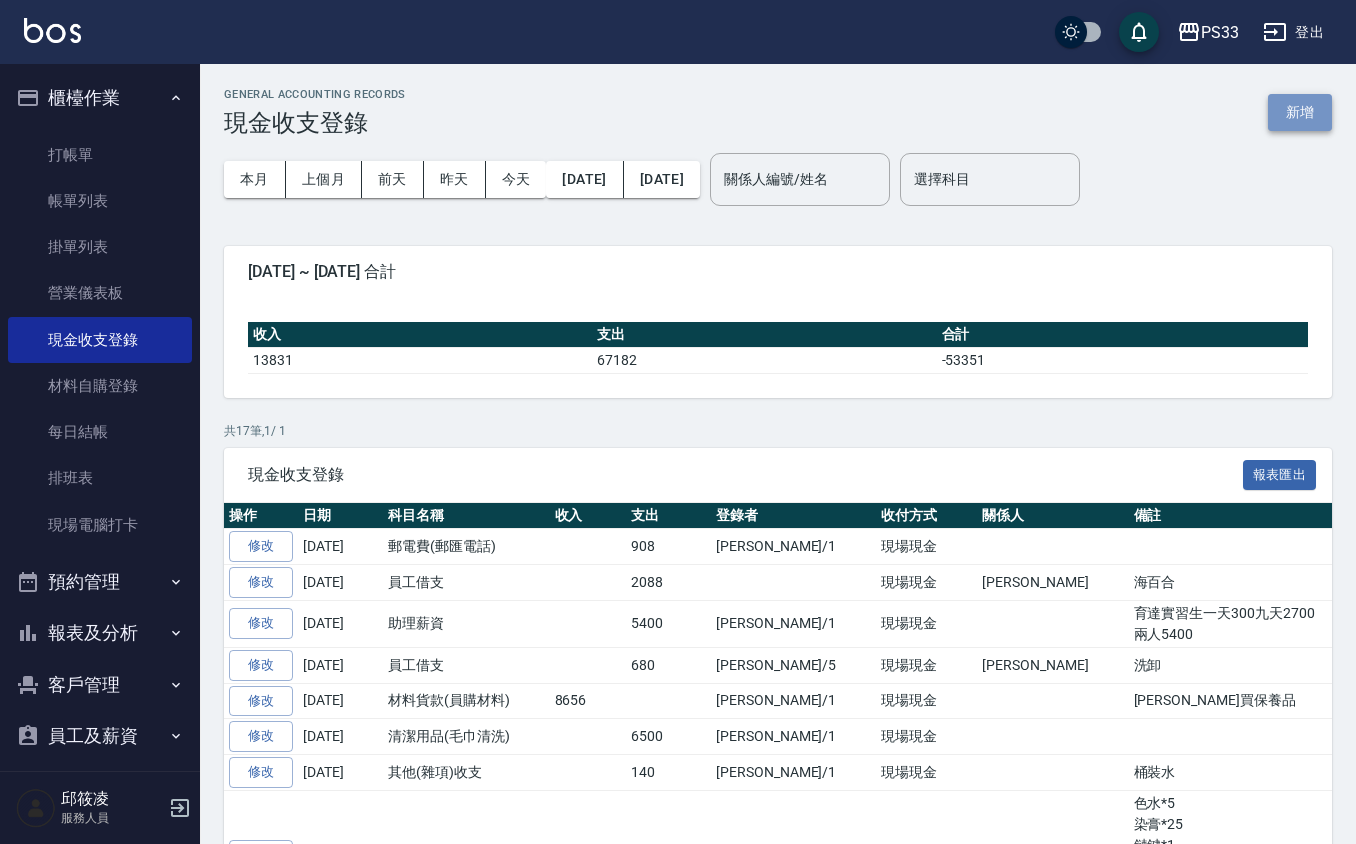 click on "新增" at bounding box center (1300, 112) 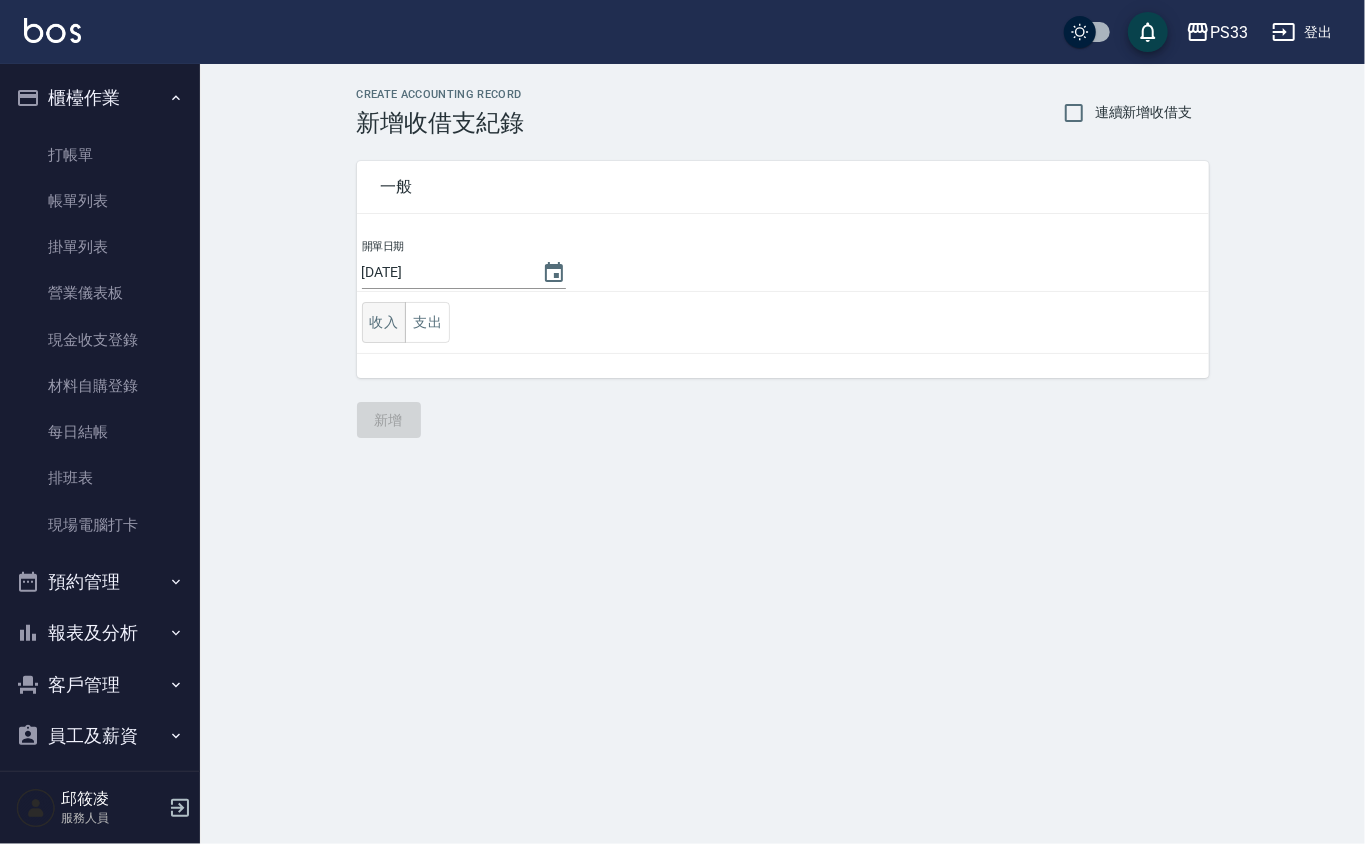 click on "收入" at bounding box center (384, 322) 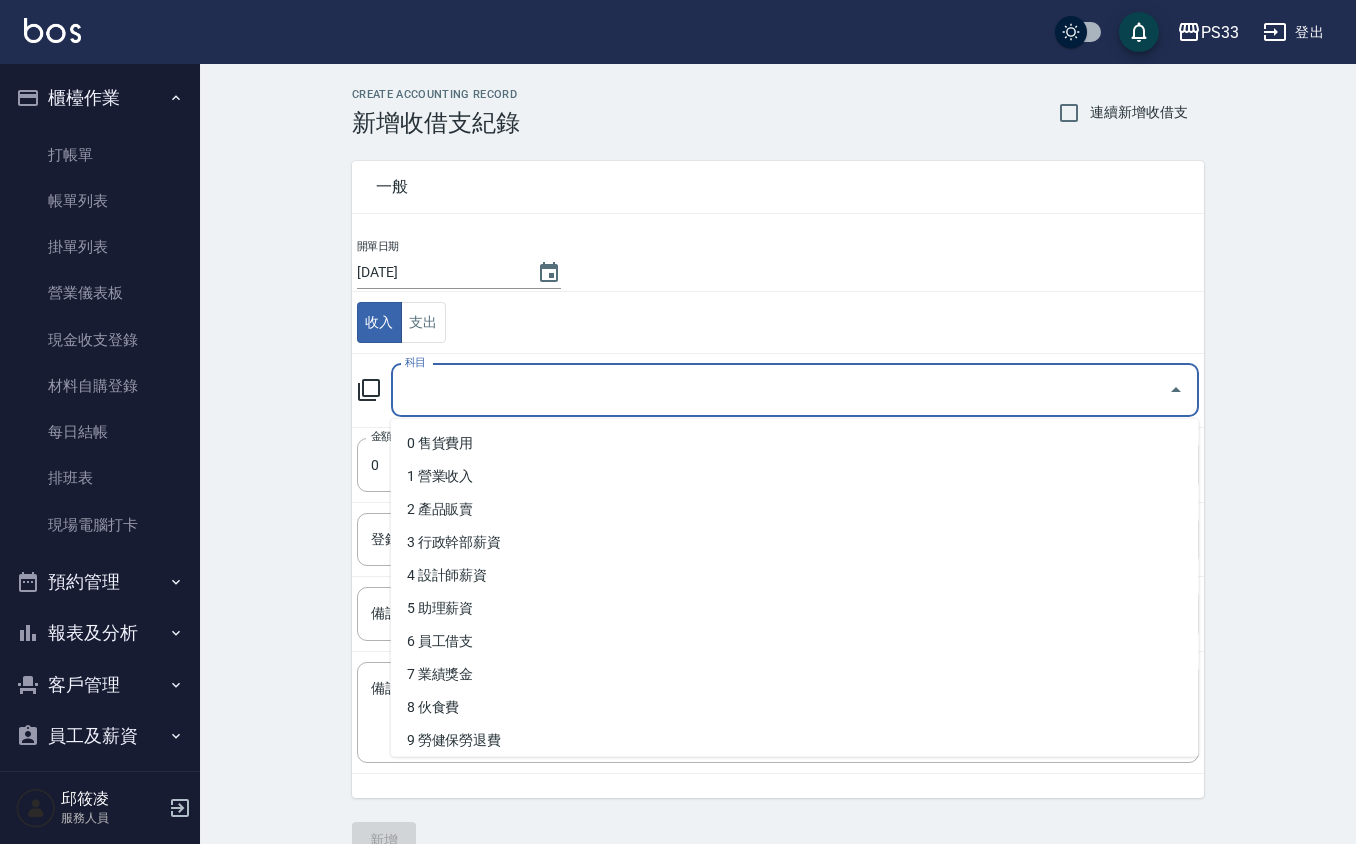 click on "科目" at bounding box center (780, 390) 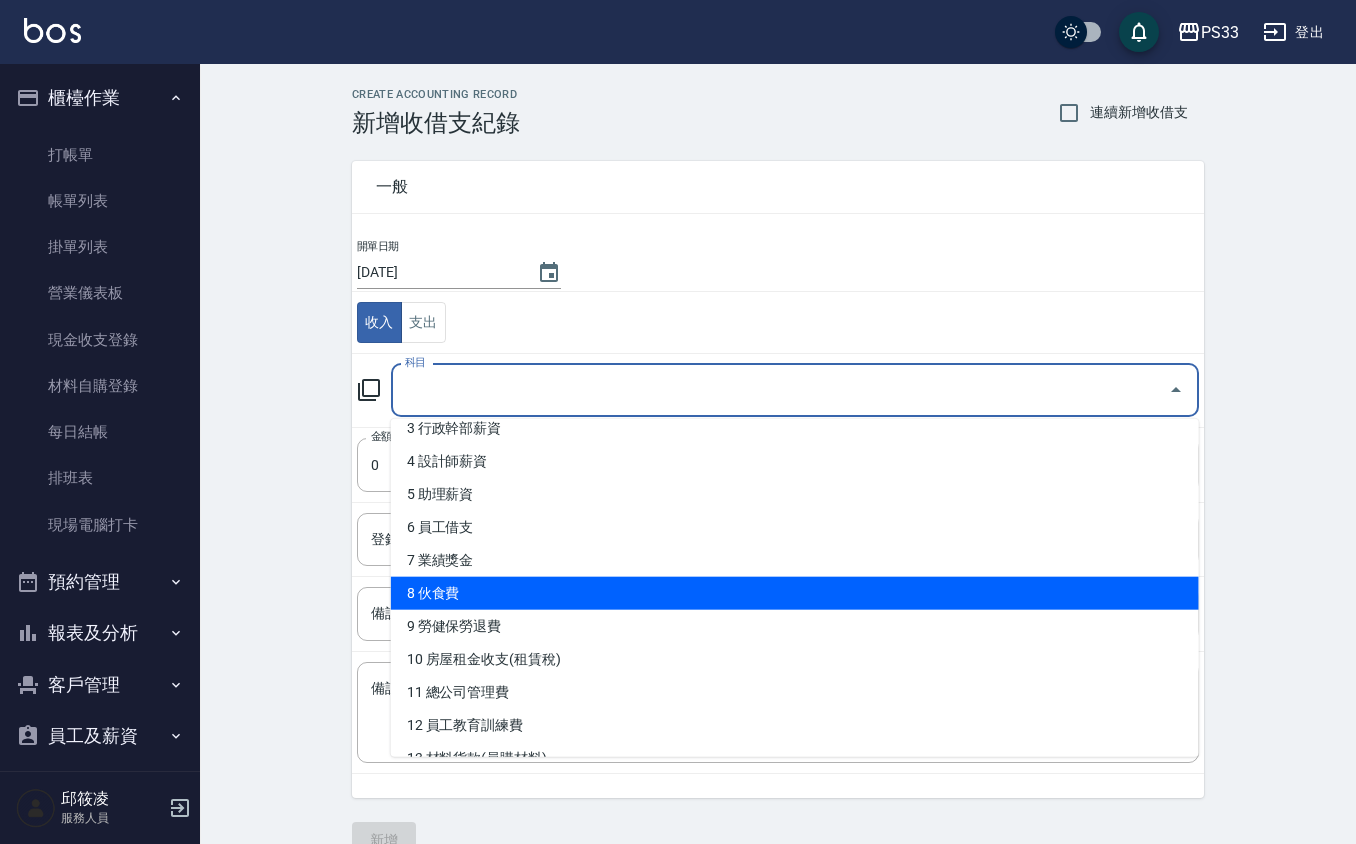 scroll, scrollTop: 266, scrollLeft: 0, axis: vertical 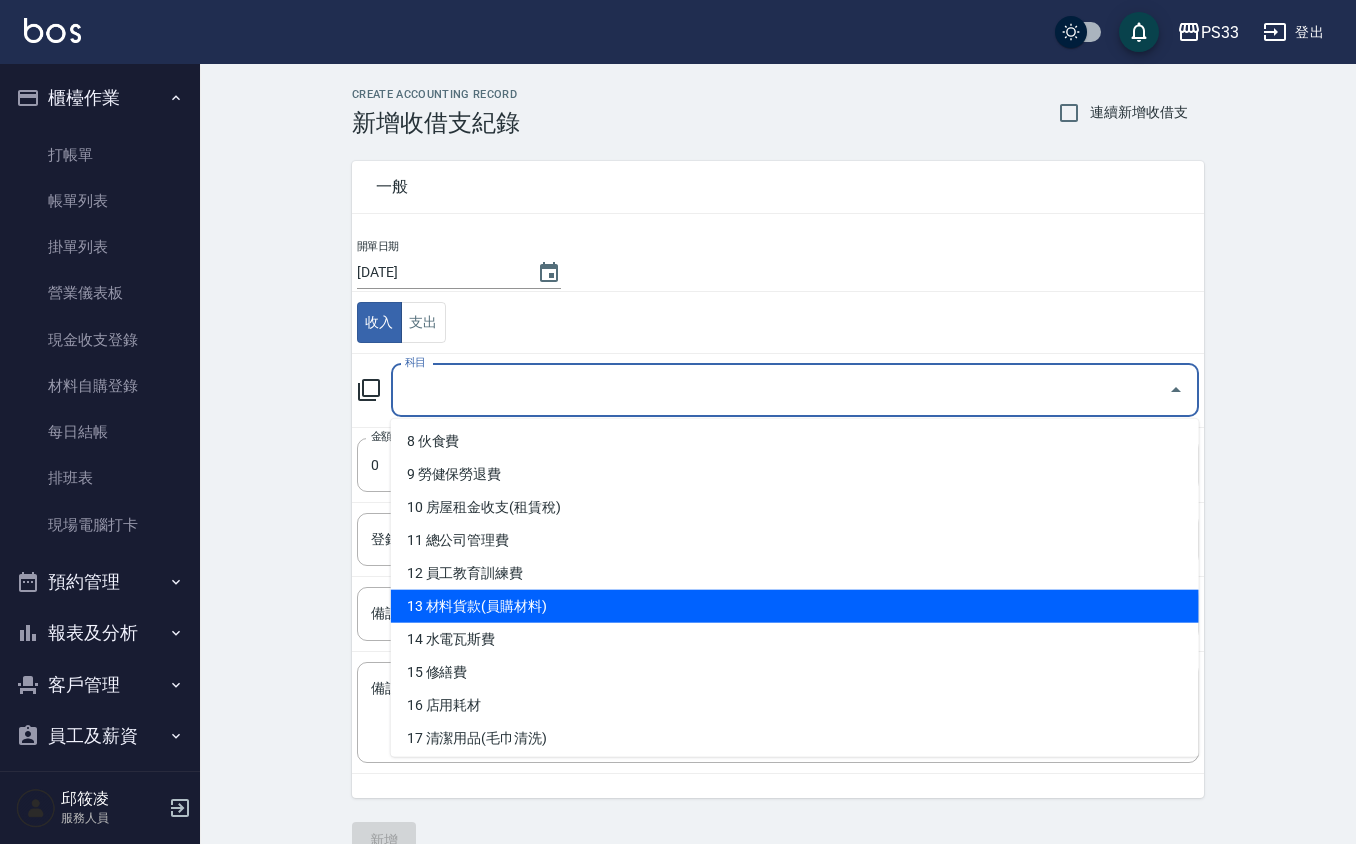 click on "13 材料貨款(員購材料)" at bounding box center (795, 606) 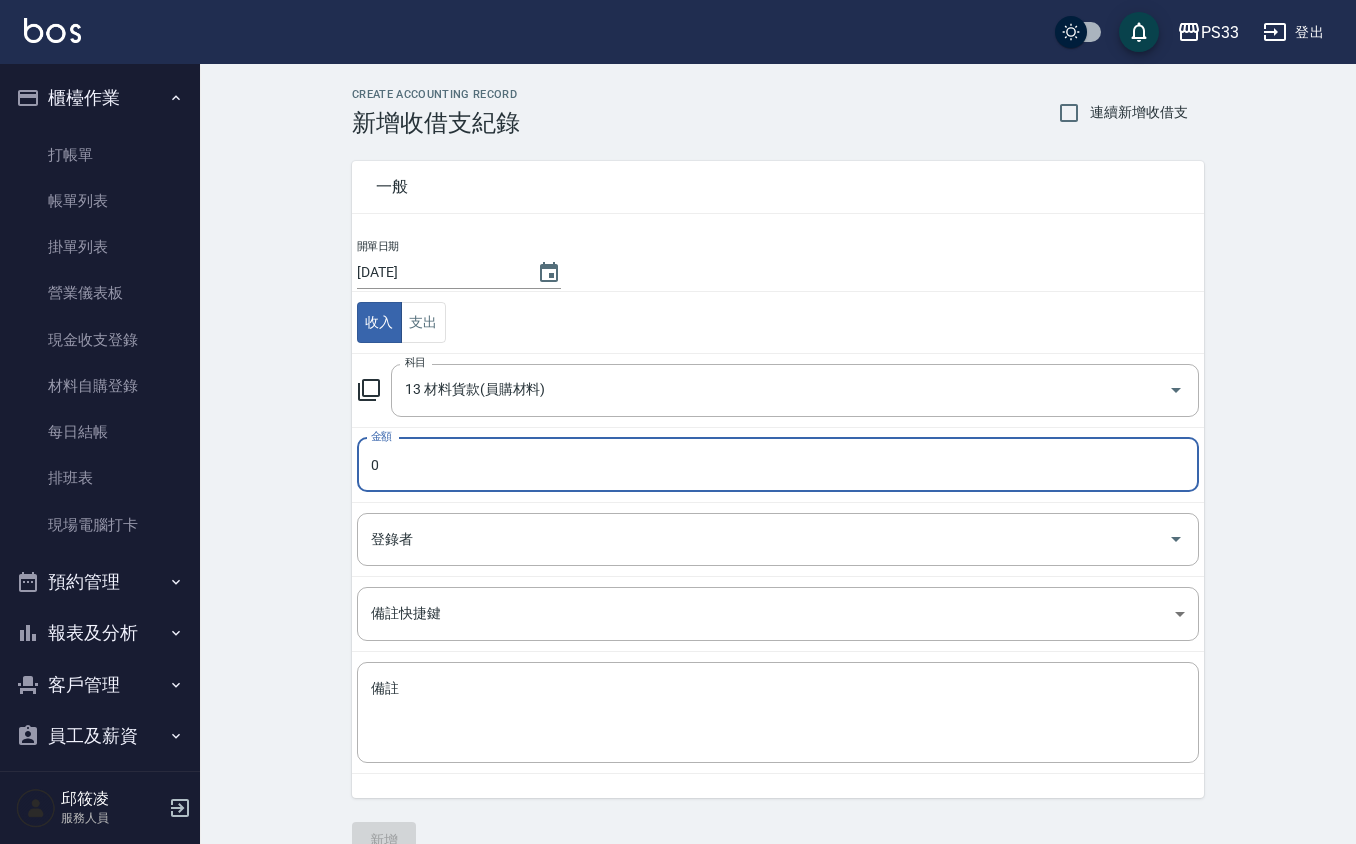 click on "0" at bounding box center (778, 465) 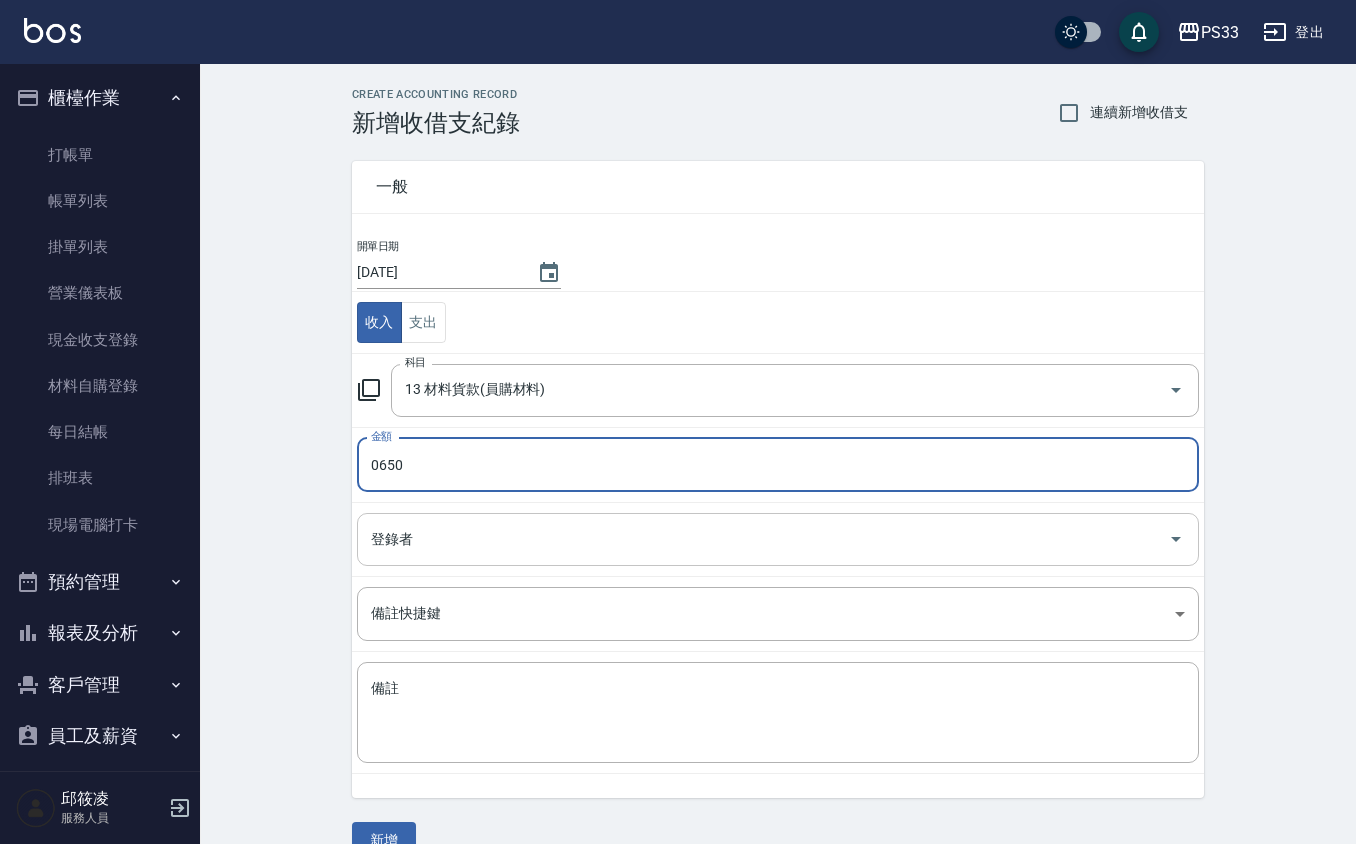 type on "0650" 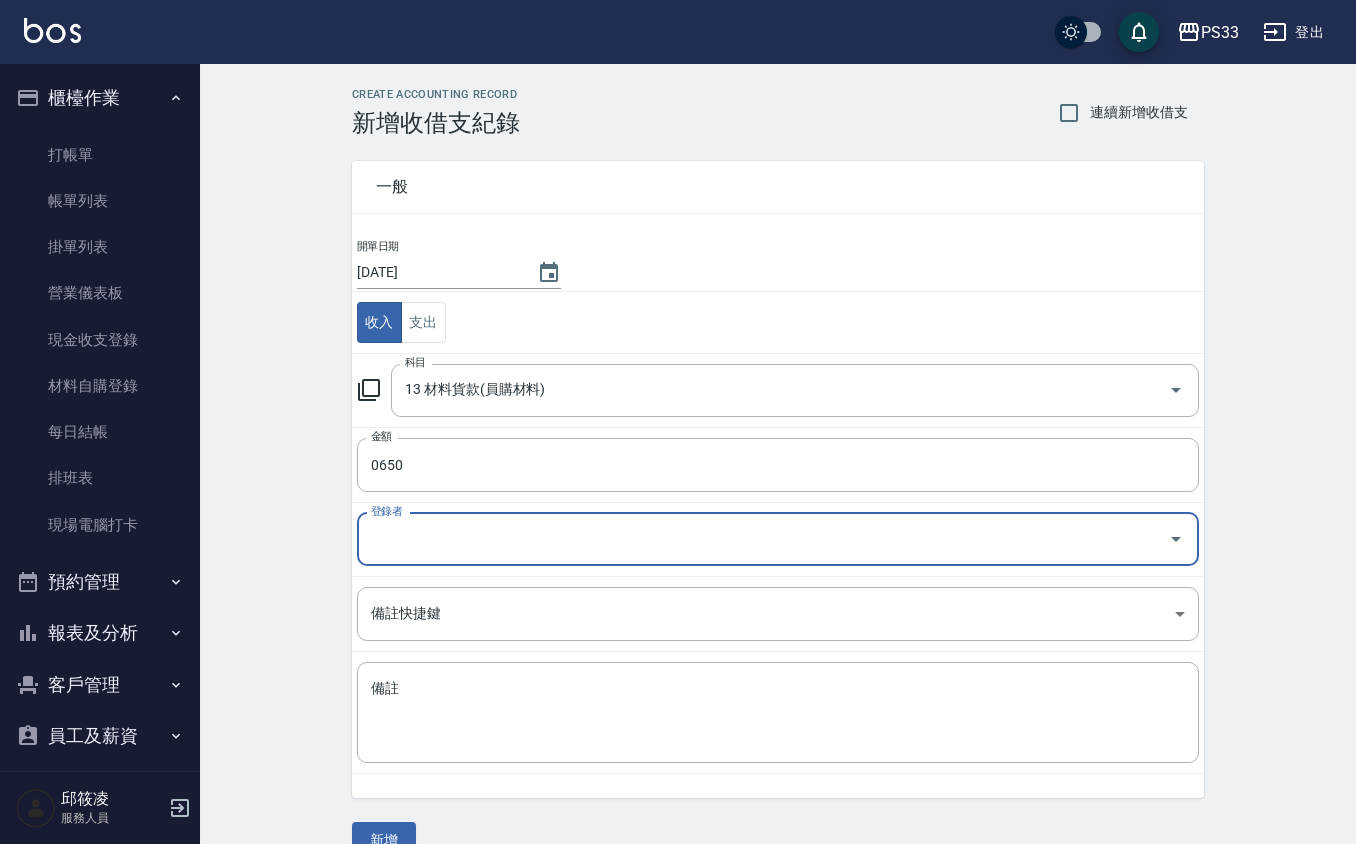 click on "登錄者" at bounding box center [763, 539] 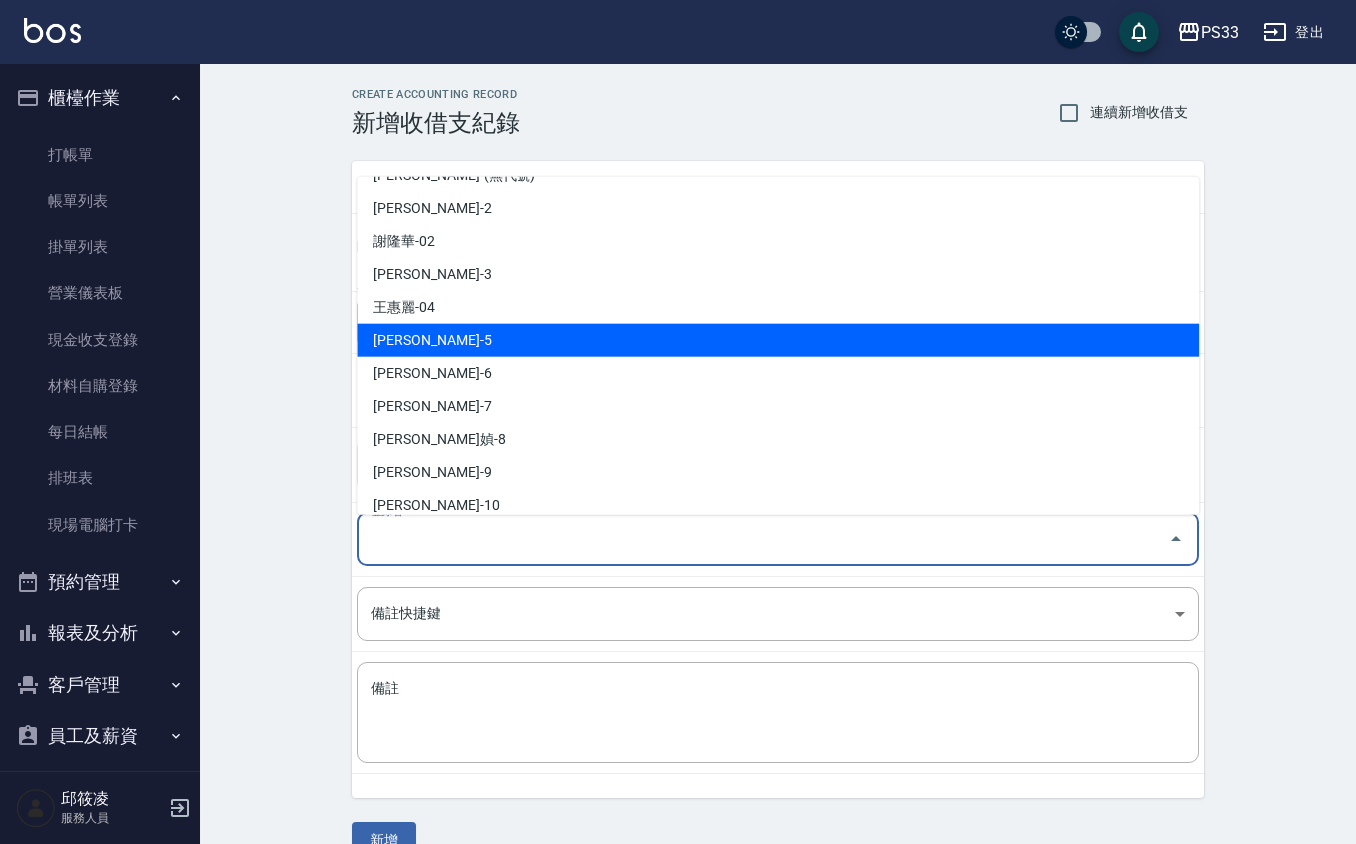 scroll, scrollTop: 266, scrollLeft: 0, axis: vertical 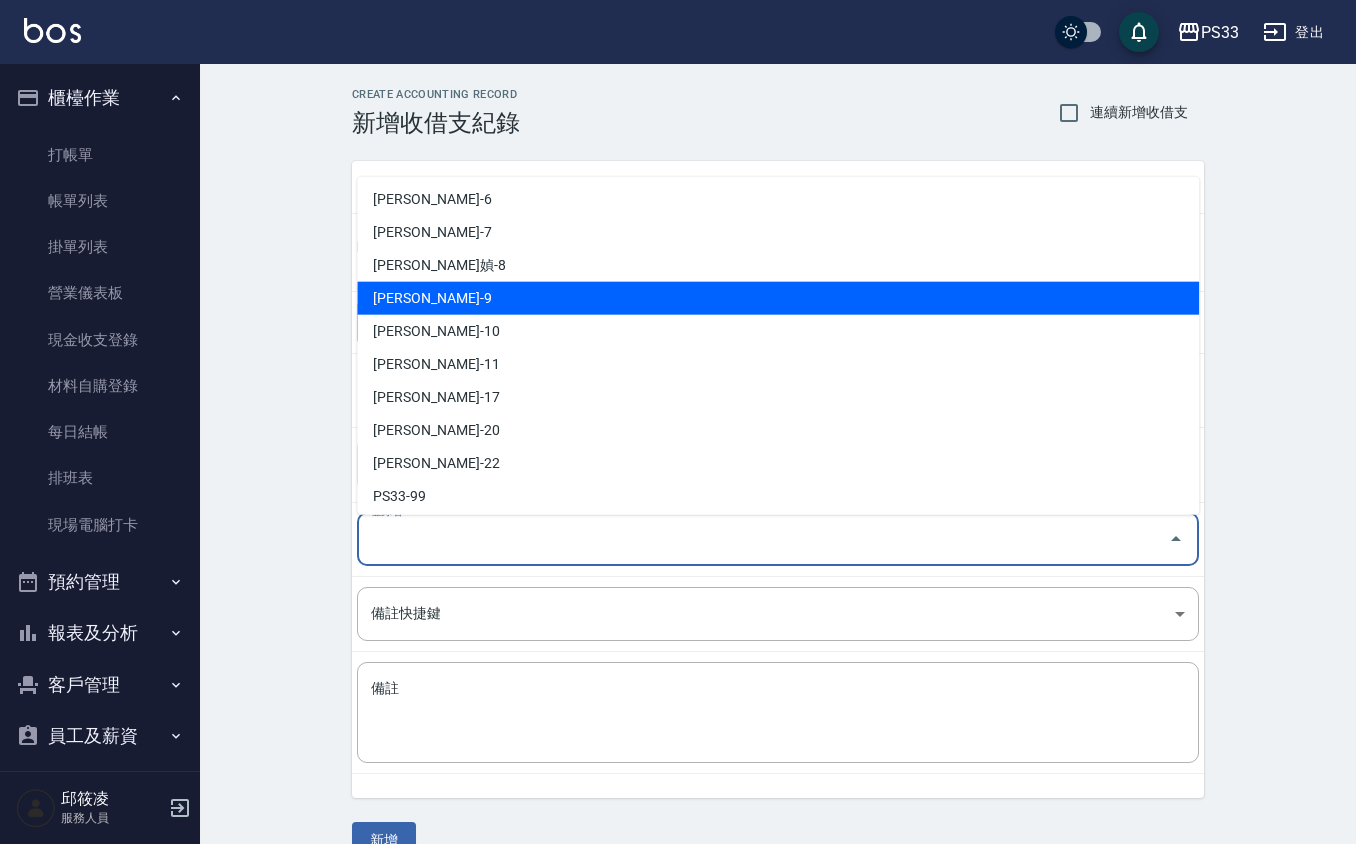 click on "[PERSON_NAME]-9" at bounding box center [778, 298] 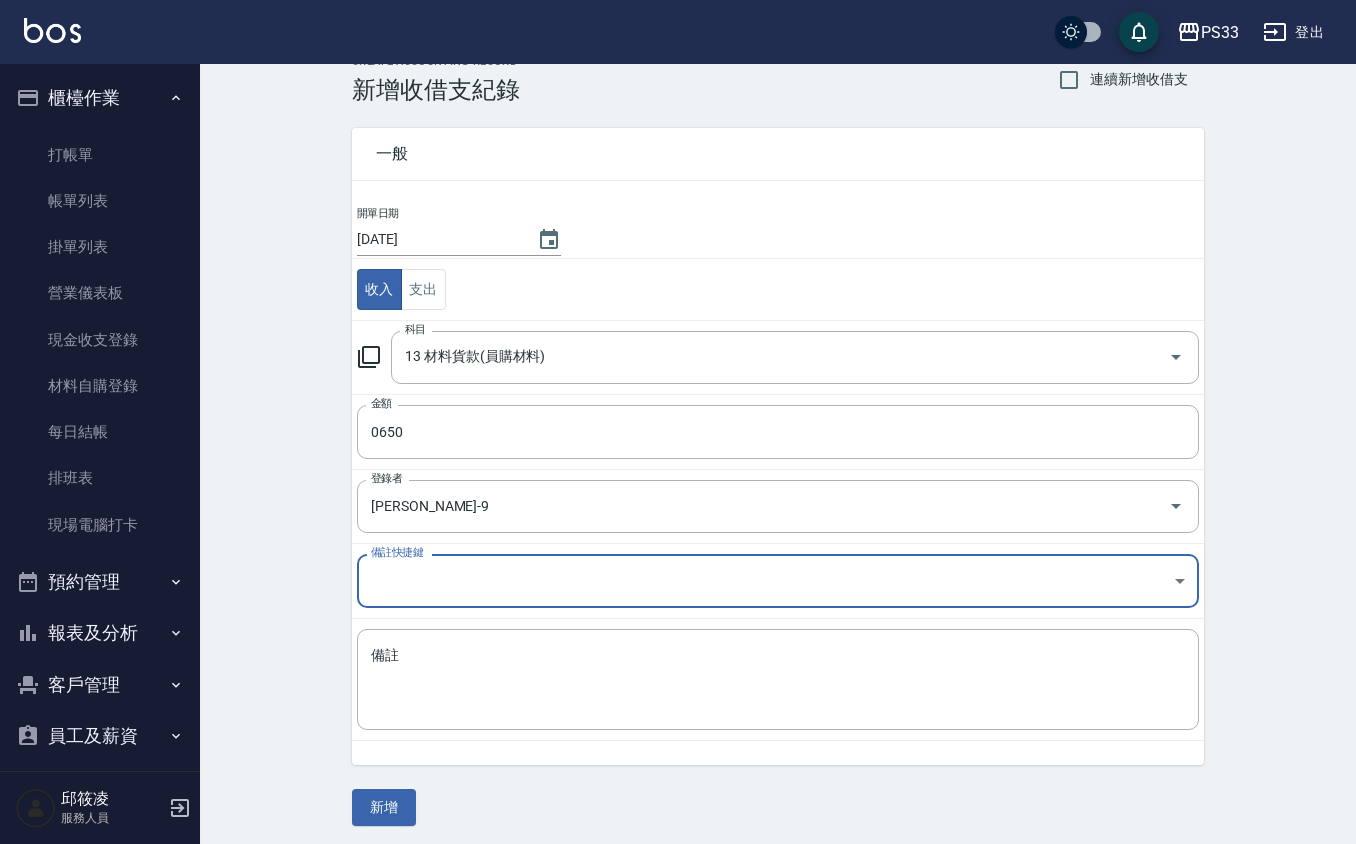 scroll, scrollTop: 41, scrollLeft: 0, axis: vertical 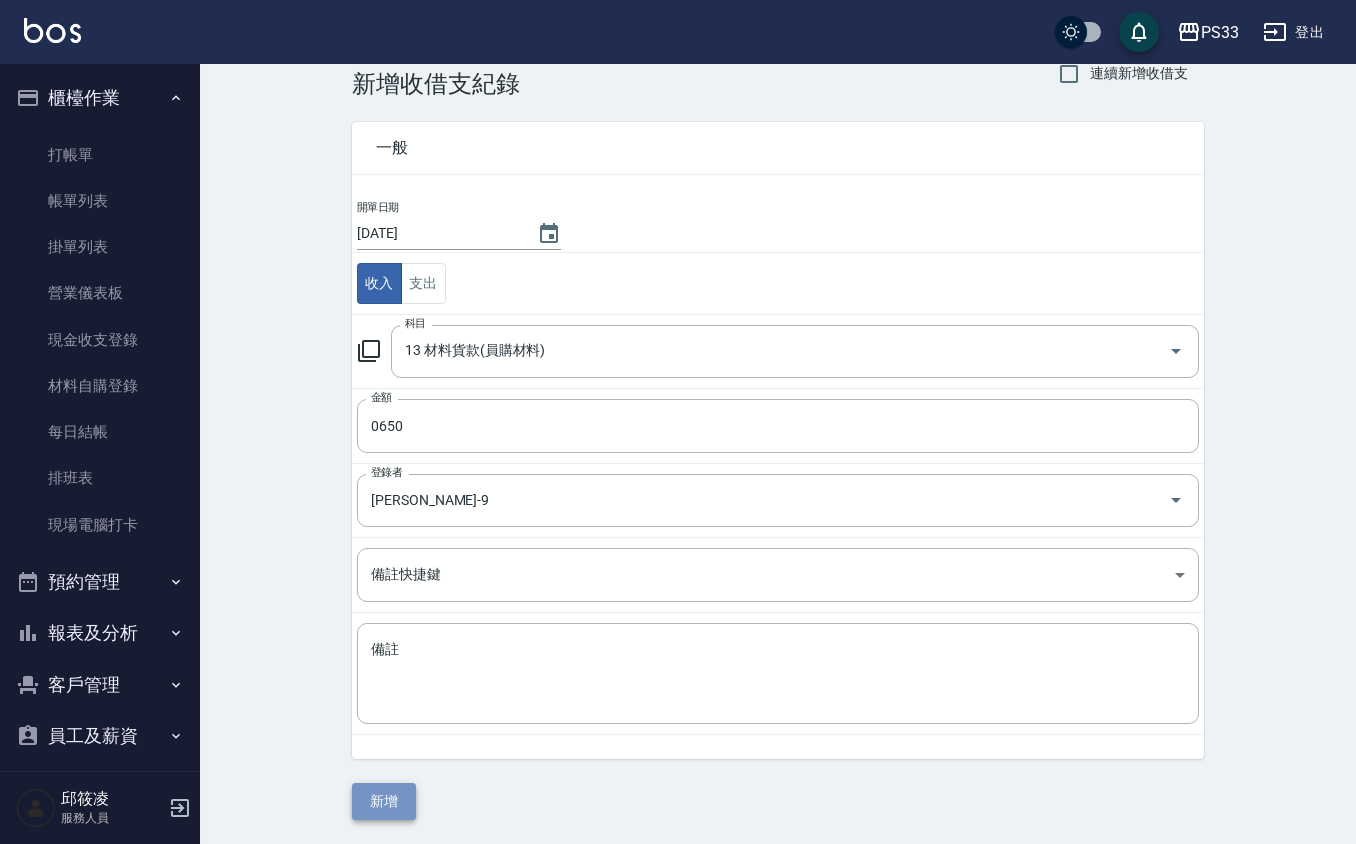 click on "新增" at bounding box center [384, 801] 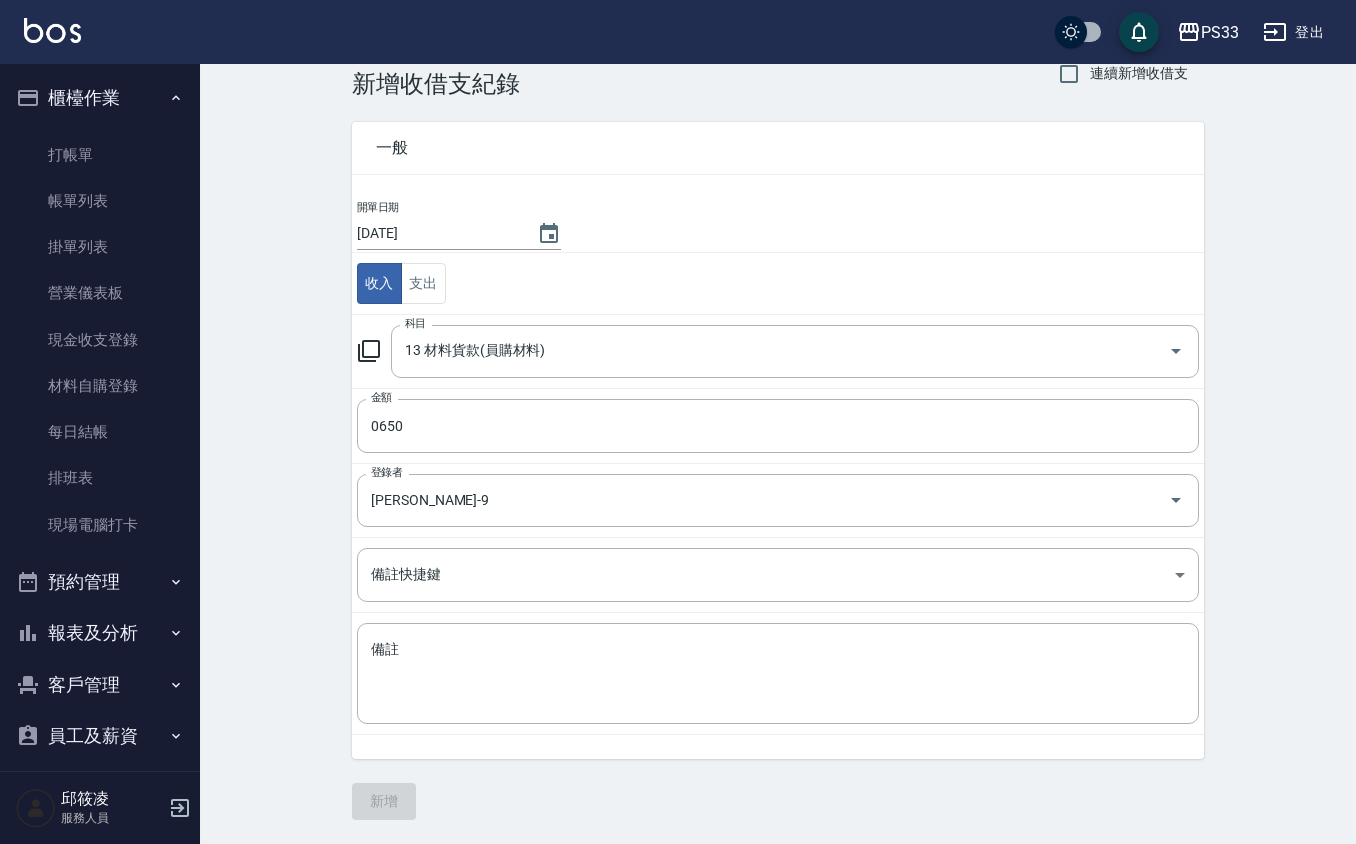 scroll, scrollTop: 0, scrollLeft: 0, axis: both 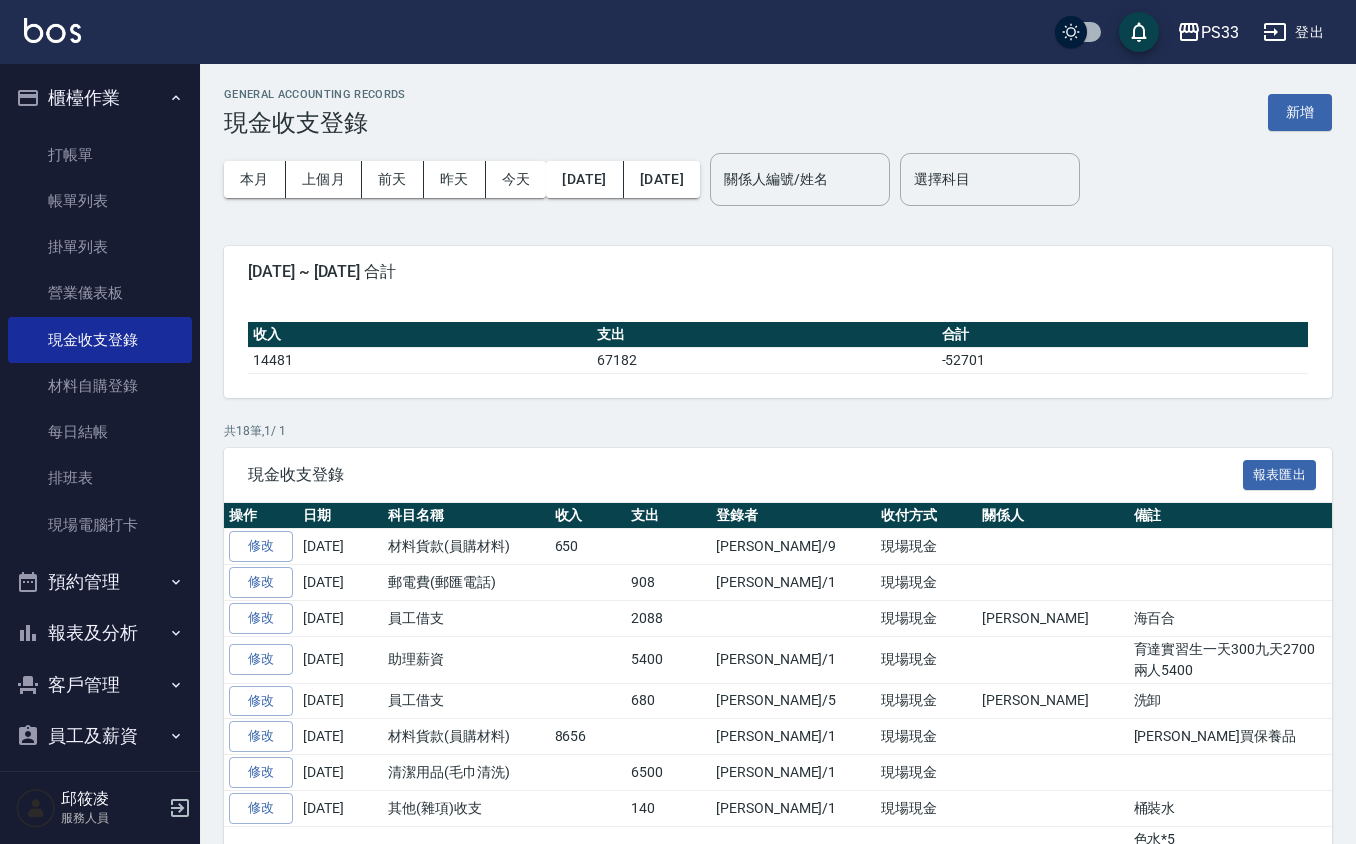 click on "員工及薪資" at bounding box center (100, 736) 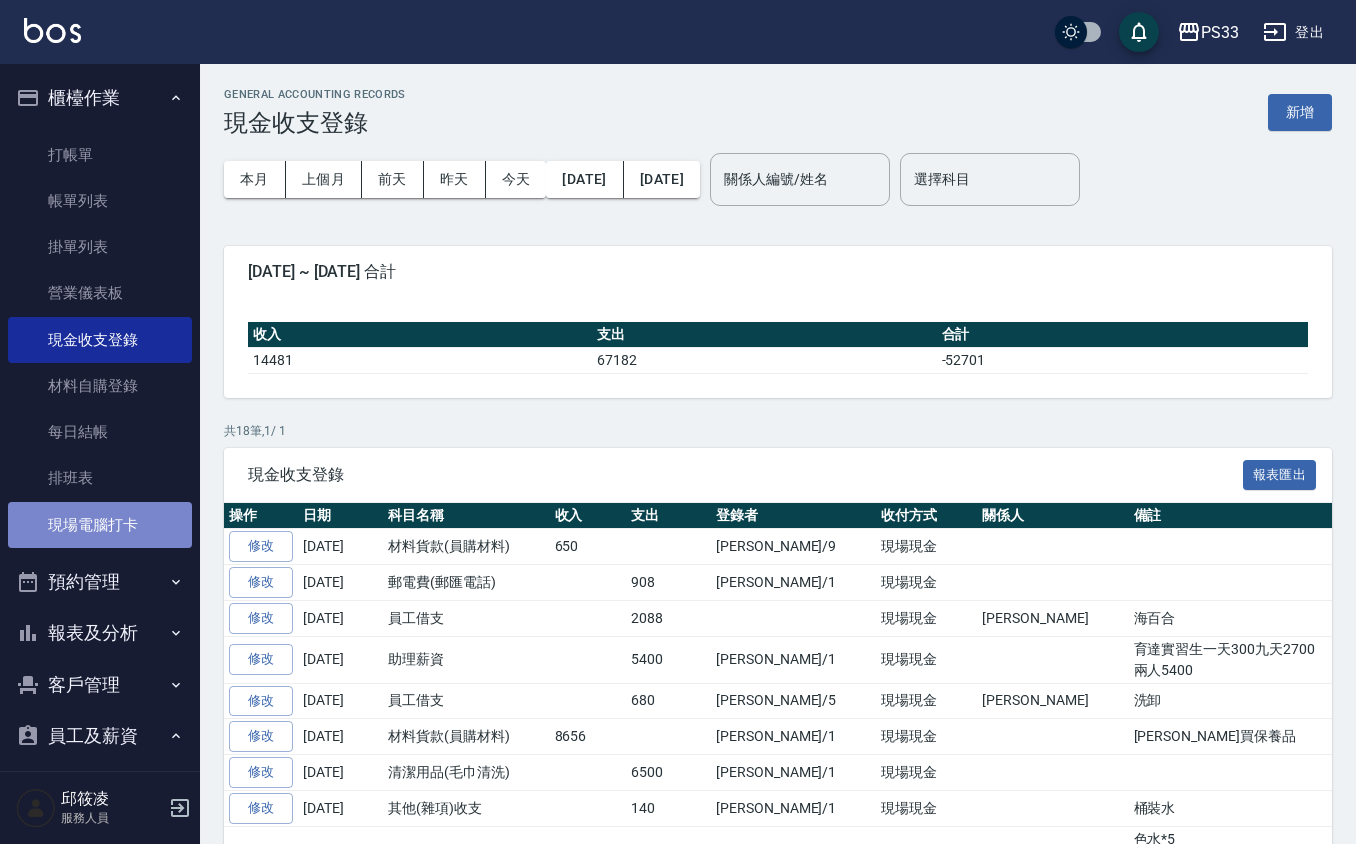 click on "現場電腦打卡" at bounding box center (100, 525) 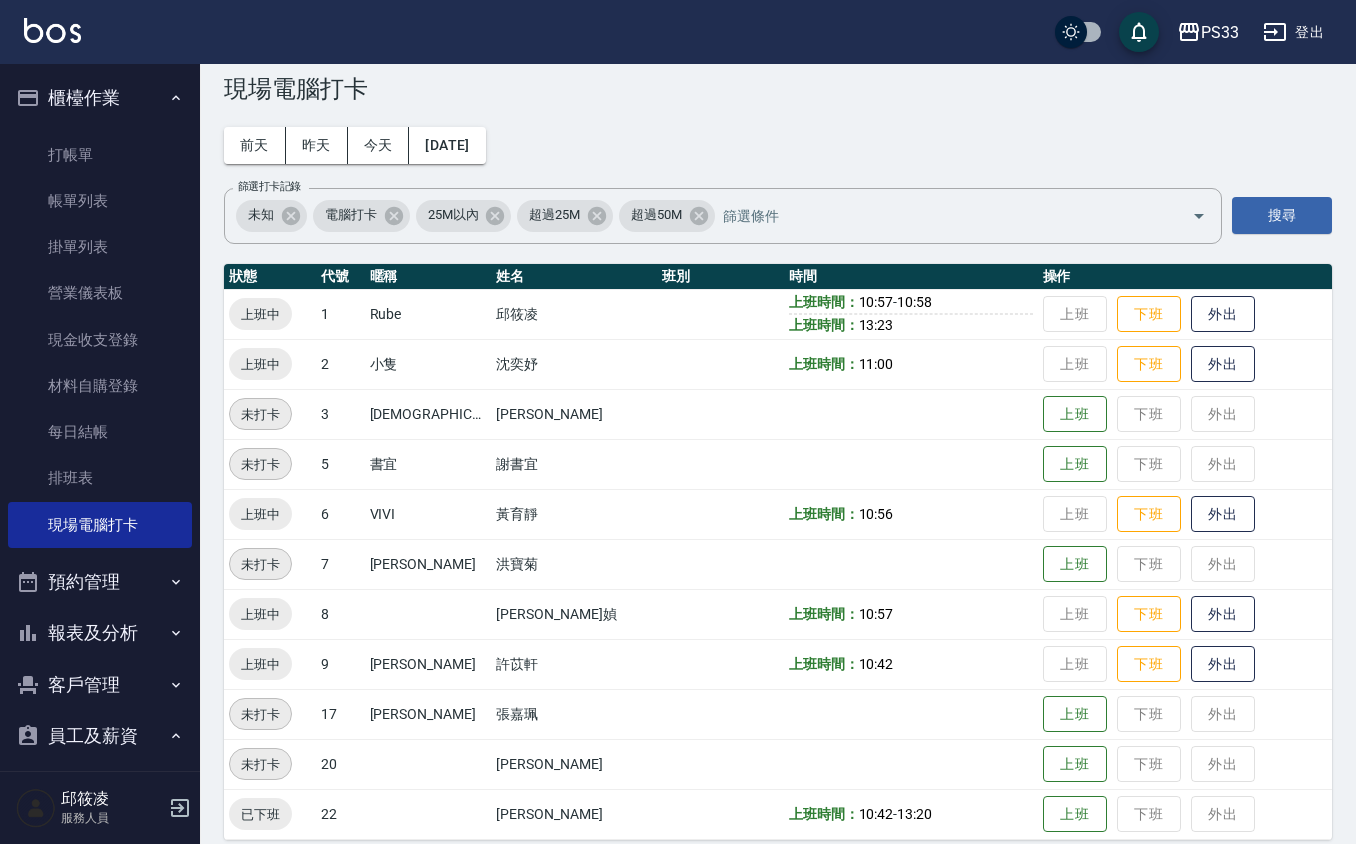 scroll, scrollTop: 53, scrollLeft: 0, axis: vertical 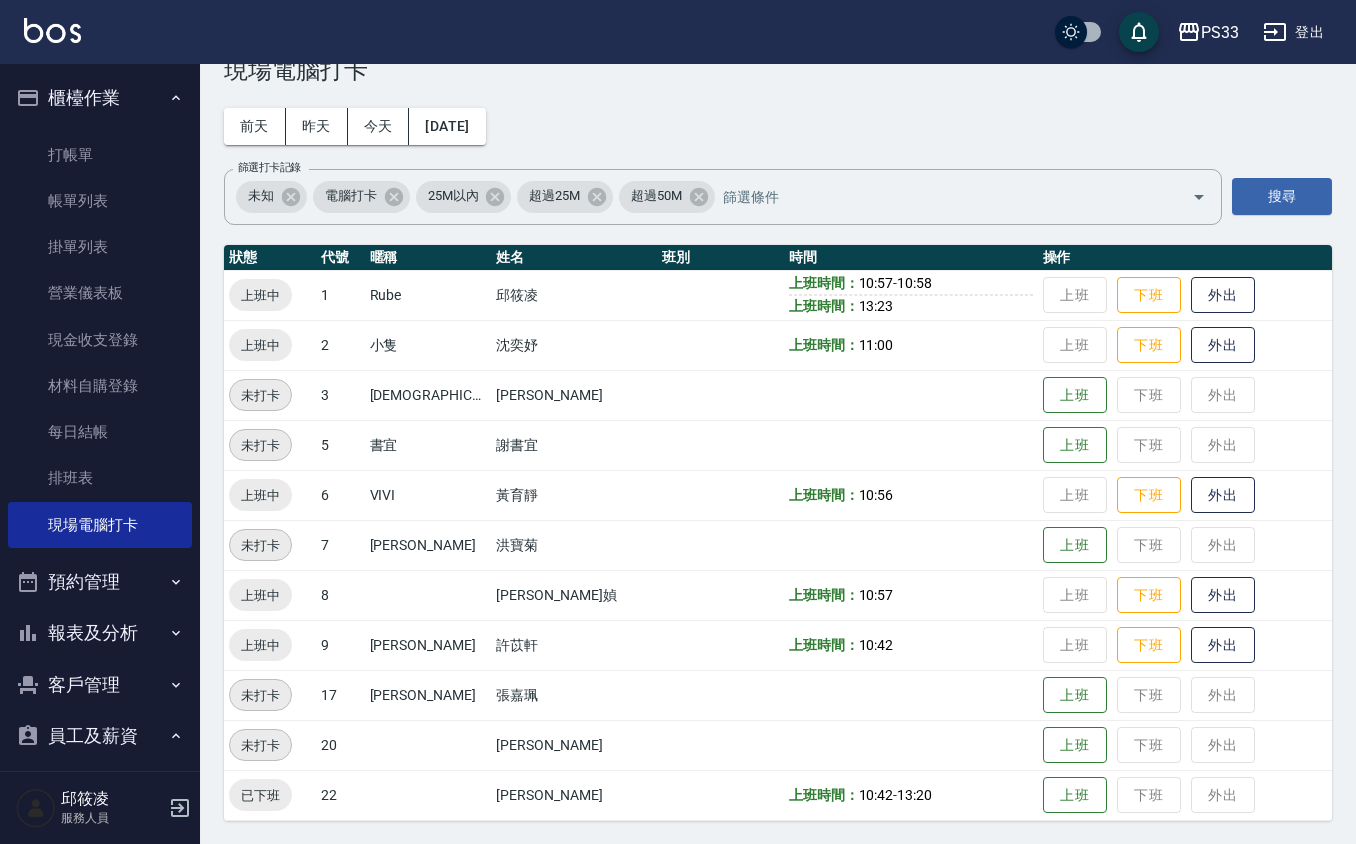click on "客戶管理" at bounding box center (100, 685) 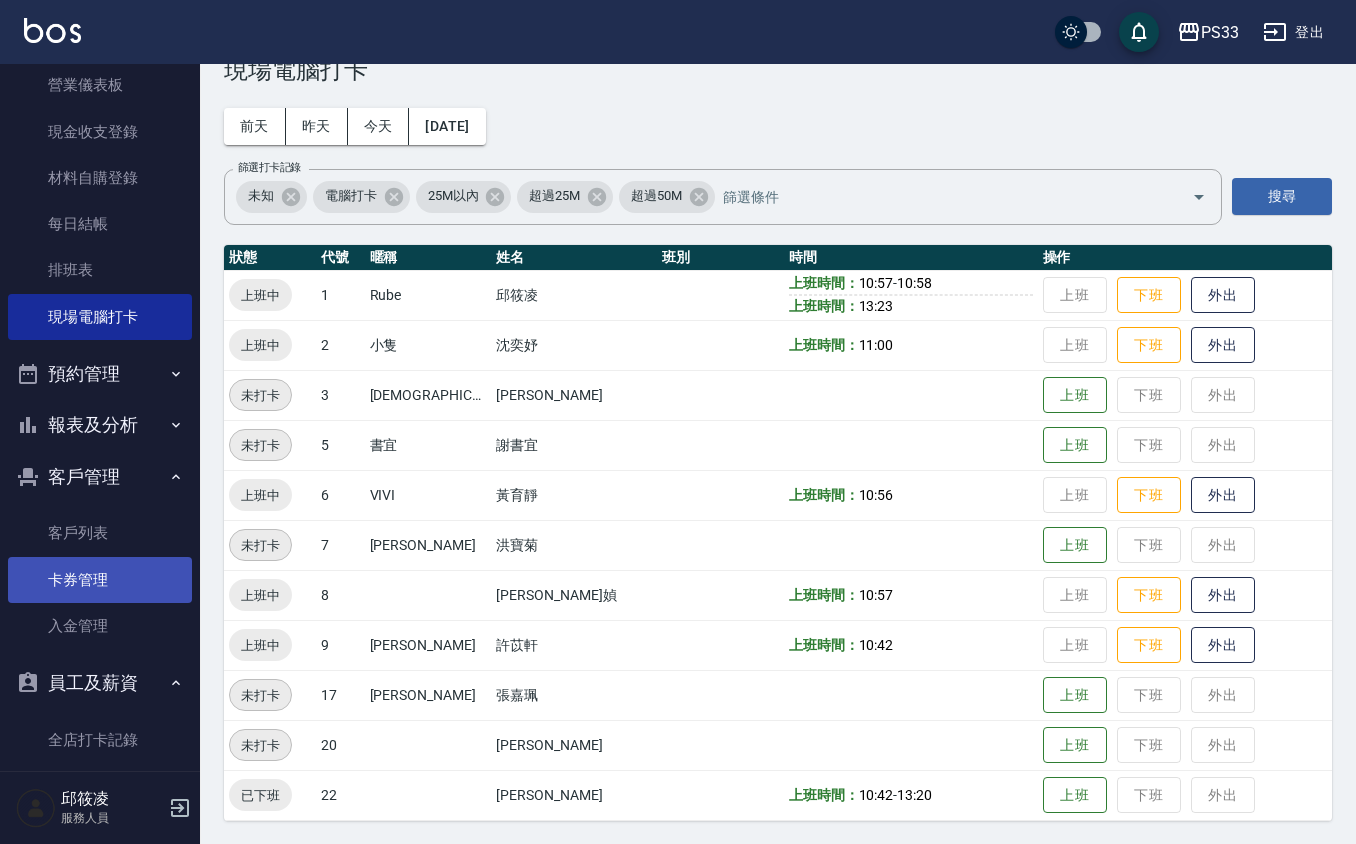 scroll, scrollTop: 232, scrollLeft: 0, axis: vertical 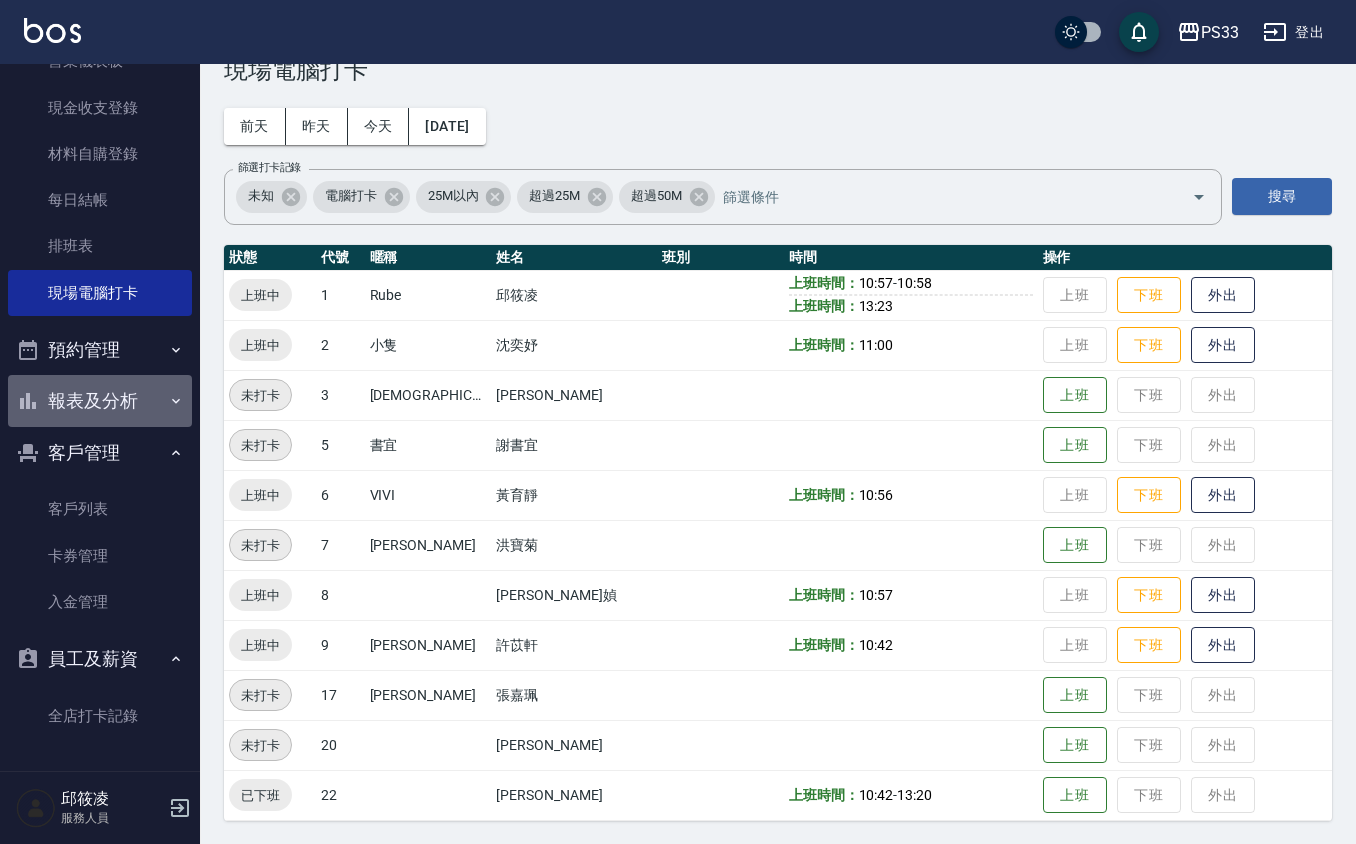 click on "報表及分析" at bounding box center (100, 401) 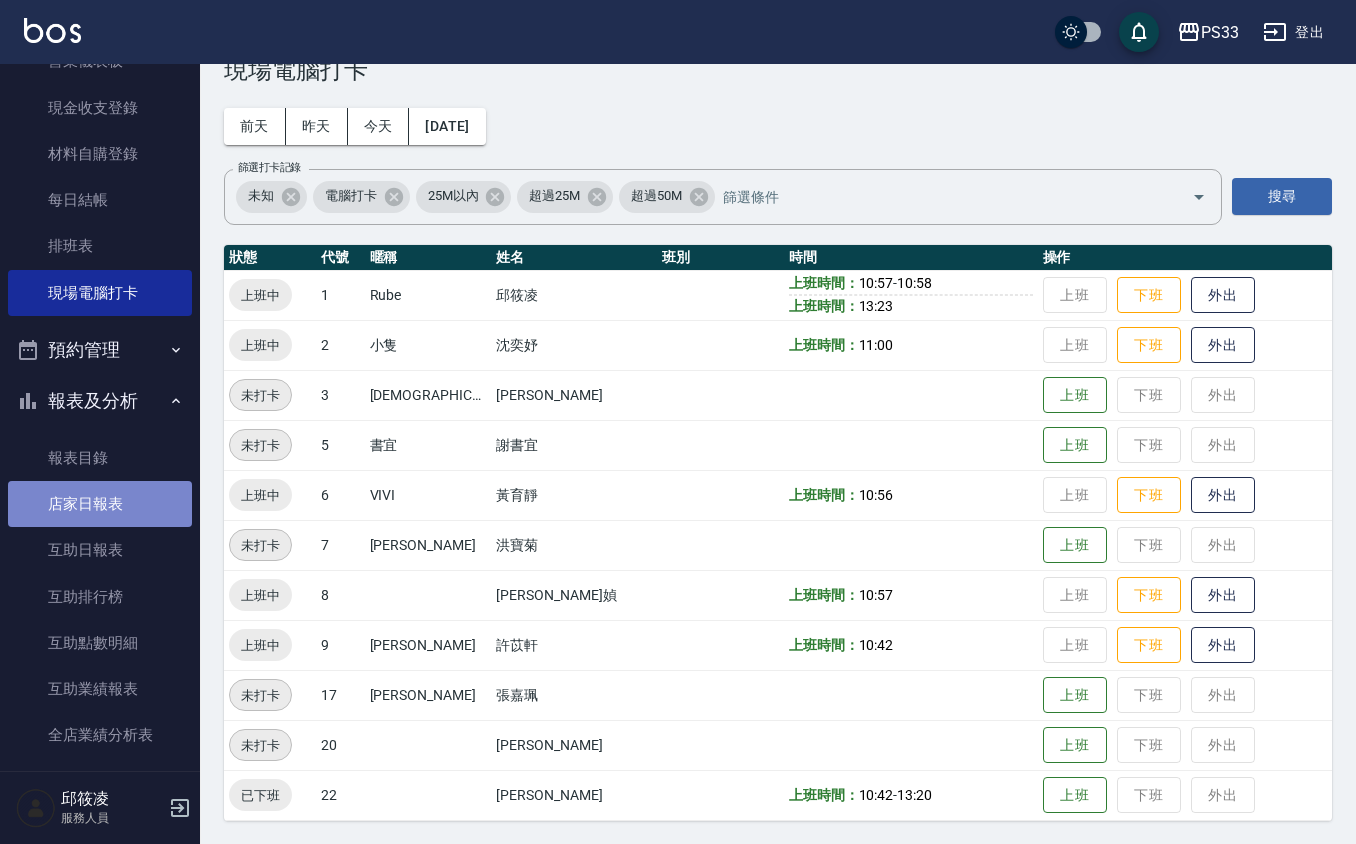 click on "店家日報表" at bounding box center [100, 504] 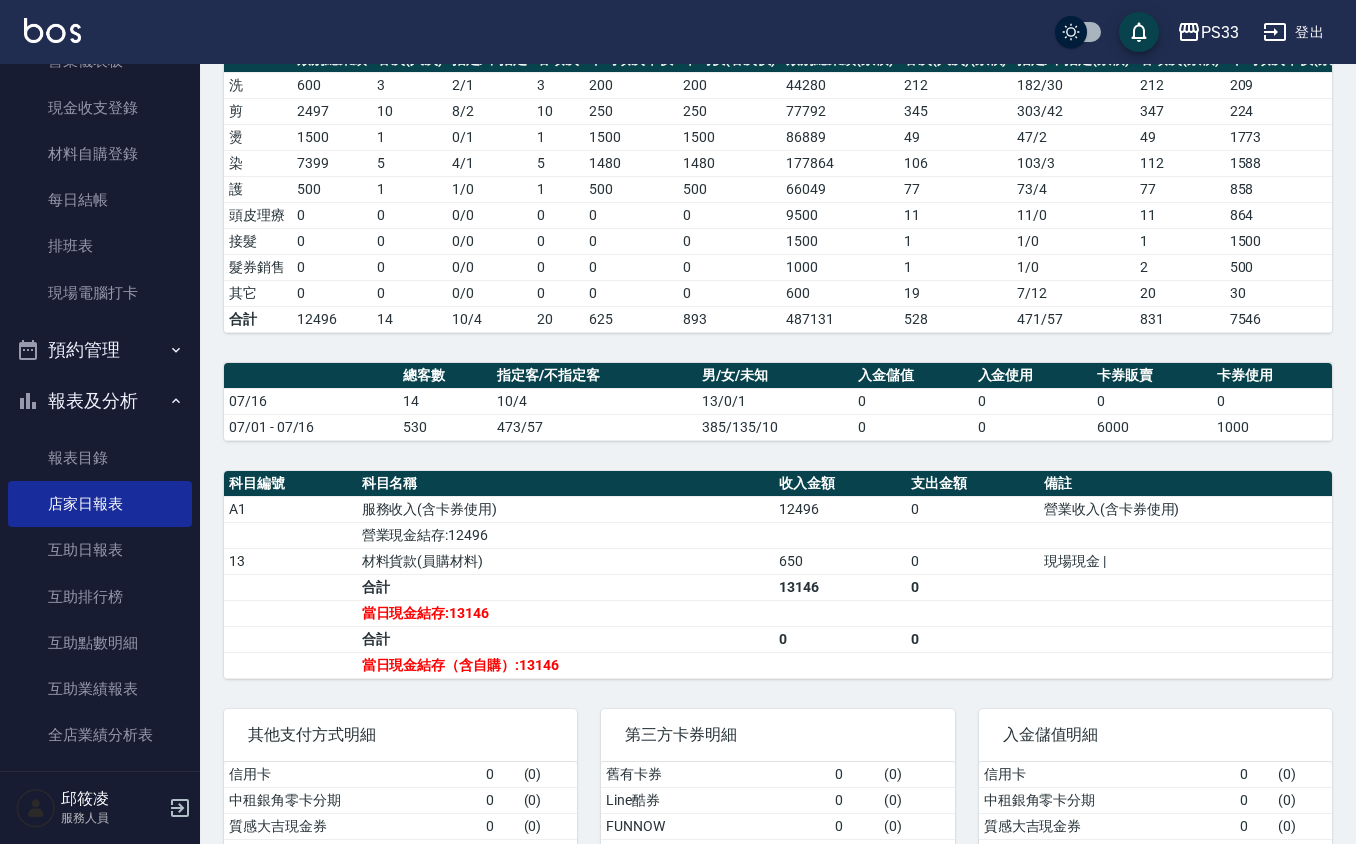 scroll, scrollTop: 0, scrollLeft: 0, axis: both 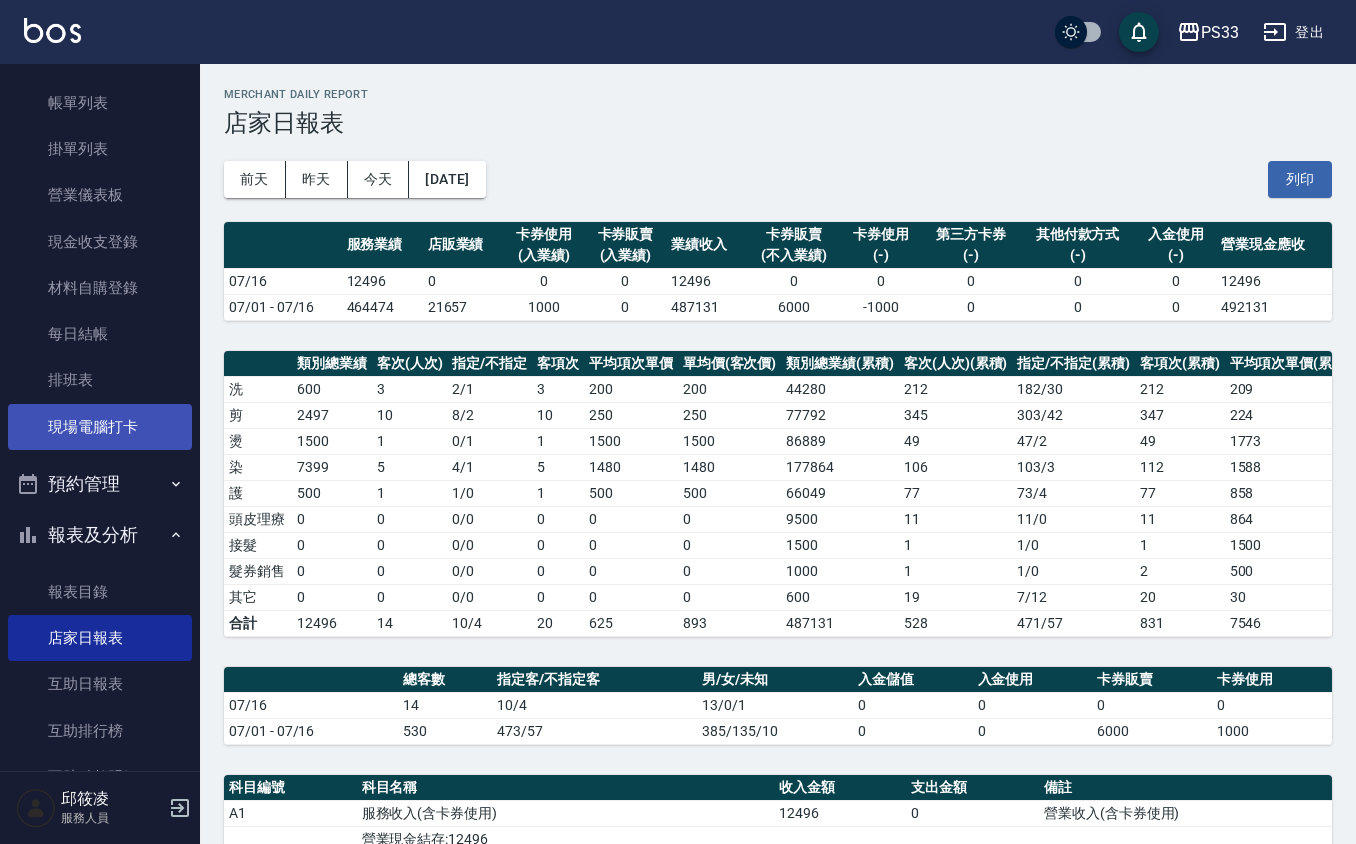 click on "現場電腦打卡" at bounding box center (100, 427) 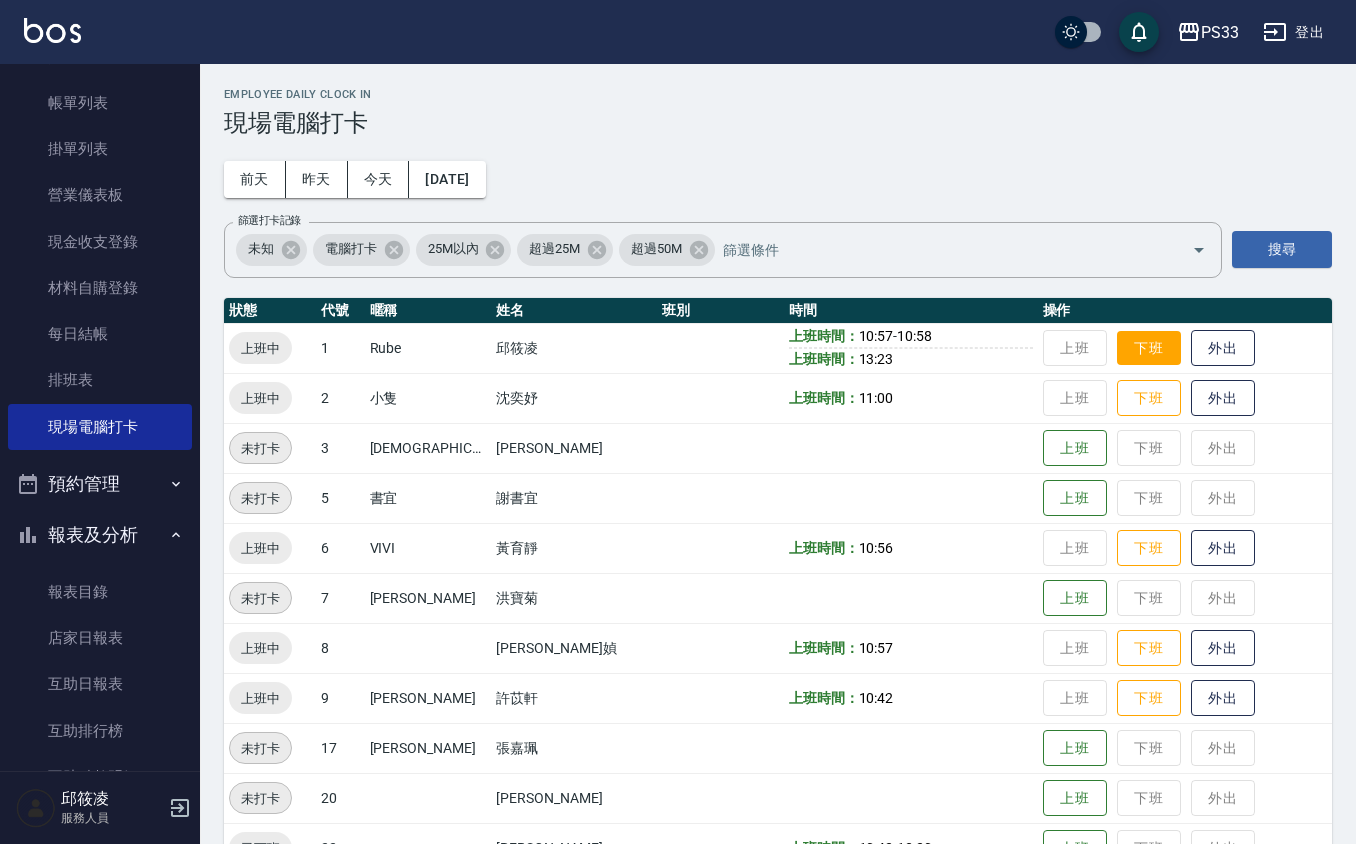 click on "下班" at bounding box center (1149, 348) 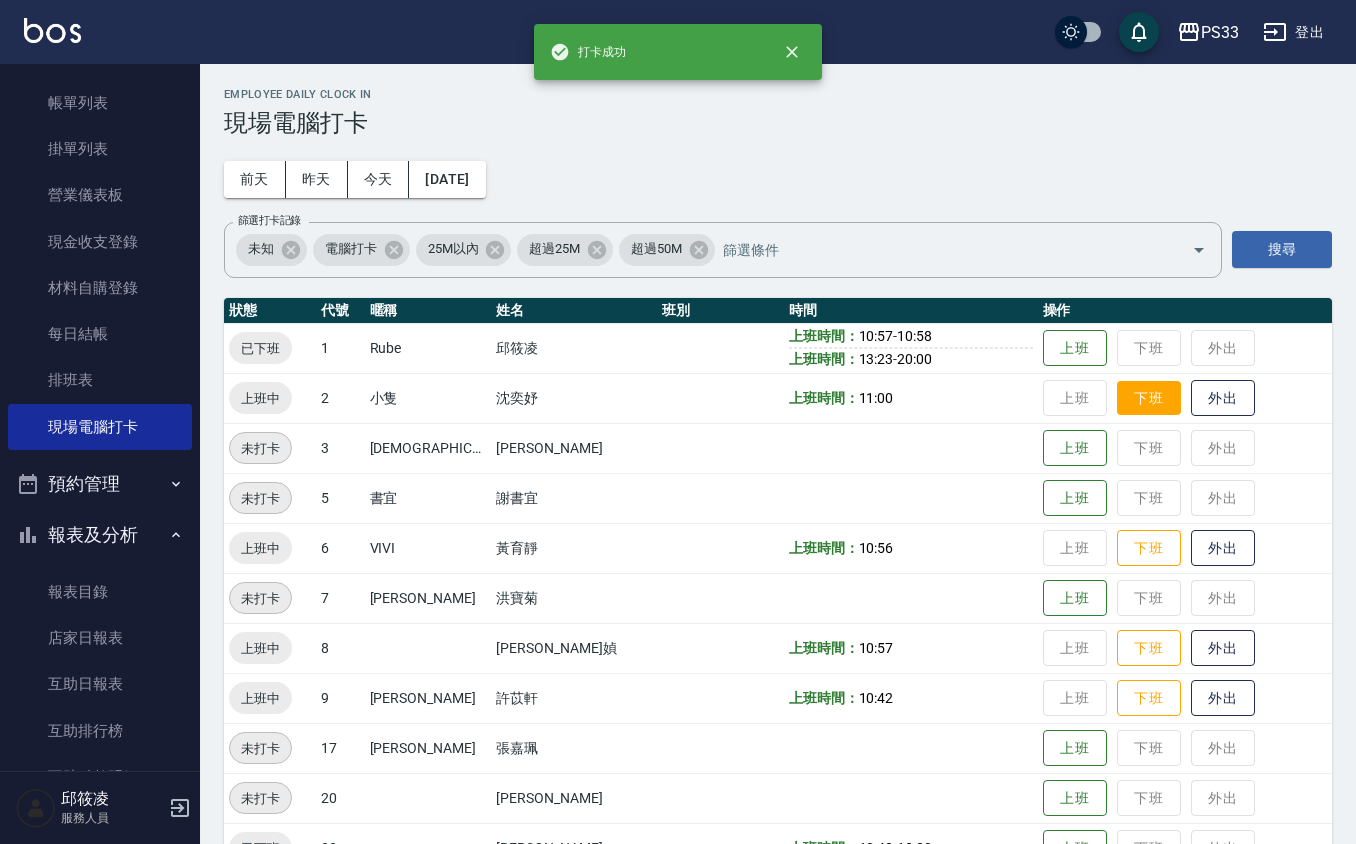 click on "下班" at bounding box center (1149, 398) 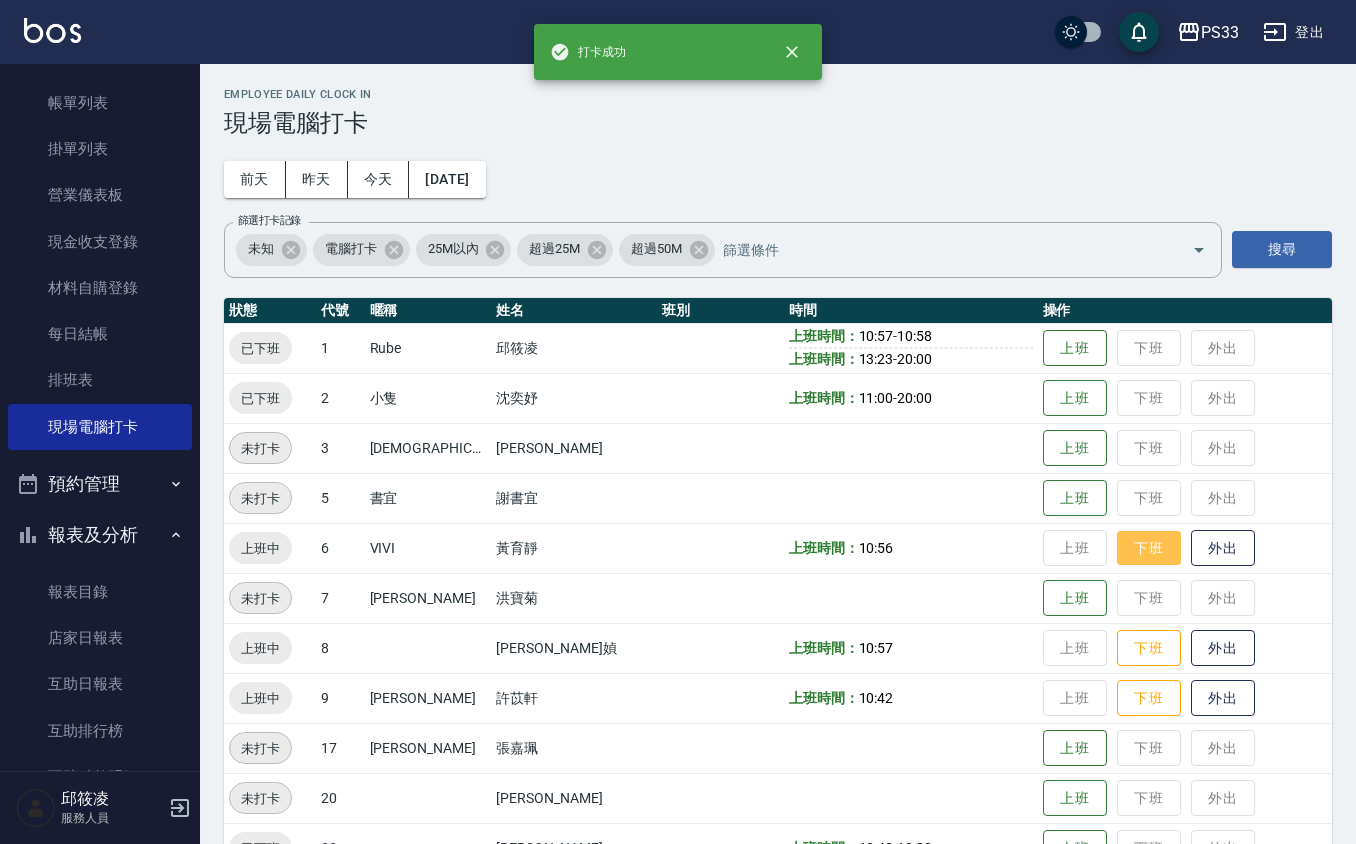 click on "下班" at bounding box center (1149, 548) 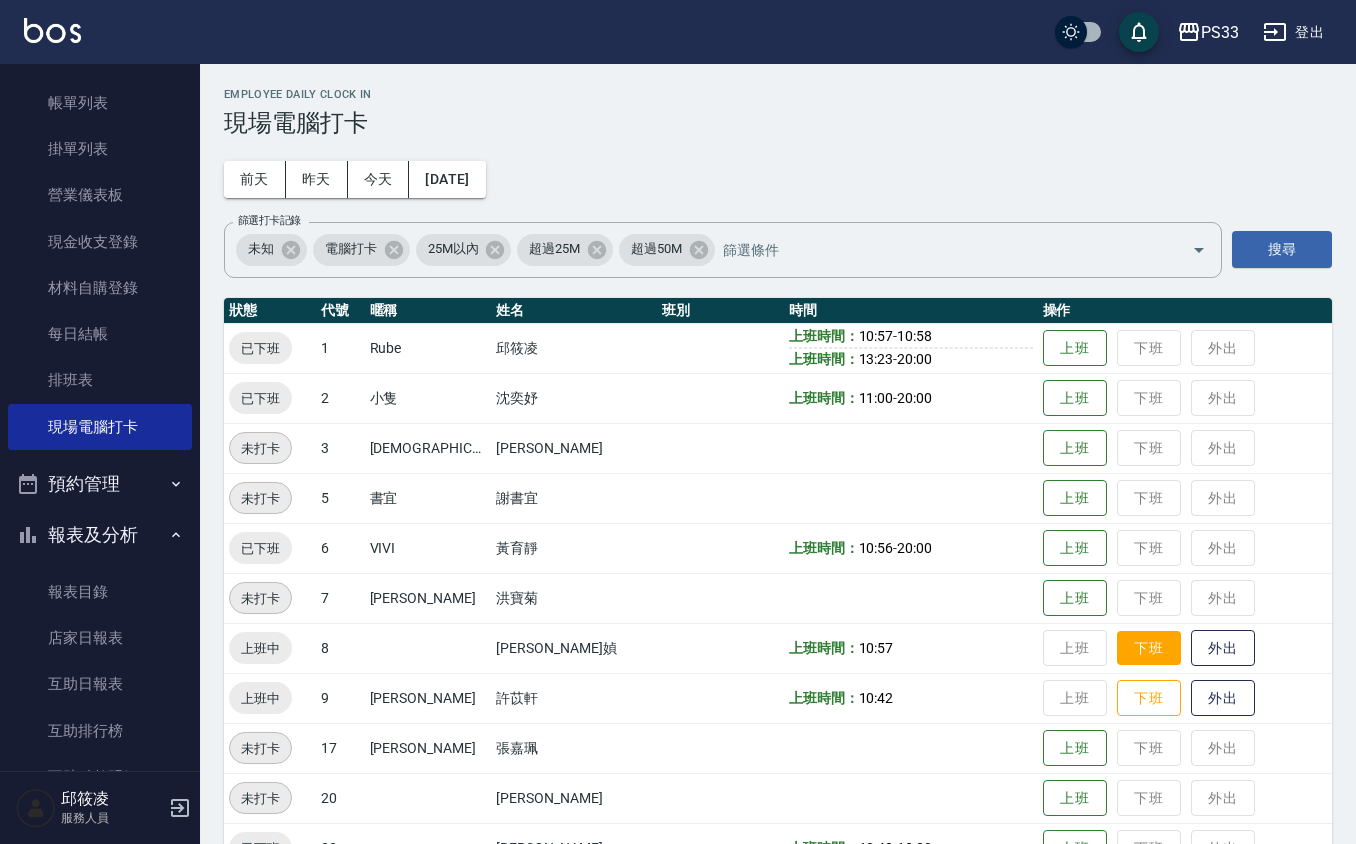 click on "下班" at bounding box center [1149, 648] 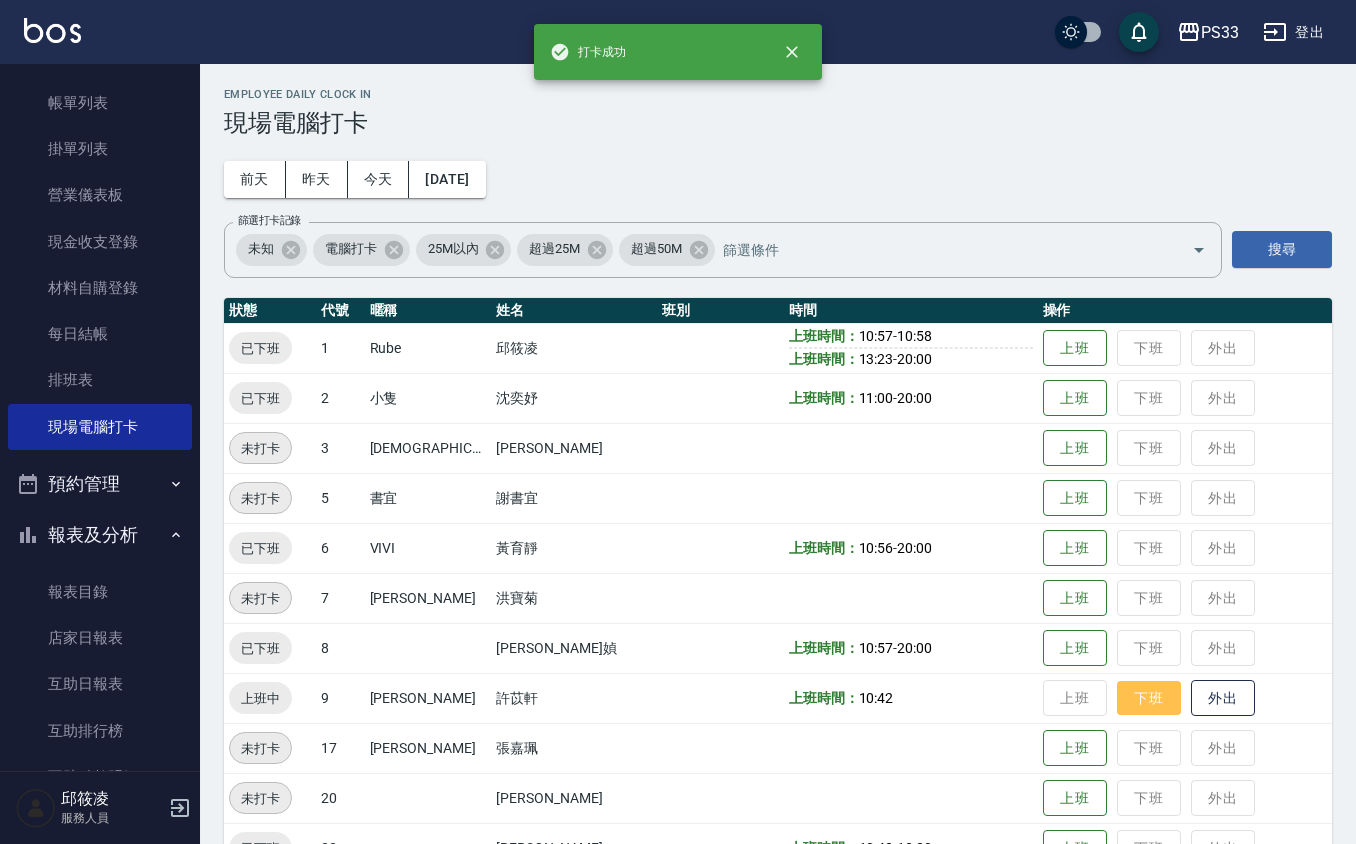 click on "下班" at bounding box center (1149, 698) 